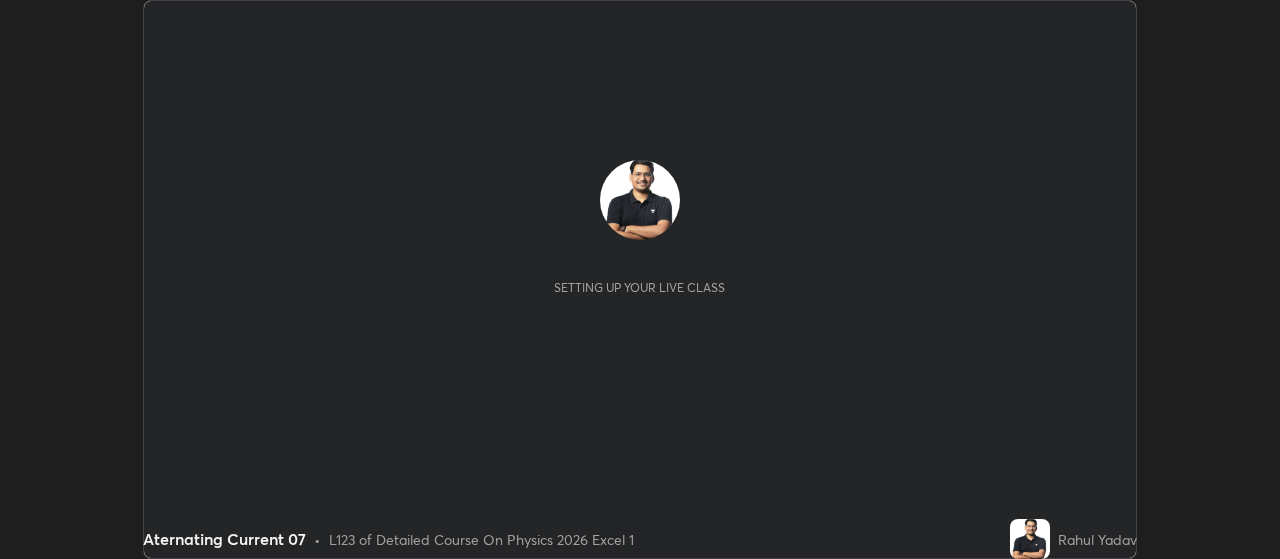 scroll, scrollTop: 0, scrollLeft: 0, axis: both 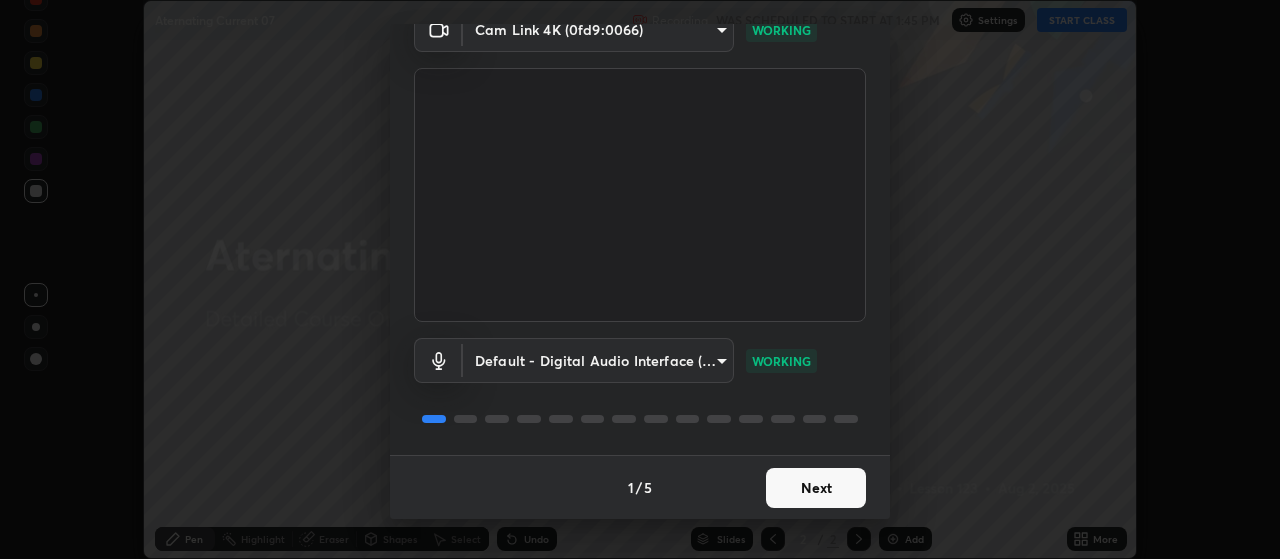 click on "Next" at bounding box center (816, 488) 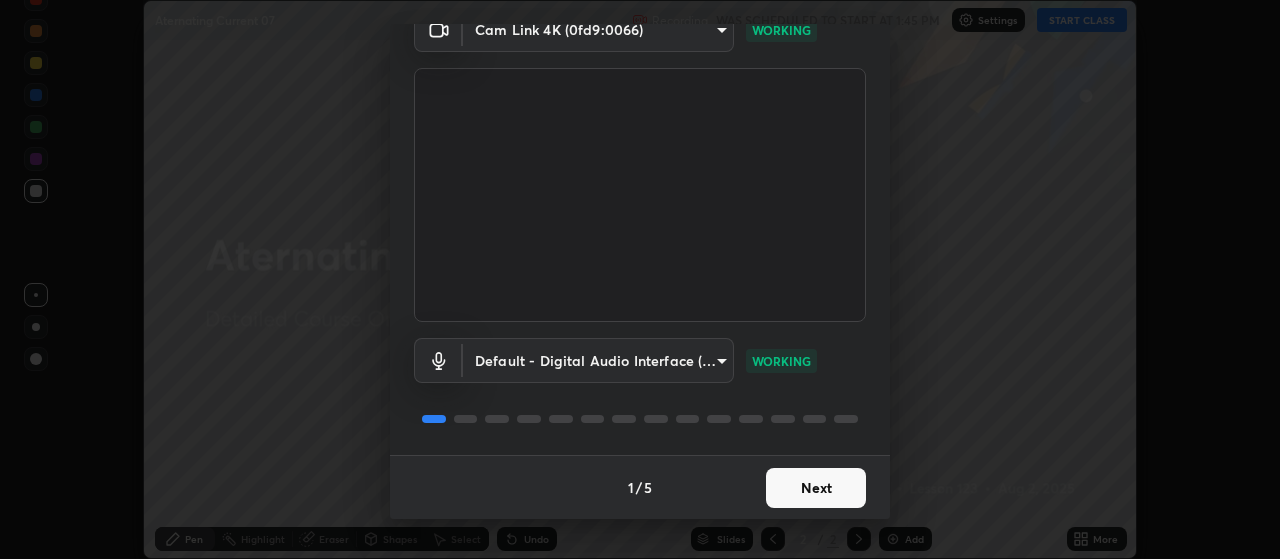 scroll, scrollTop: 0, scrollLeft: 0, axis: both 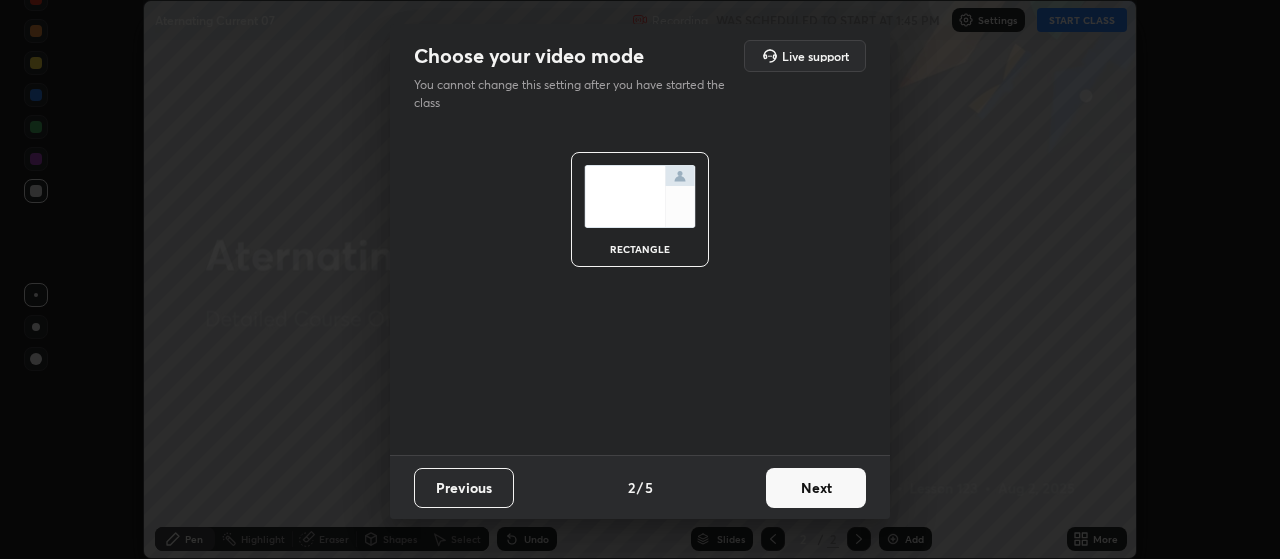 click on "Next" at bounding box center (816, 488) 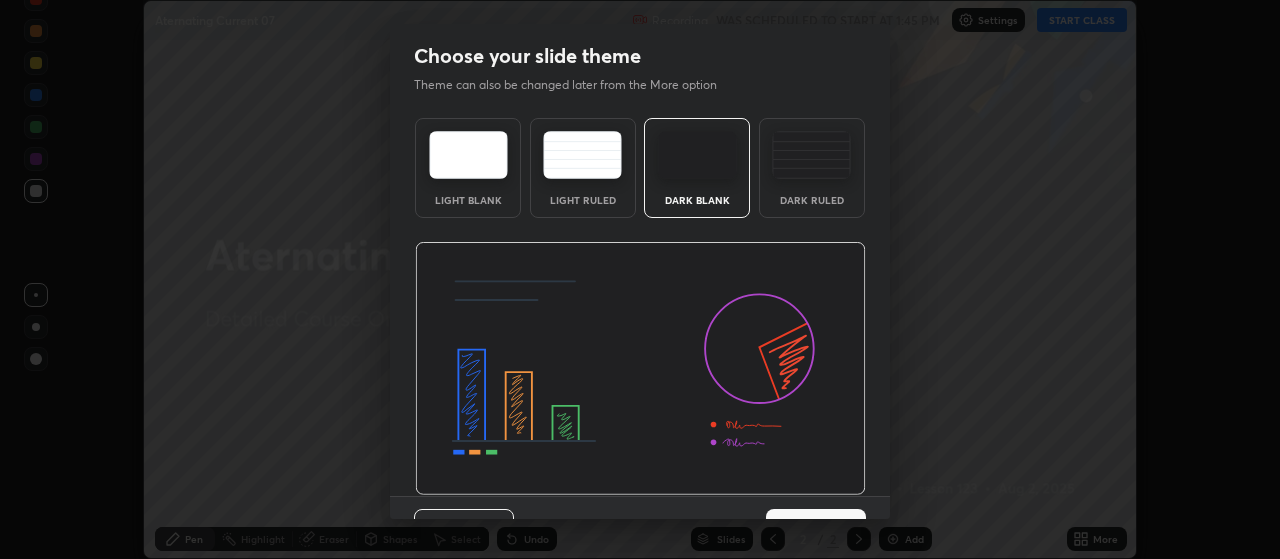 scroll, scrollTop: 41, scrollLeft: 0, axis: vertical 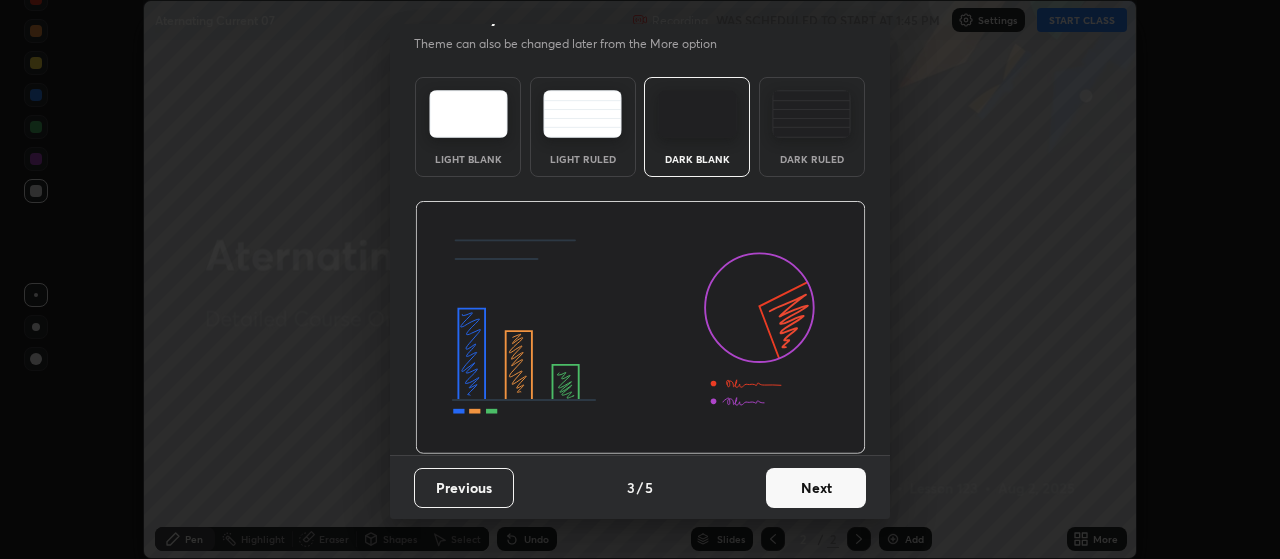 click on "Next" at bounding box center [816, 488] 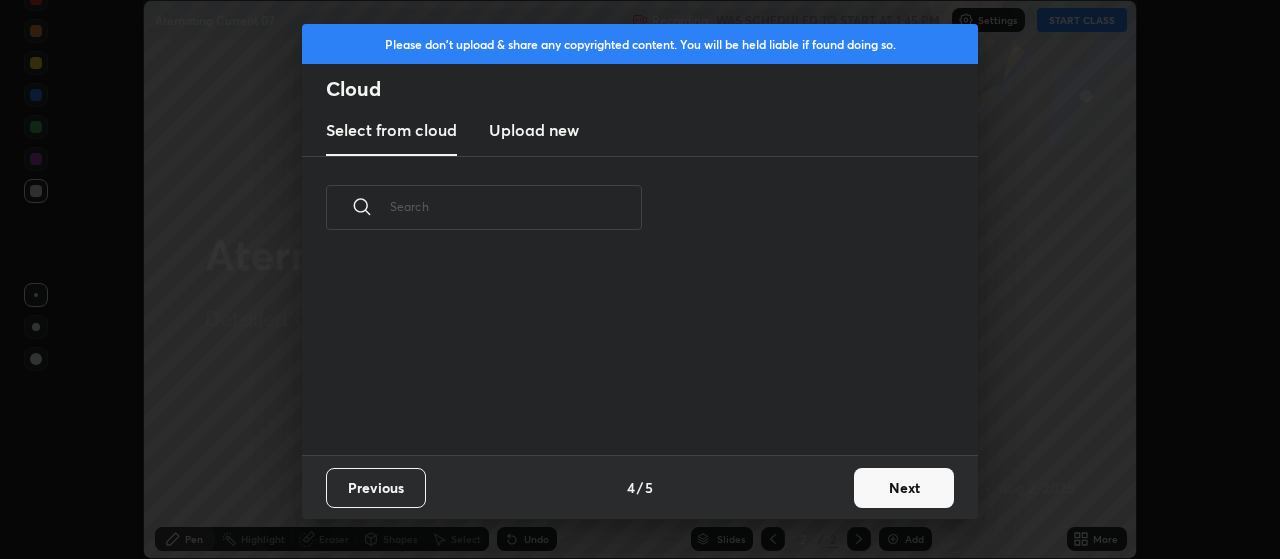 scroll, scrollTop: 0, scrollLeft: 0, axis: both 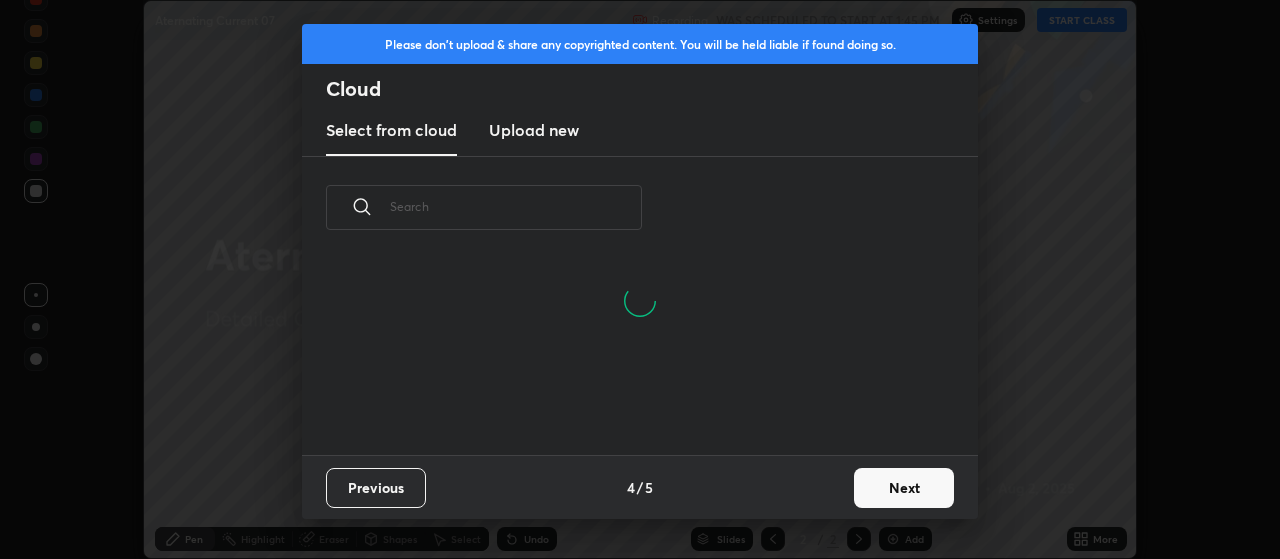 click on "Next" at bounding box center [904, 488] 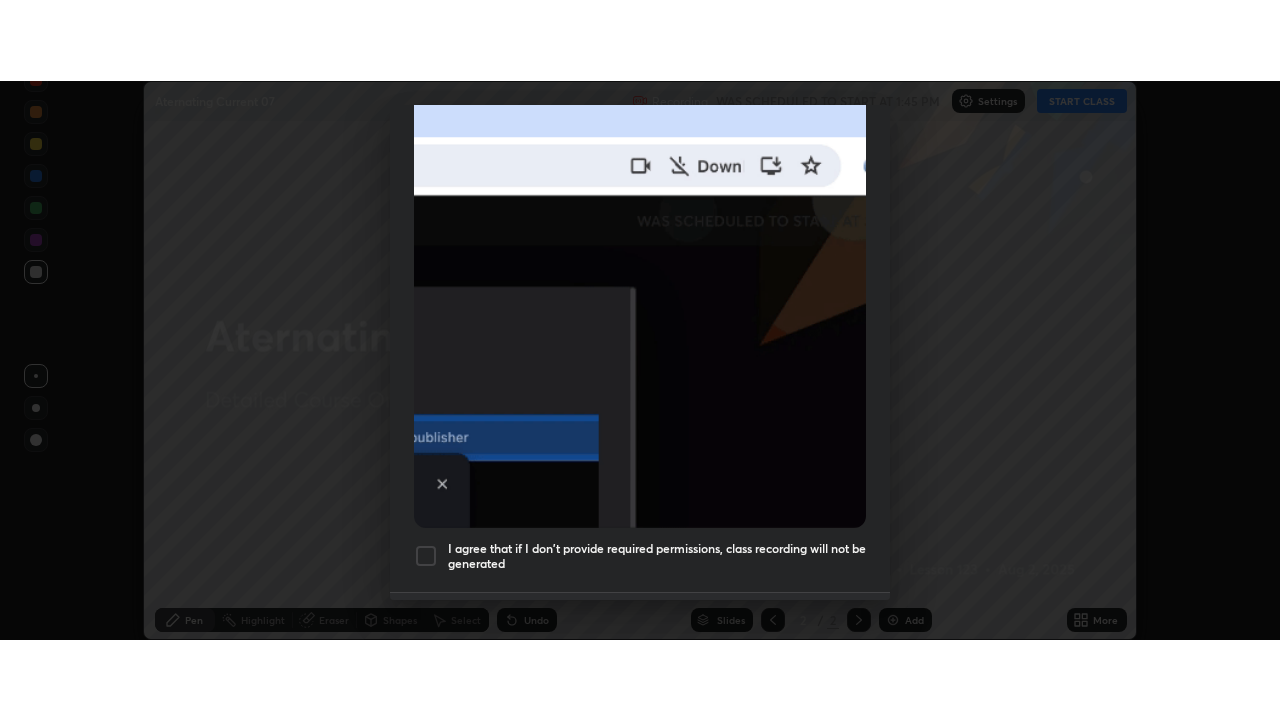 scroll, scrollTop: 505, scrollLeft: 0, axis: vertical 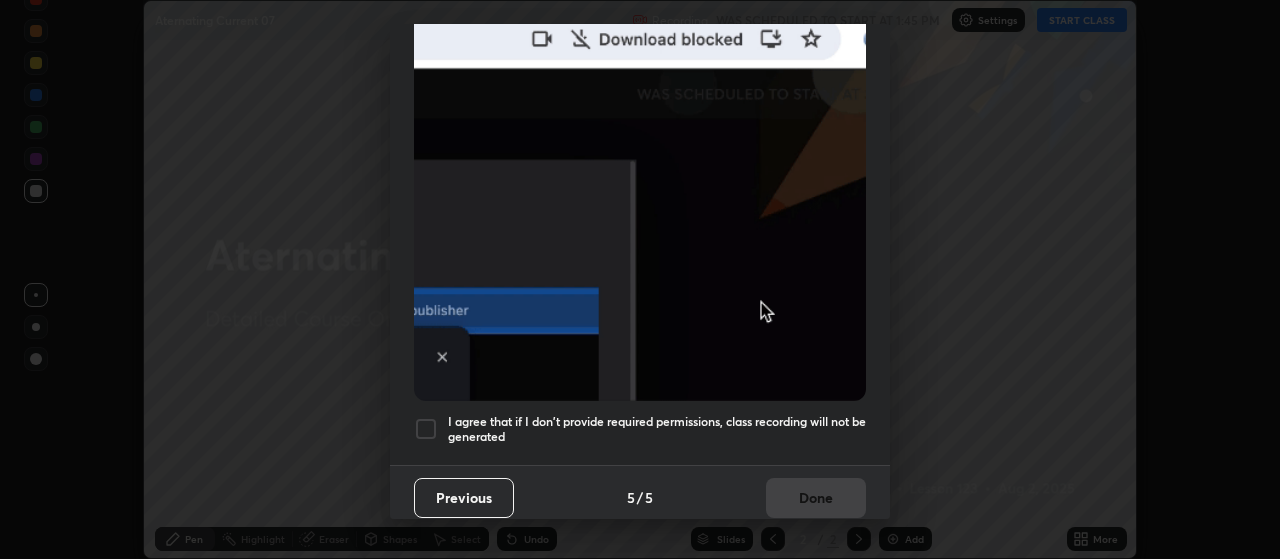 click at bounding box center (426, 429) 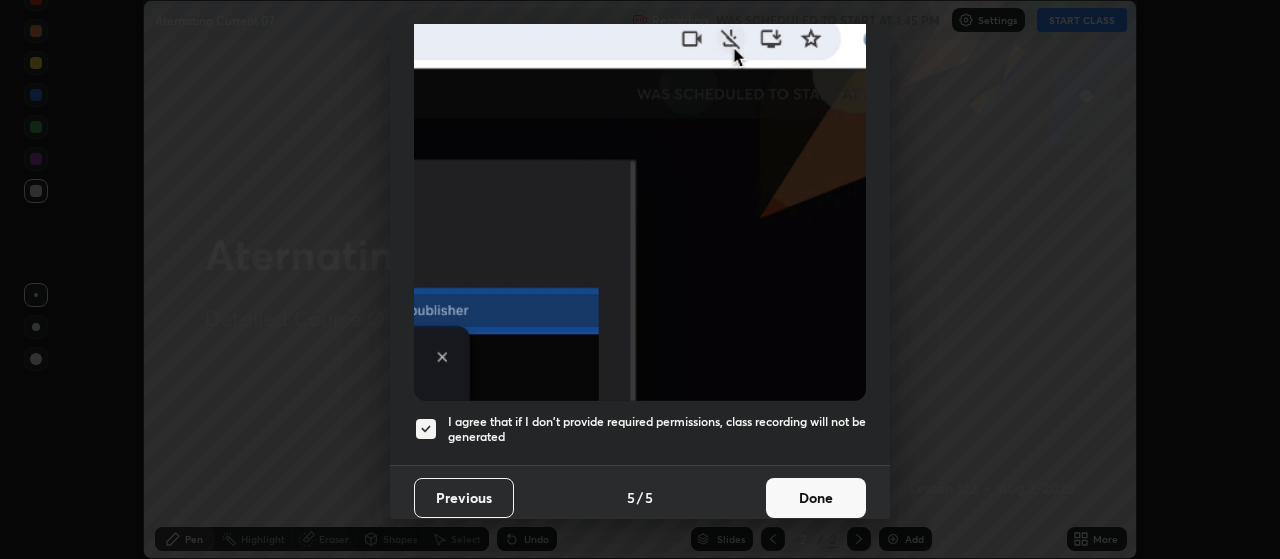 click on "Done" at bounding box center (816, 498) 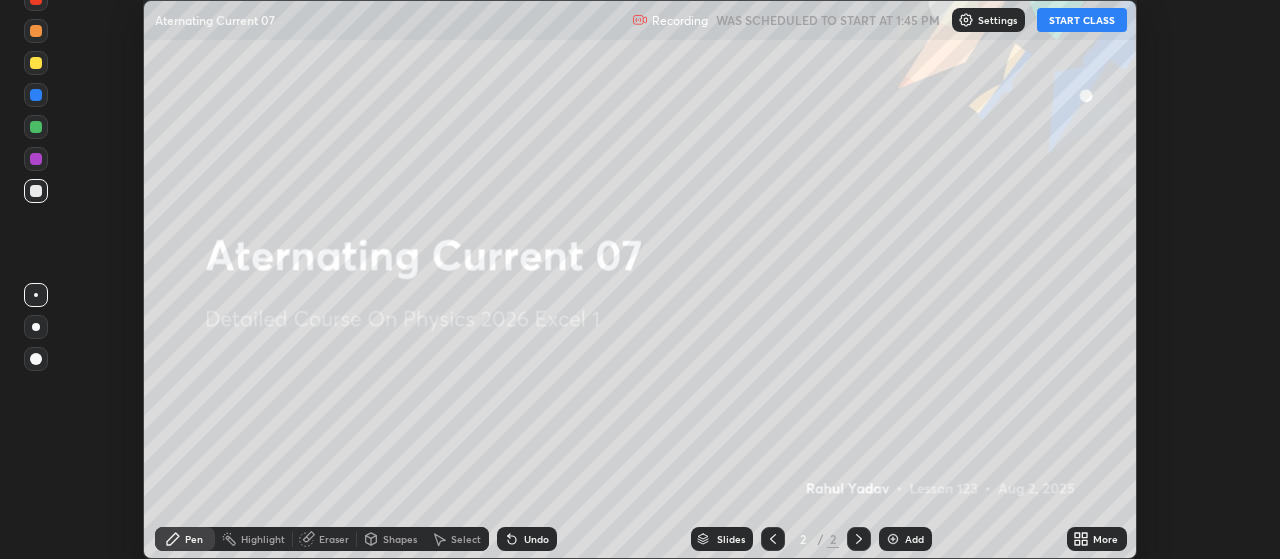 click 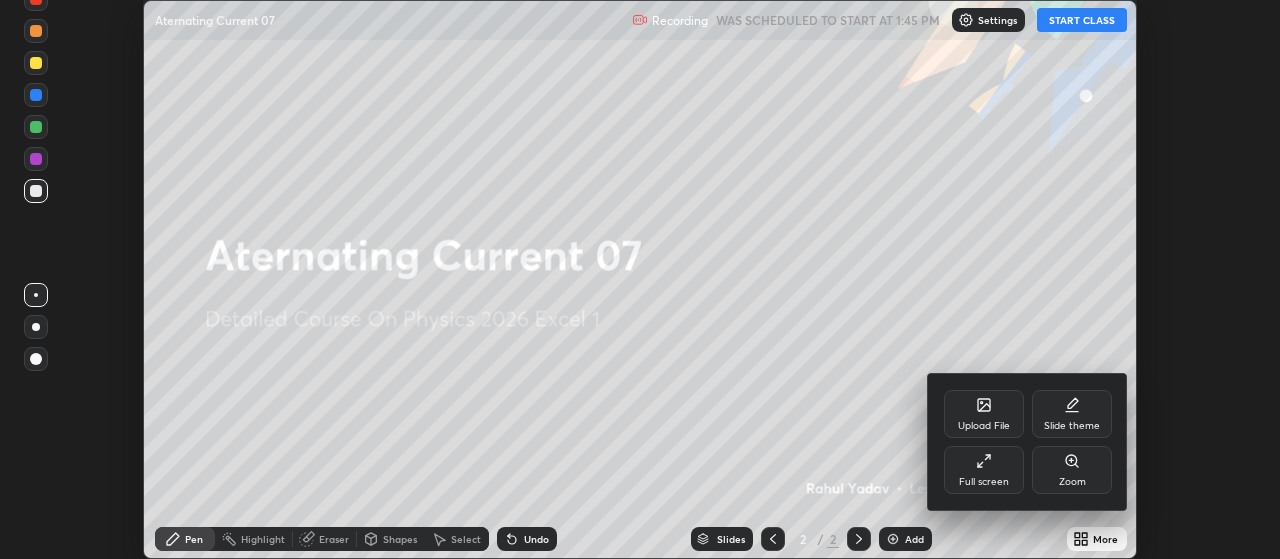 click on "Full screen" at bounding box center (984, 482) 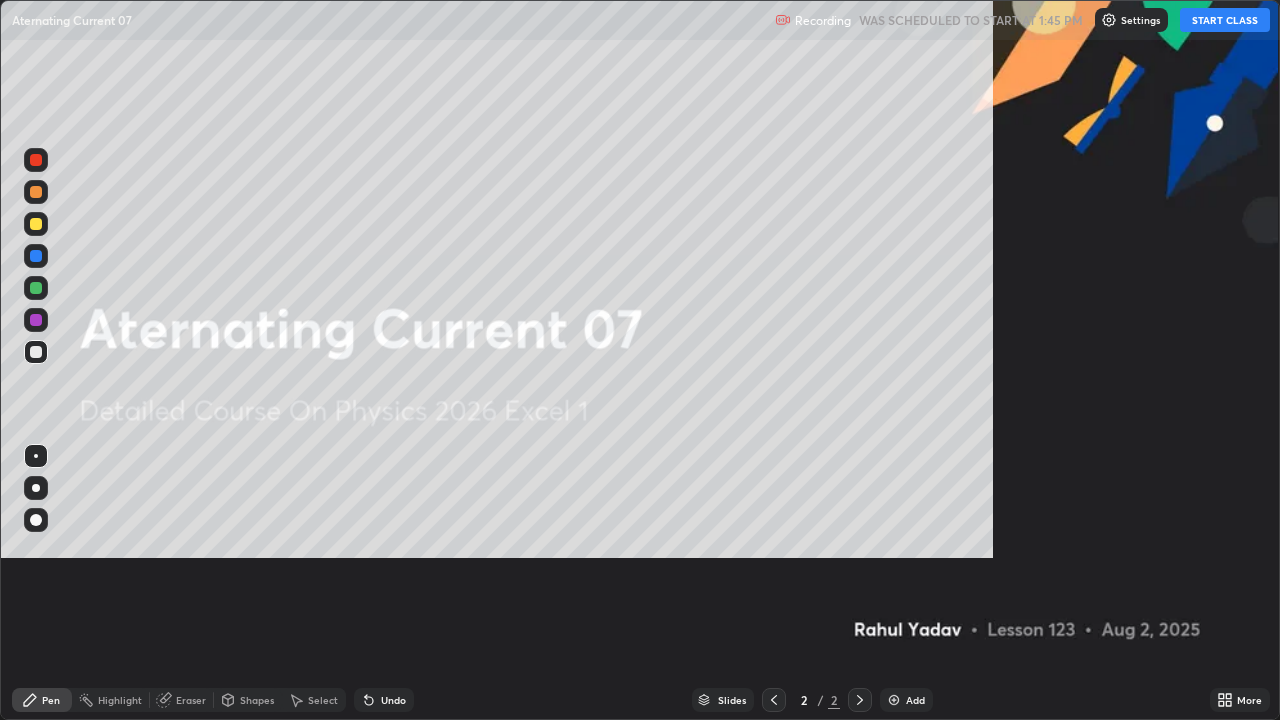 scroll, scrollTop: 99280, scrollLeft: 98720, axis: both 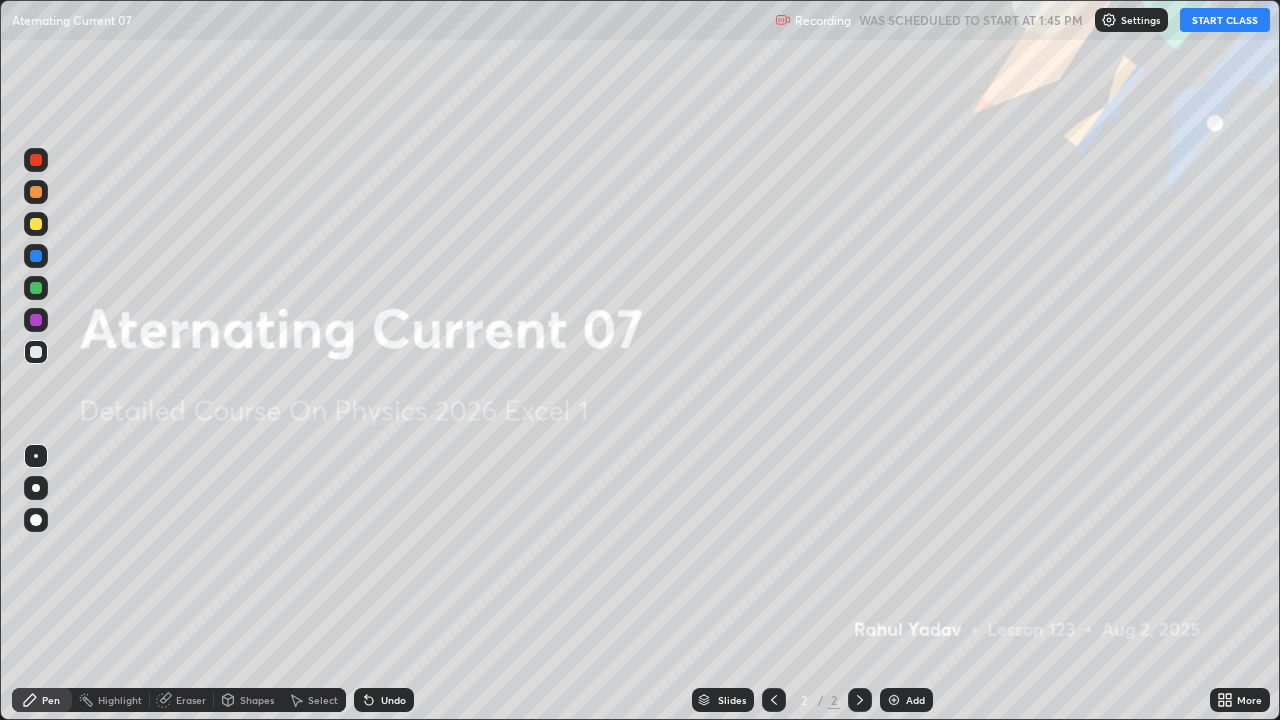 click on "START CLASS" at bounding box center [1225, 20] 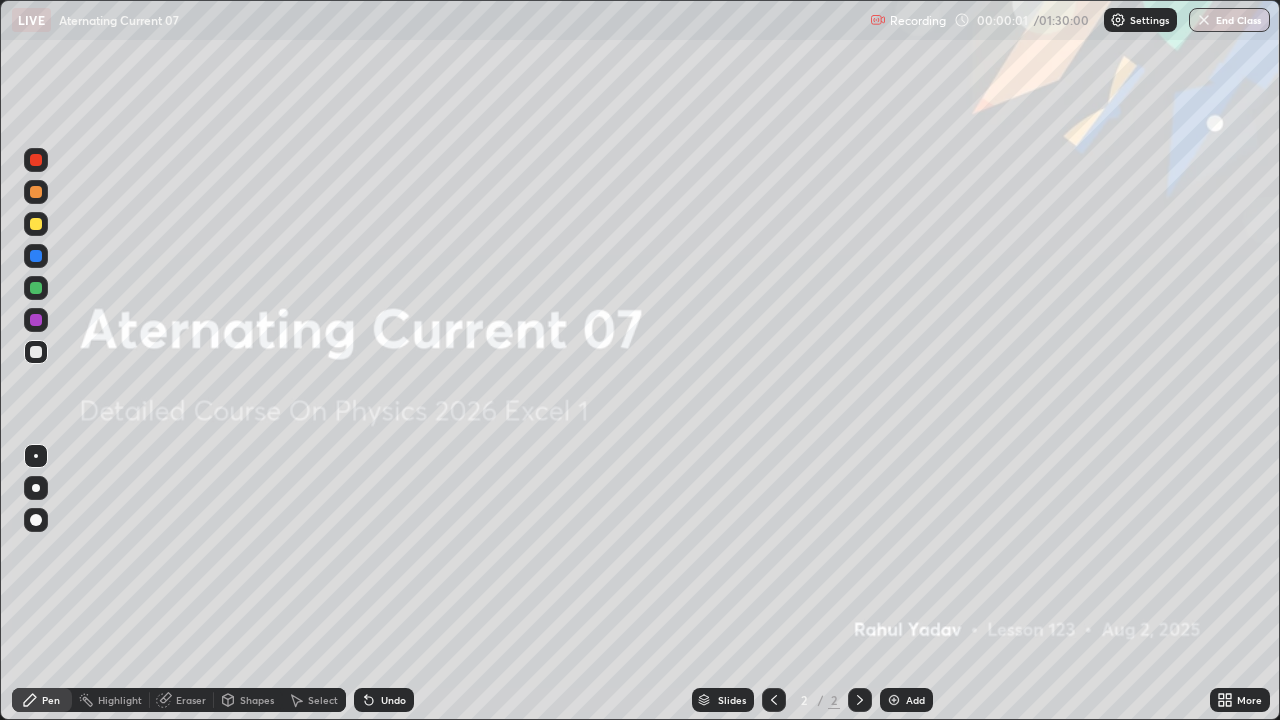 click at bounding box center (36, 488) 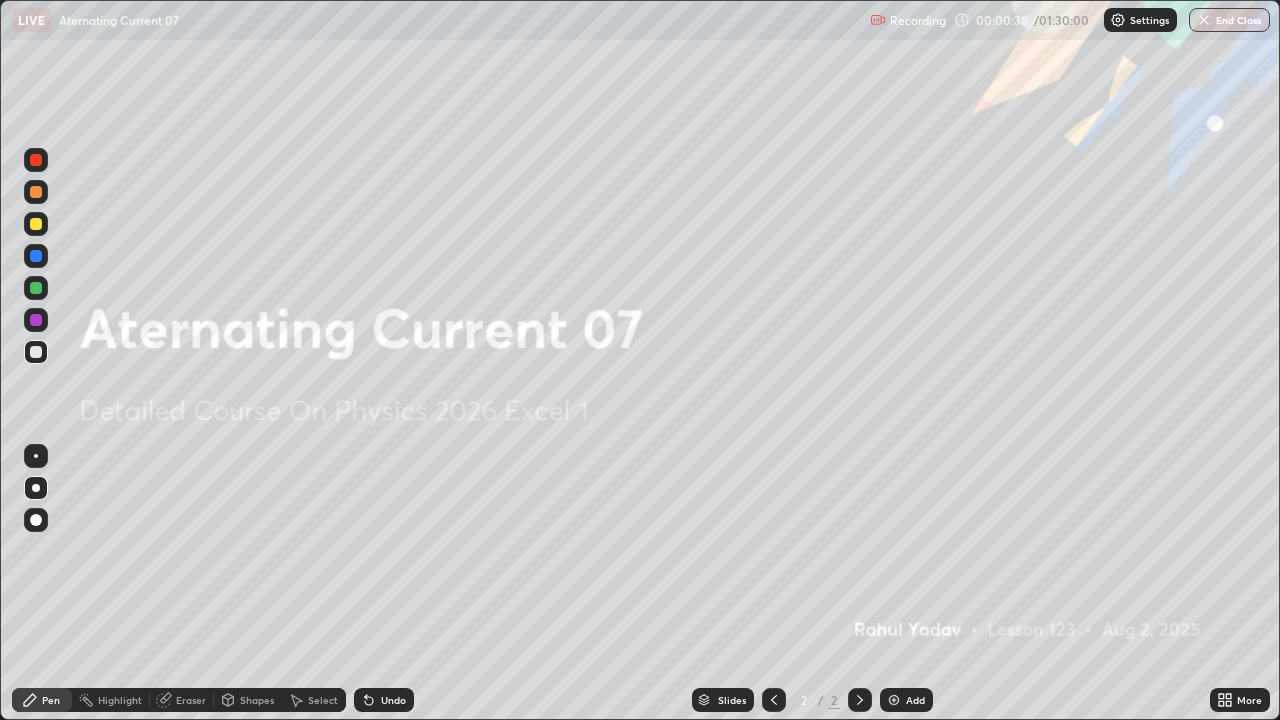 click 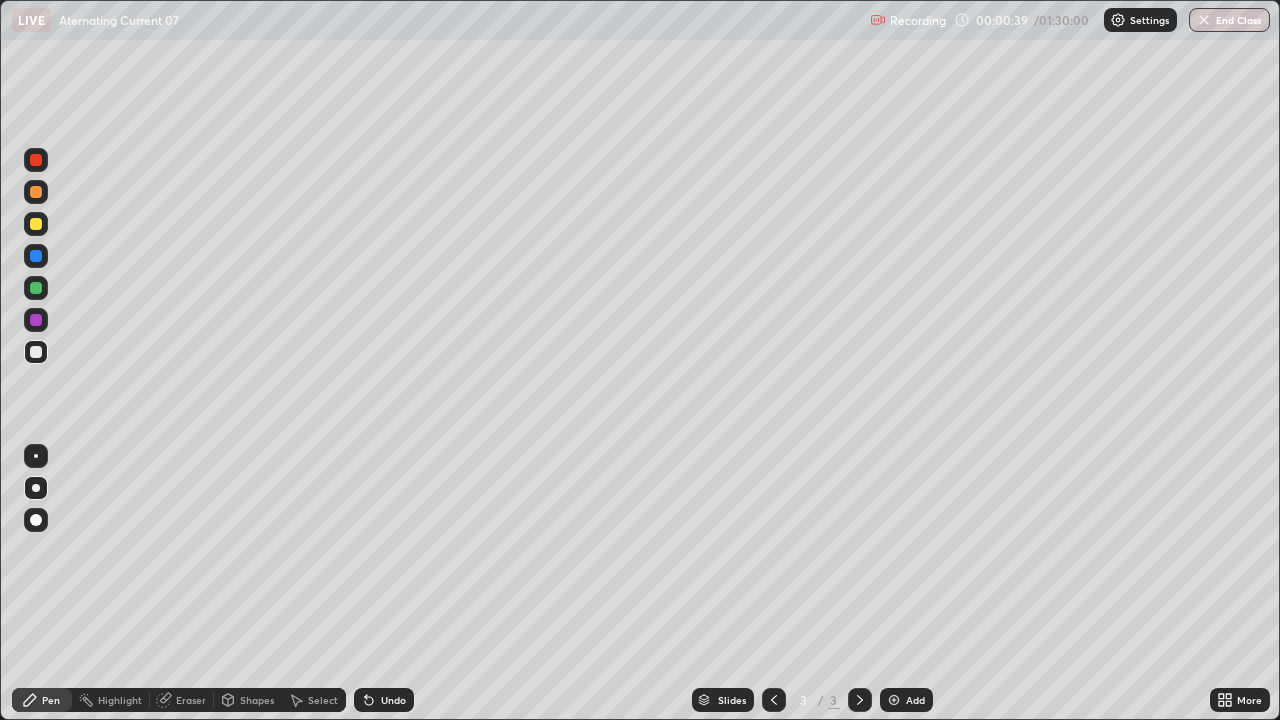 click on "Shapes" at bounding box center [257, 700] 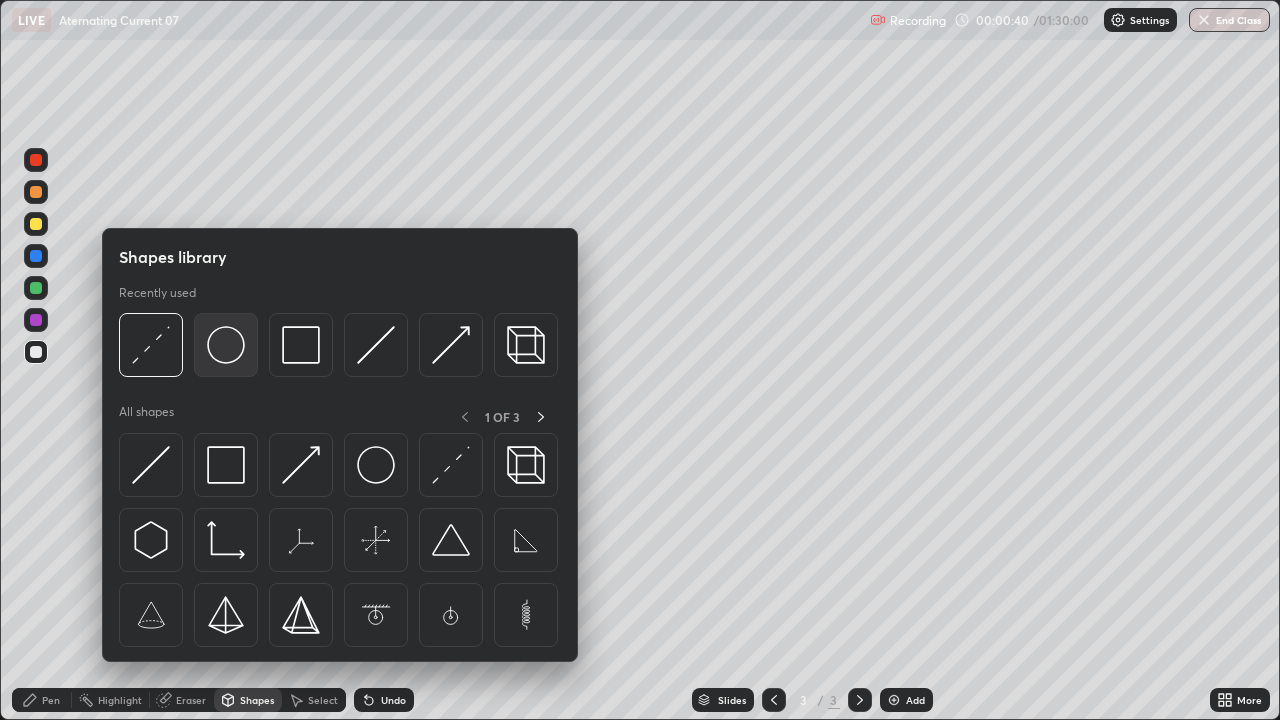 click at bounding box center [226, 345] 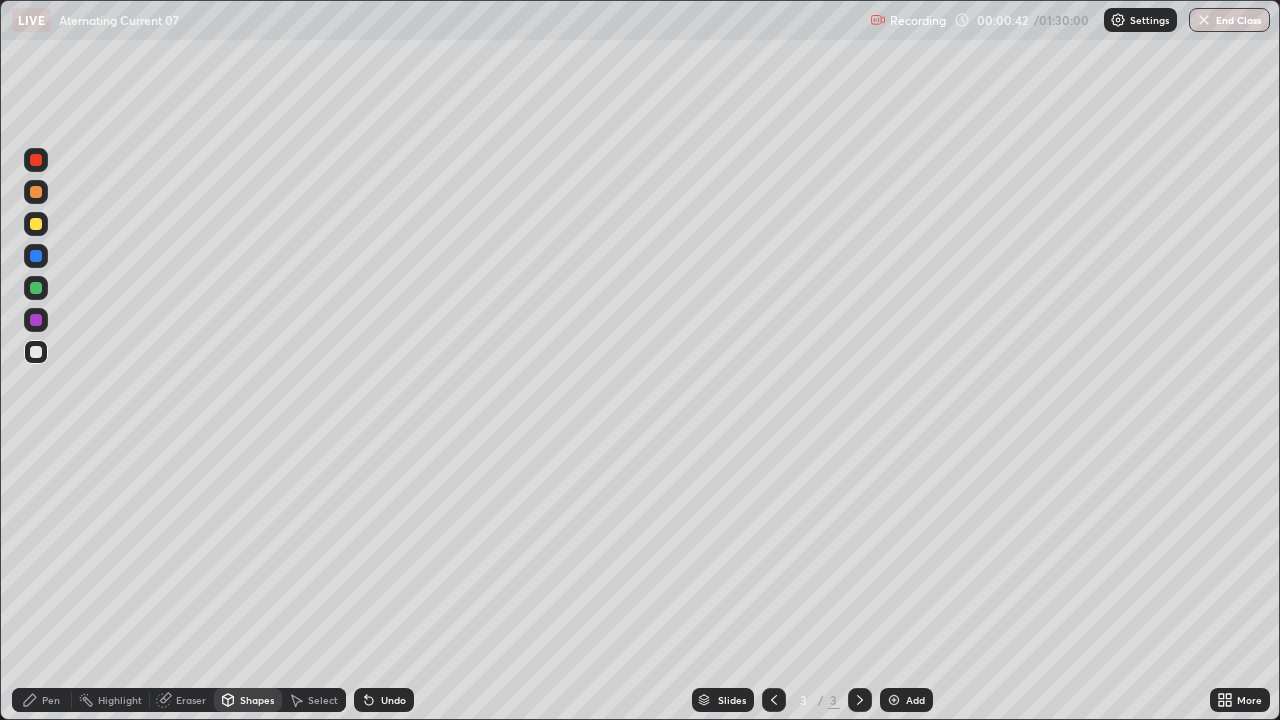 click on "Shapes" at bounding box center (257, 700) 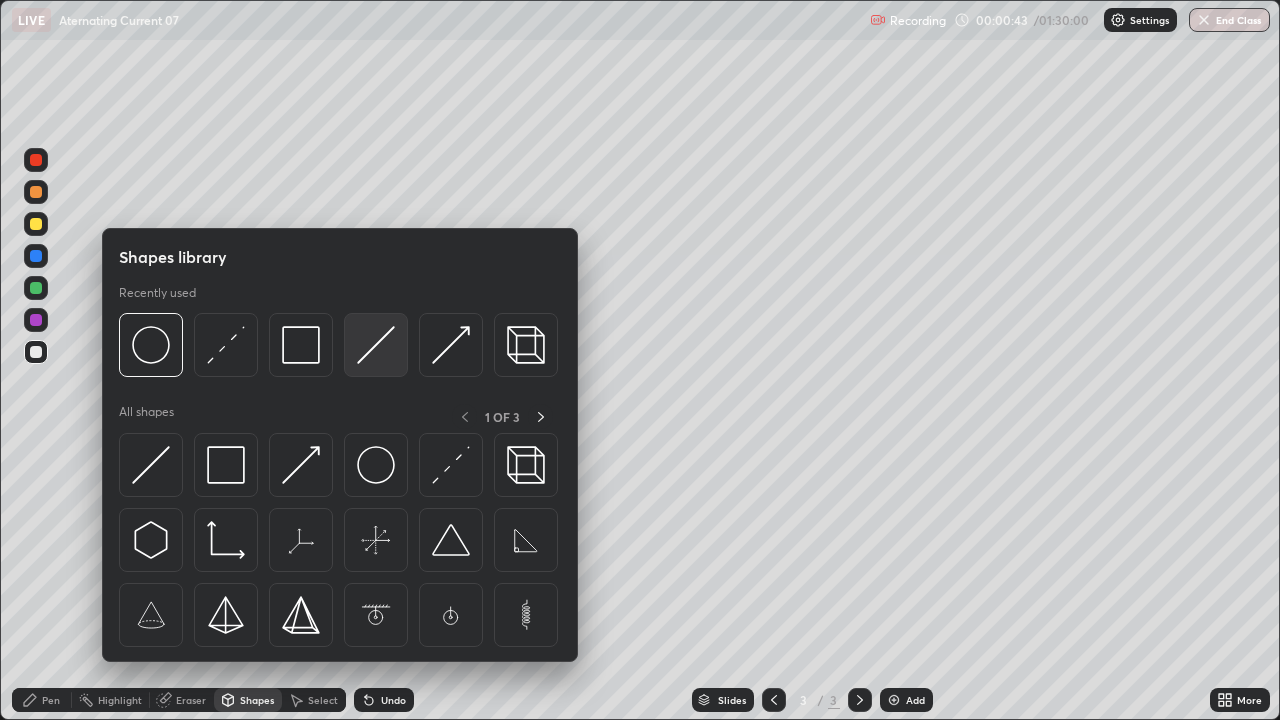 click at bounding box center [376, 345] 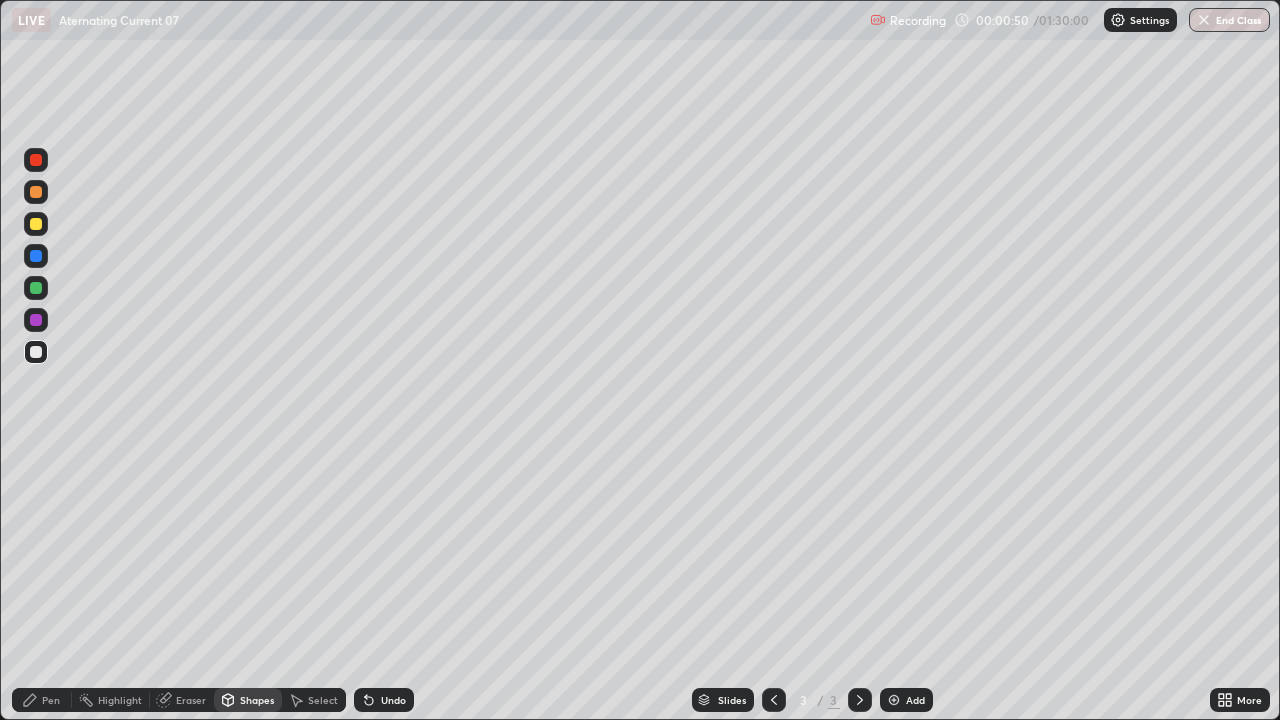 click on "Pen" at bounding box center [51, 700] 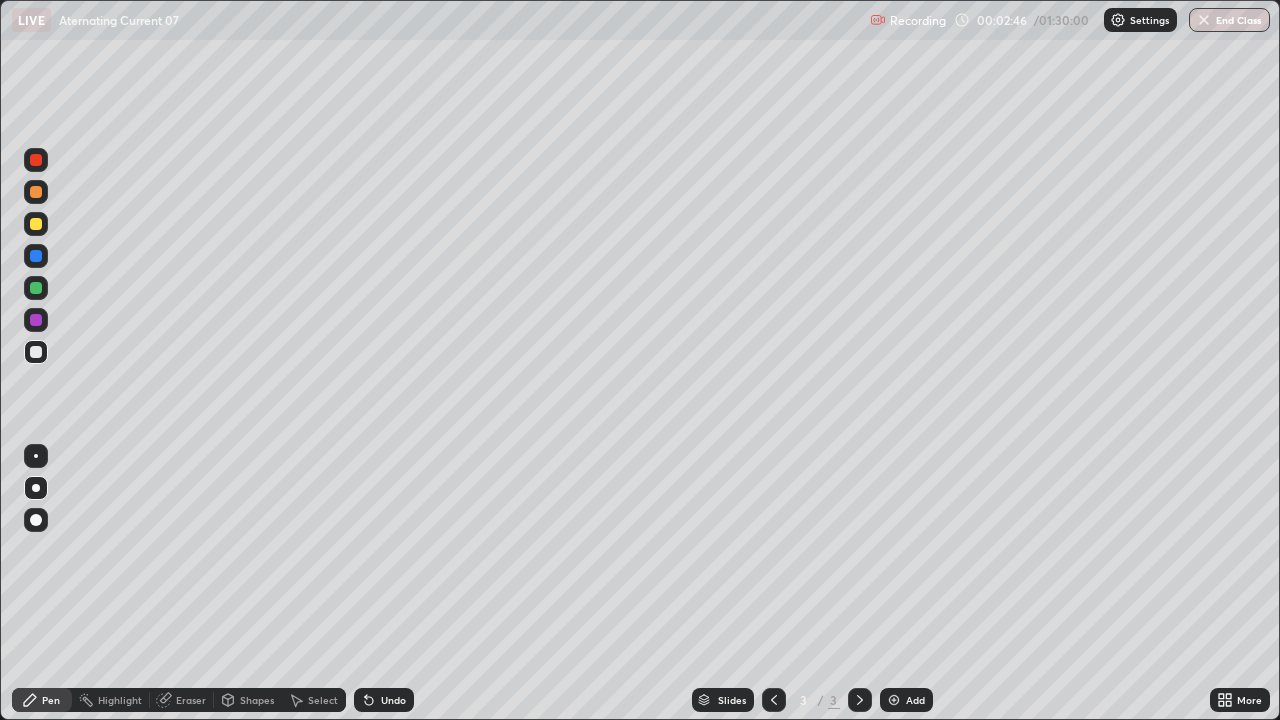 click at bounding box center [36, 352] 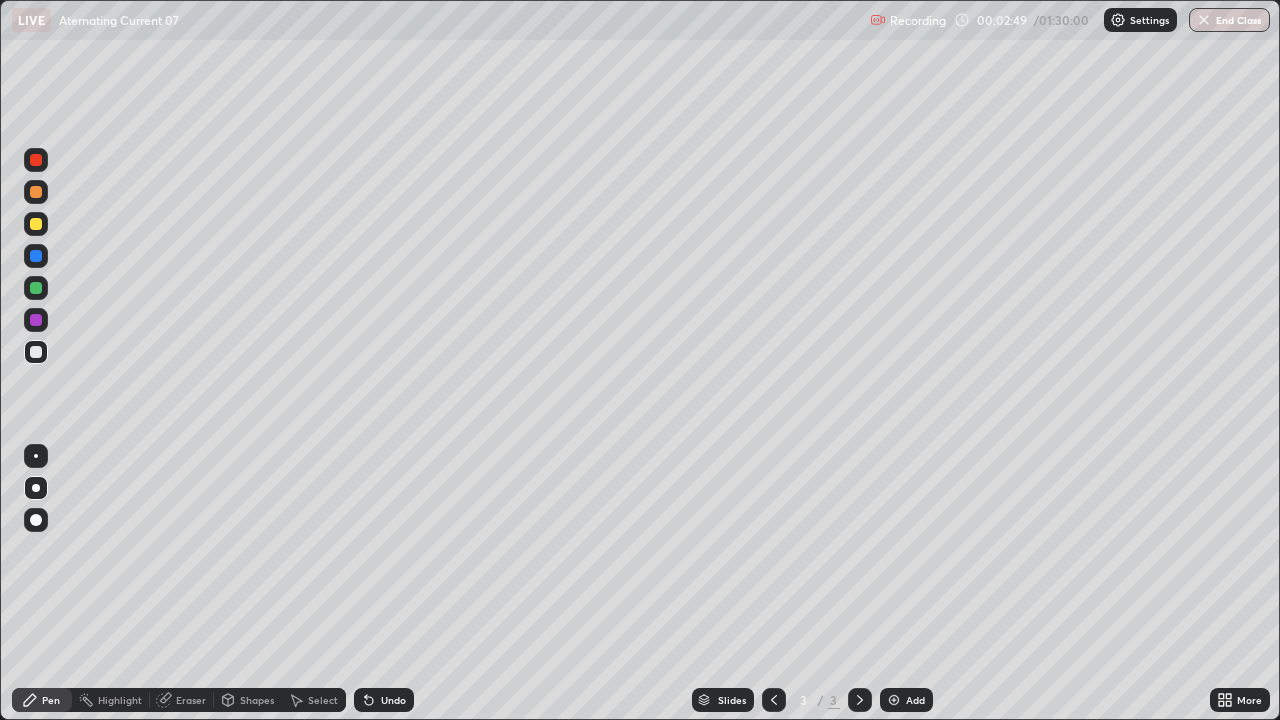 click on "Shapes" at bounding box center (257, 700) 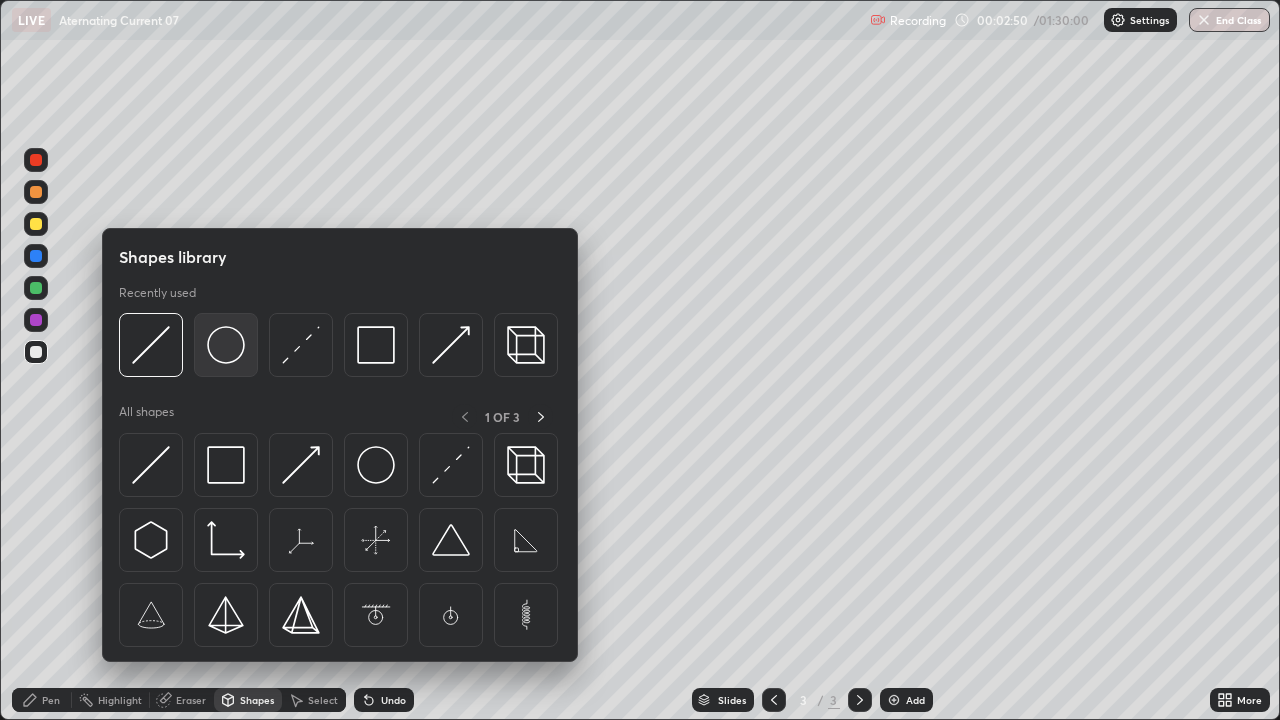 click at bounding box center (226, 345) 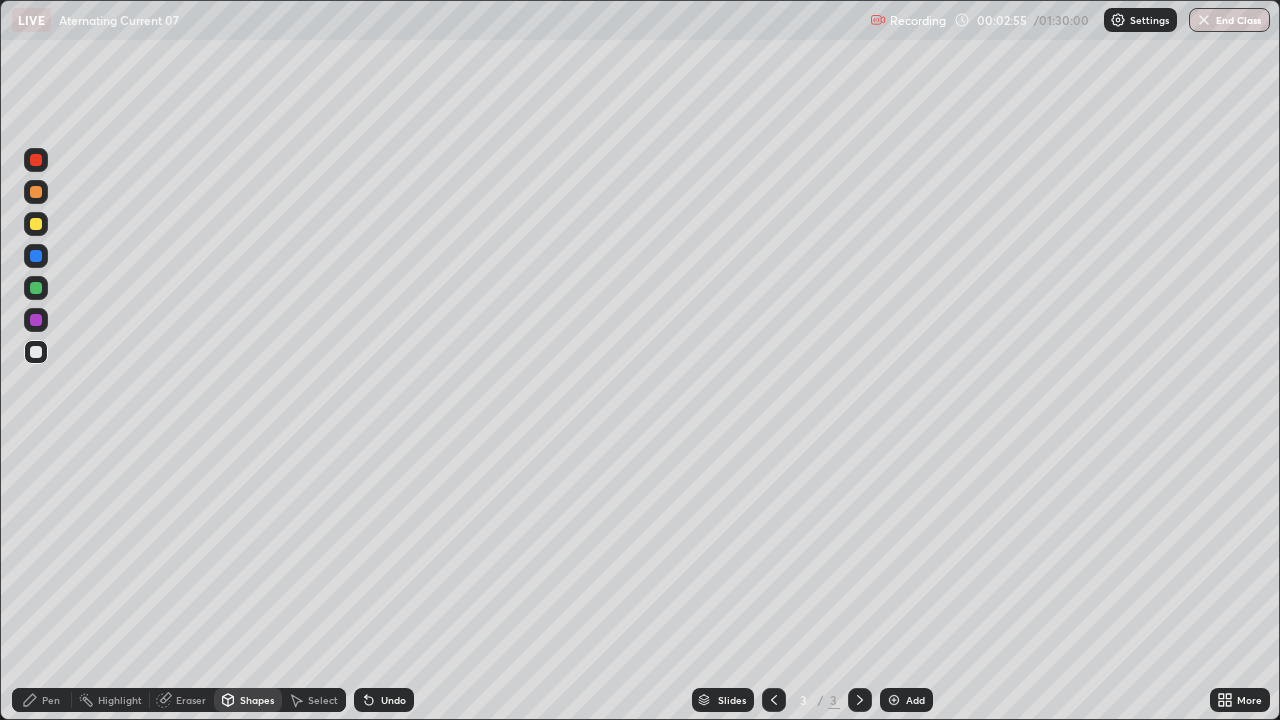 click 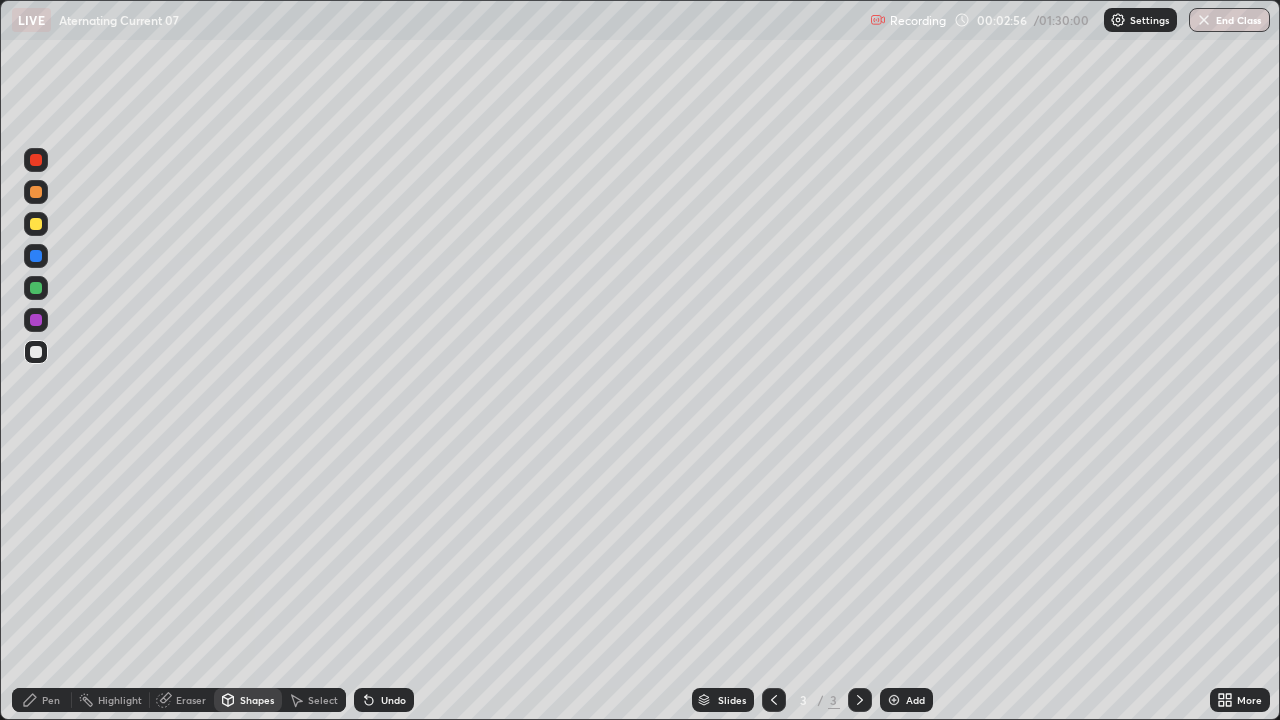 click on "Shapes" at bounding box center (257, 700) 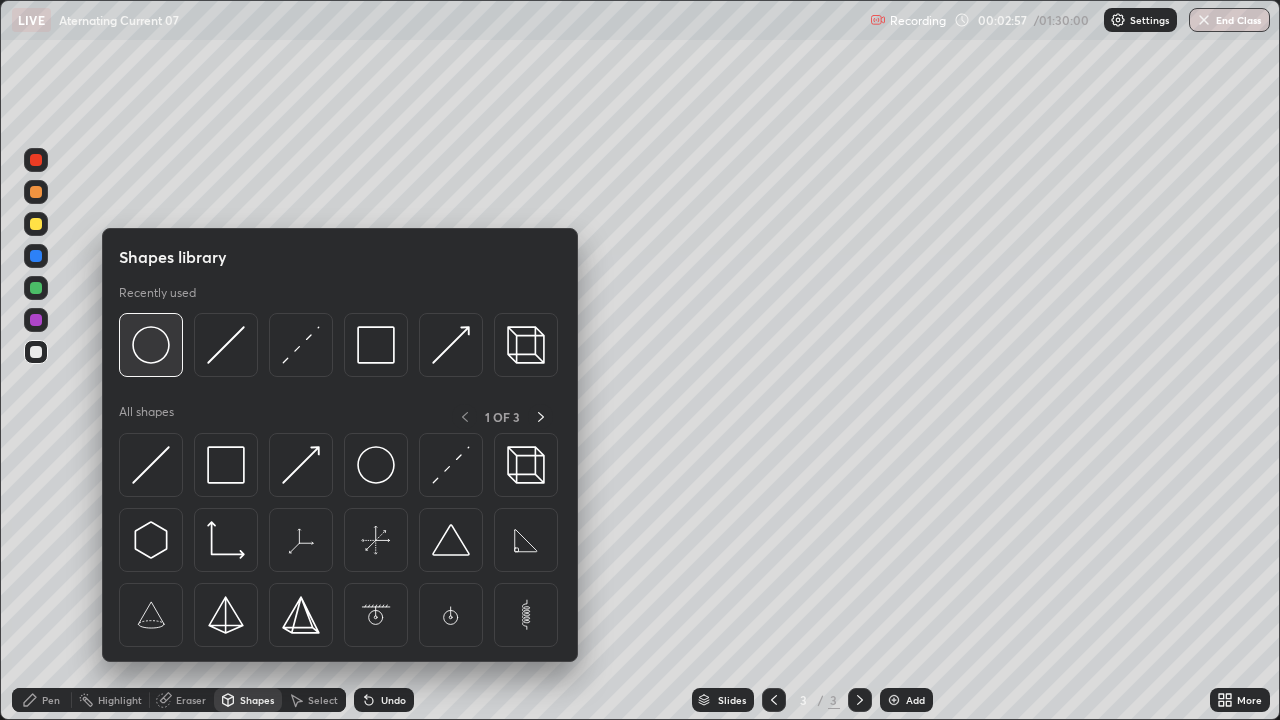 click at bounding box center (151, 345) 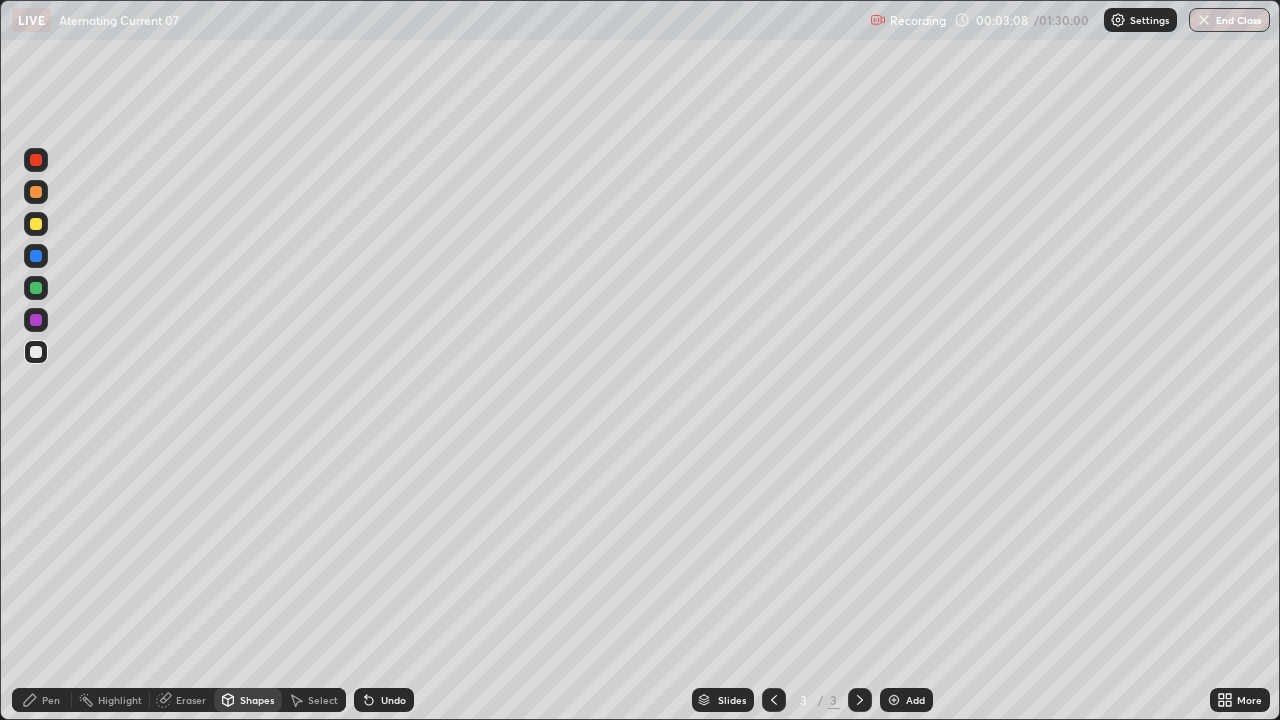 click on "Select" at bounding box center (323, 700) 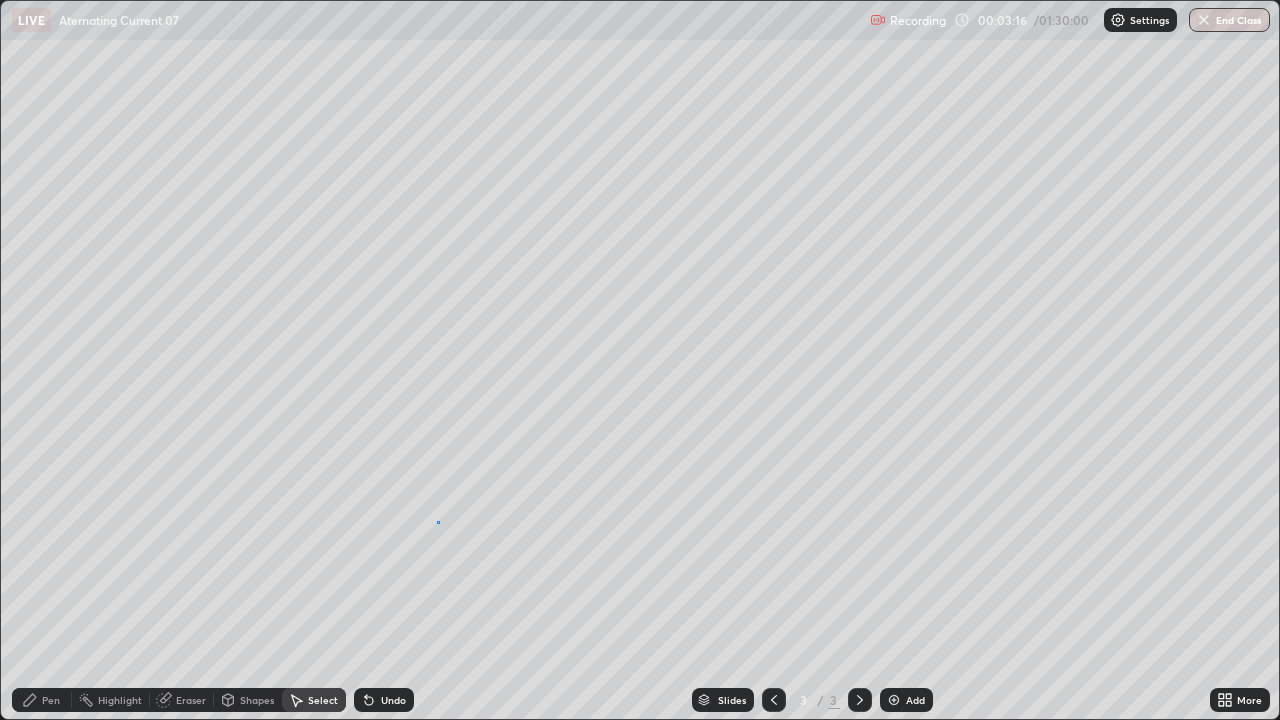 click on "0 ° Undo Copy Duplicate Duplicate to new slide Delete" at bounding box center (640, 360) 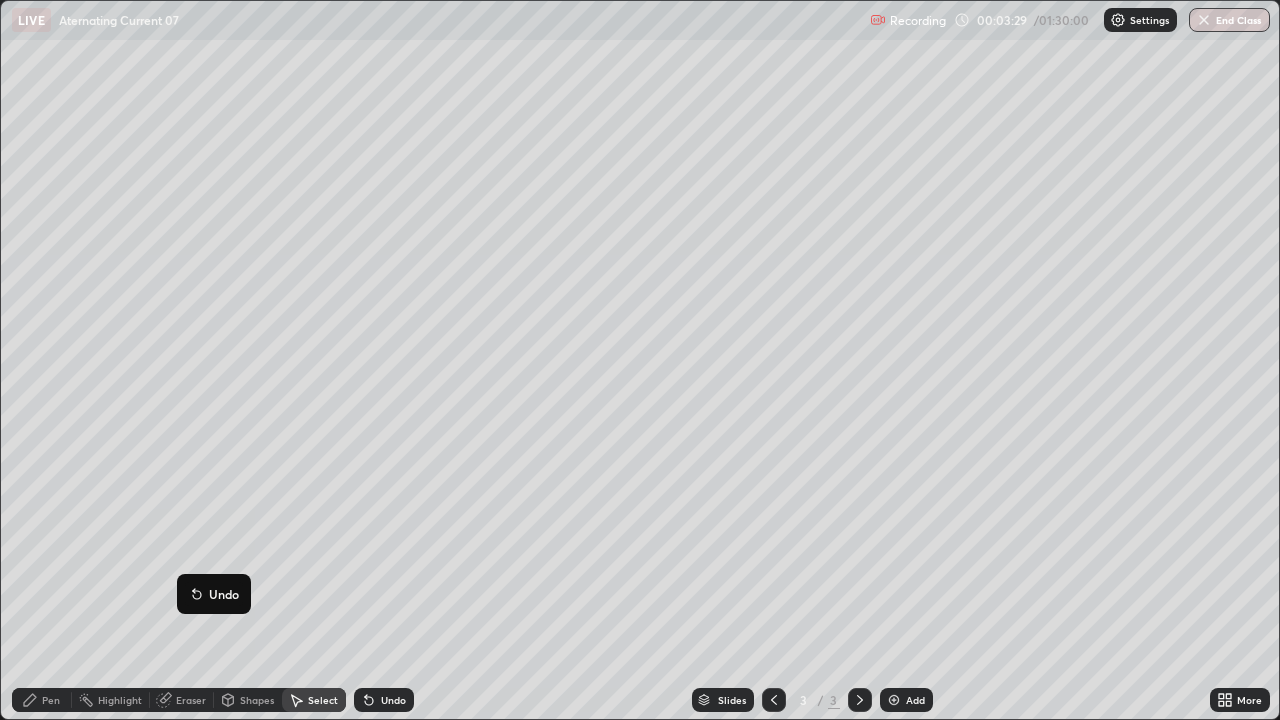 click on "93 ° Undo Copy Duplicate Duplicate to new slide Delete" at bounding box center [640, 360] 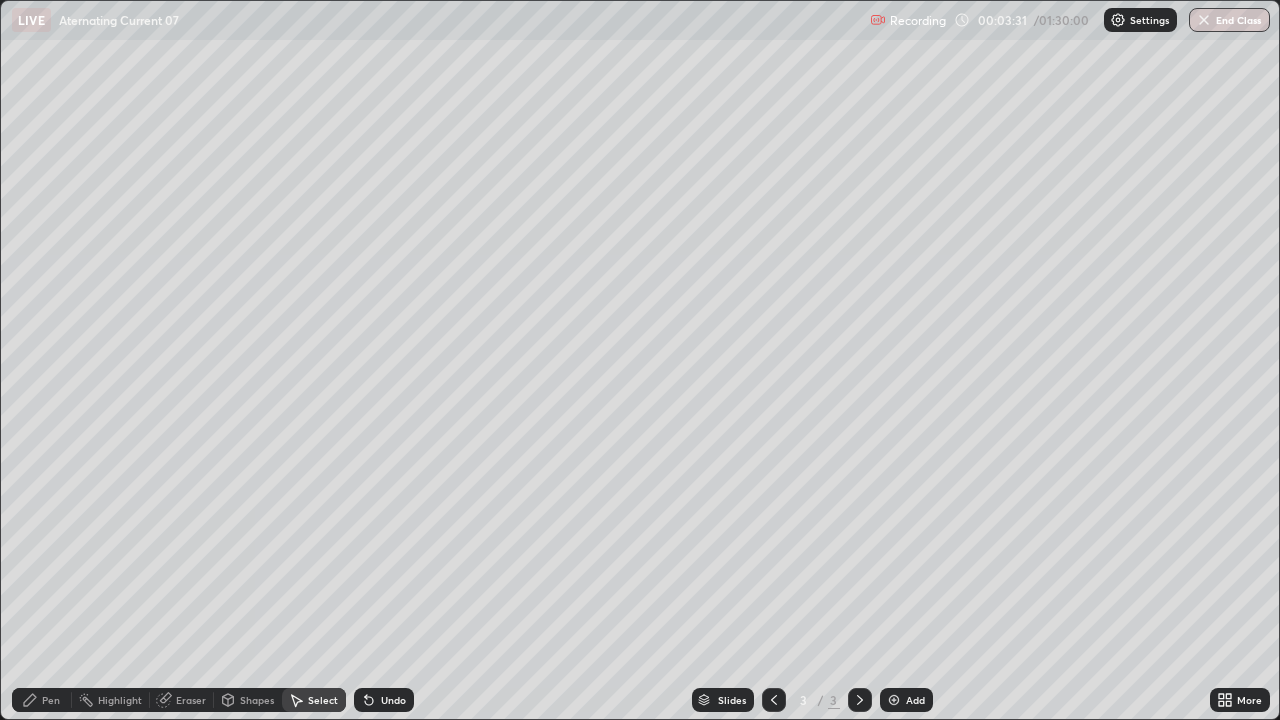 click on "Eraser" at bounding box center [191, 700] 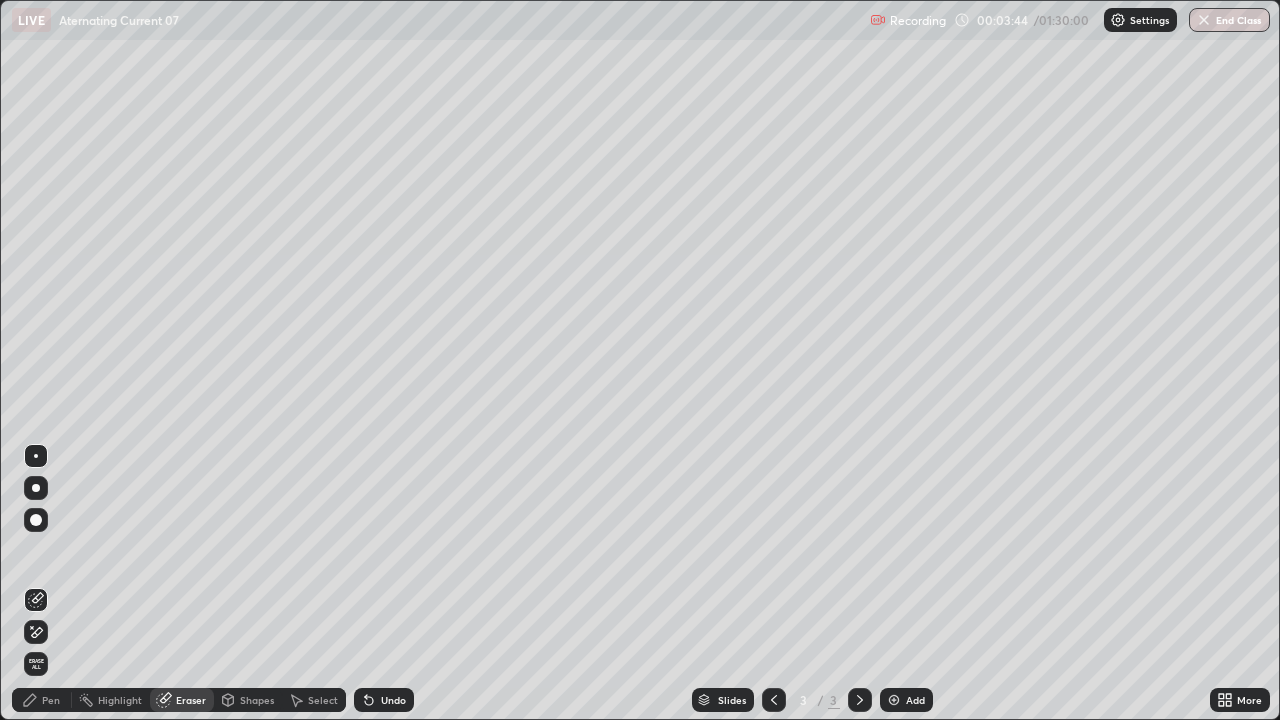 click on "Pen" at bounding box center (51, 700) 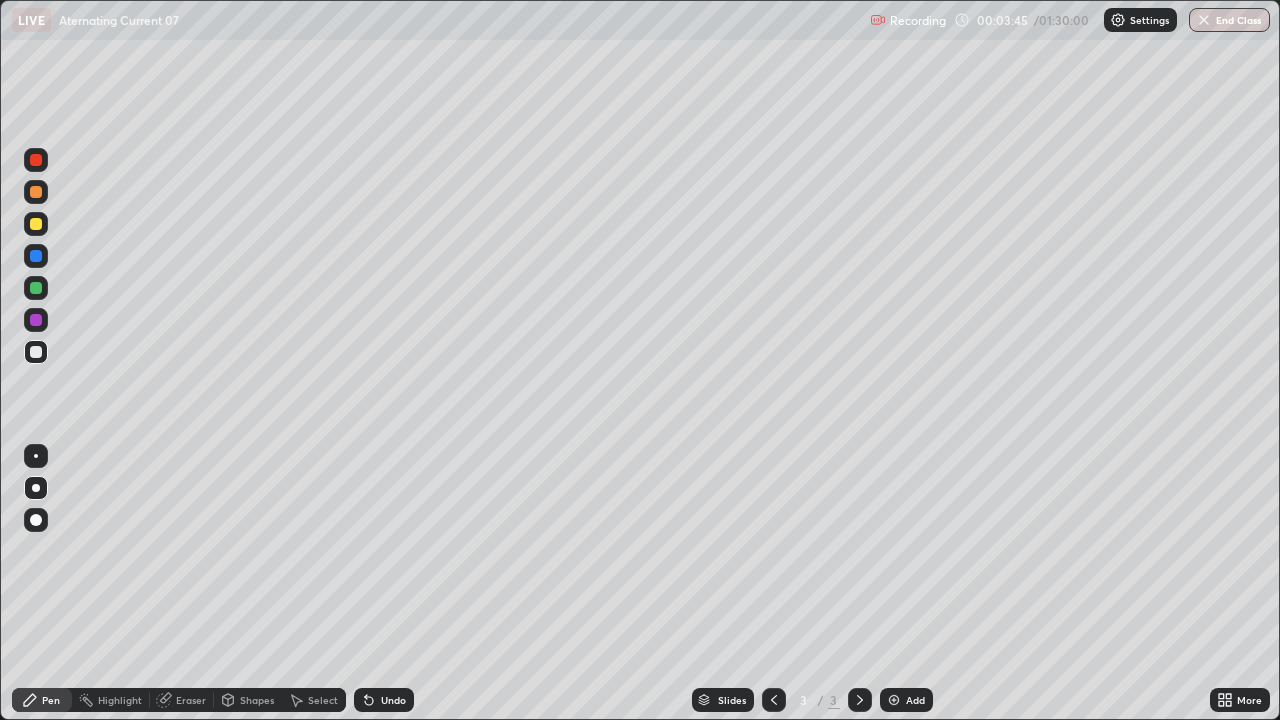click at bounding box center [36, 352] 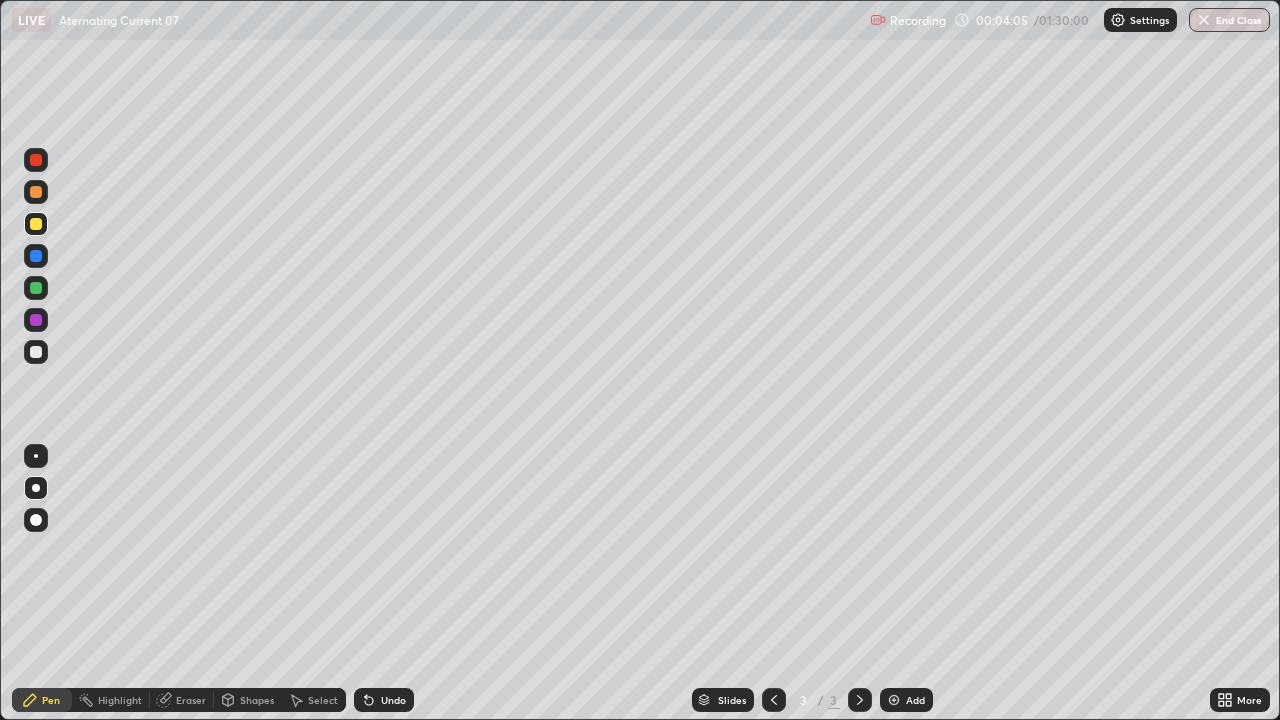 click on "Eraser" at bounding box center (191, 700) 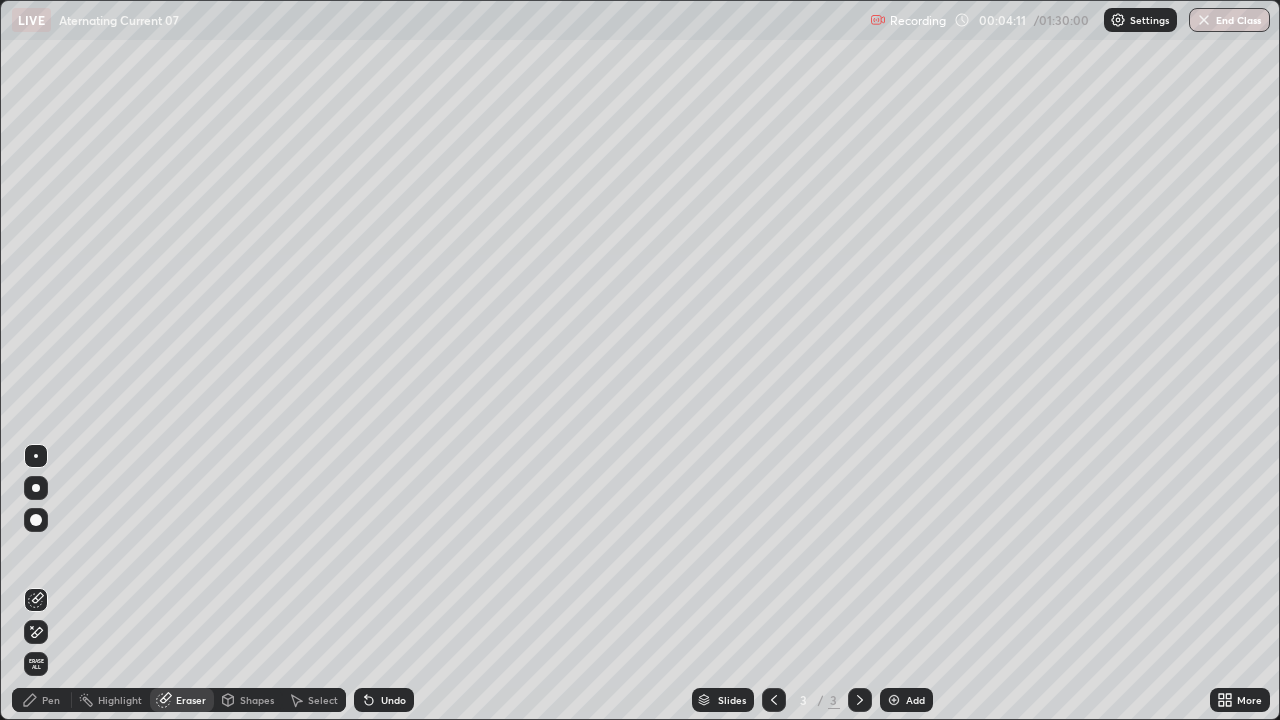 click on "Pen" at bounding box center (42, 700) 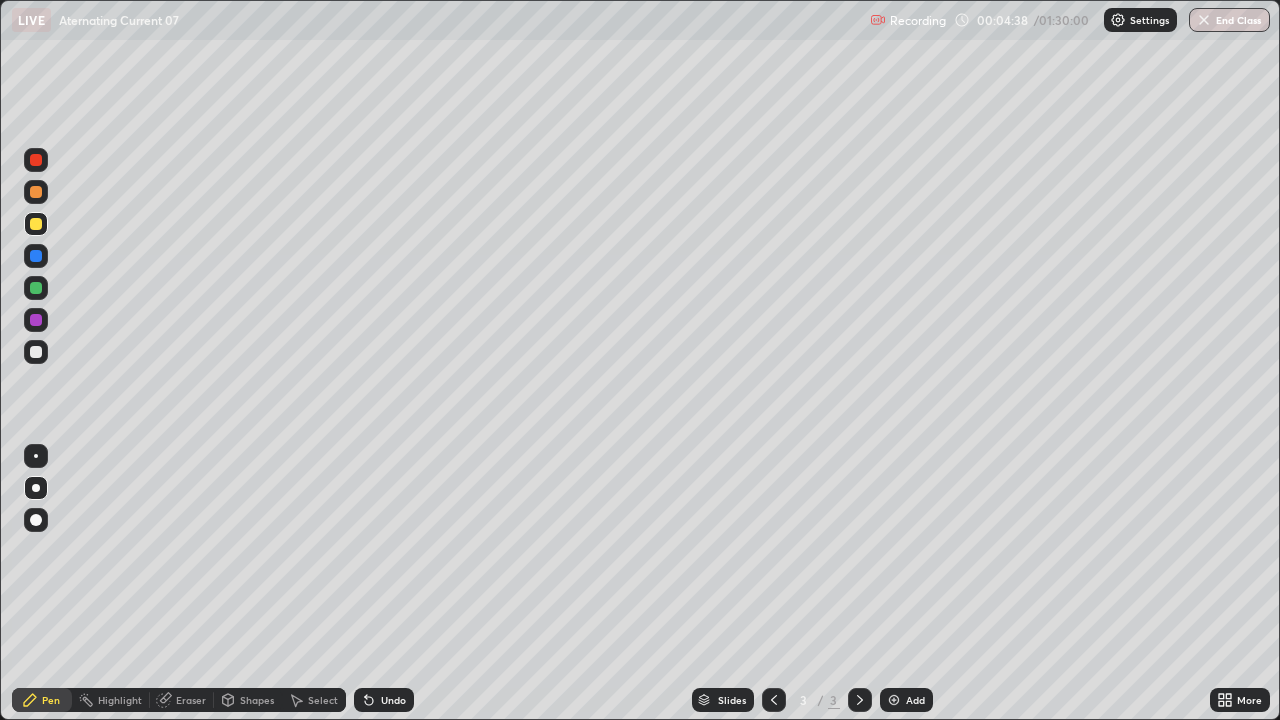 click on "Shapes" at bounding box center [257, 700] 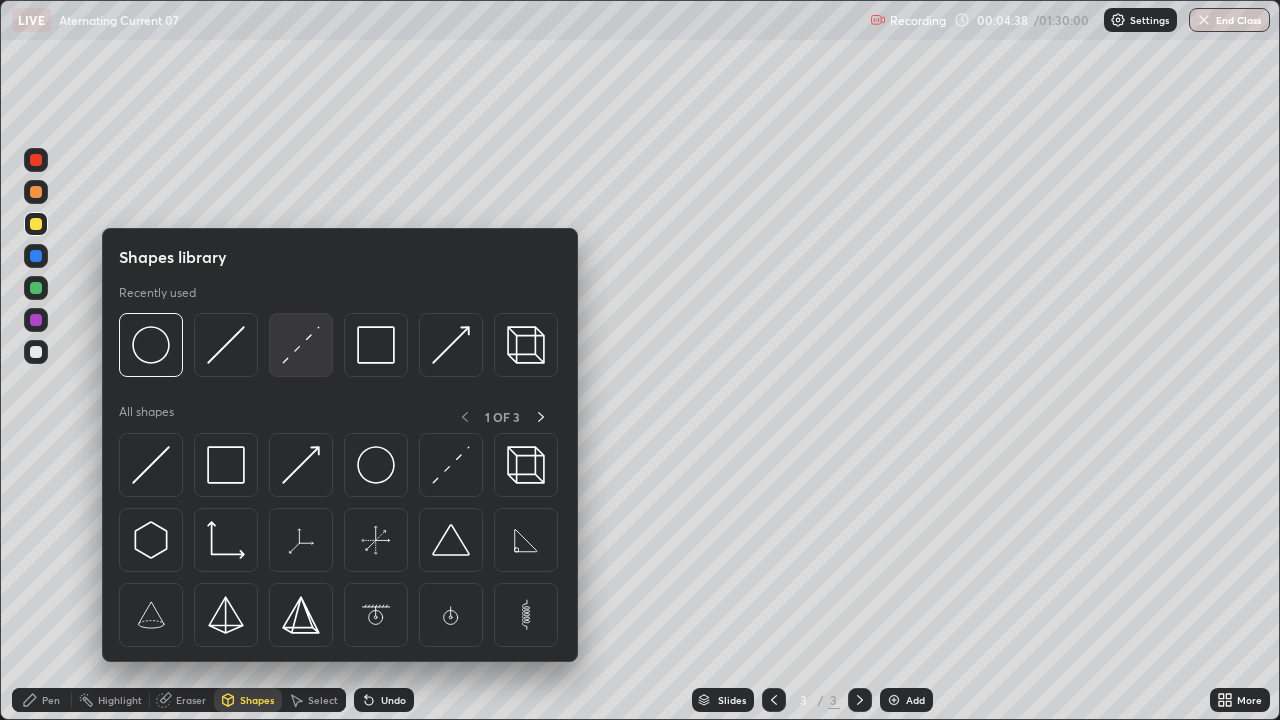 click at bounding box center [301, 345] 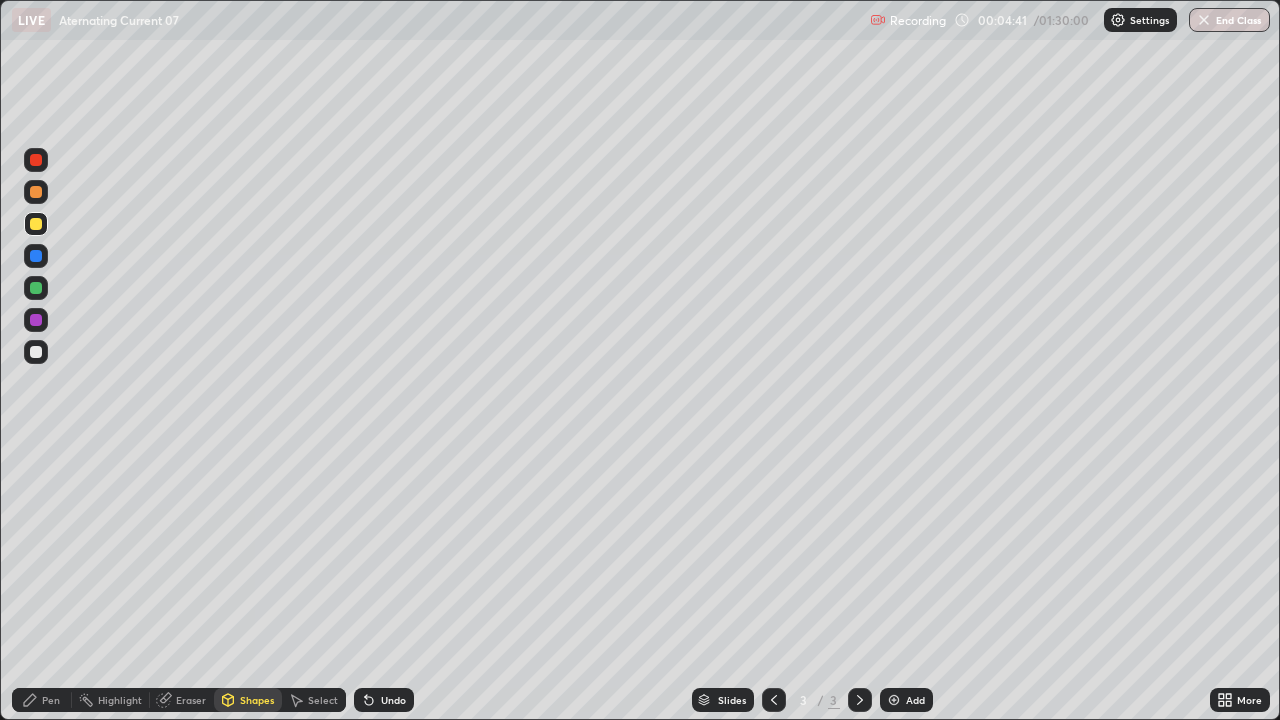 click on "Pen" at bounding box center (42, 700) 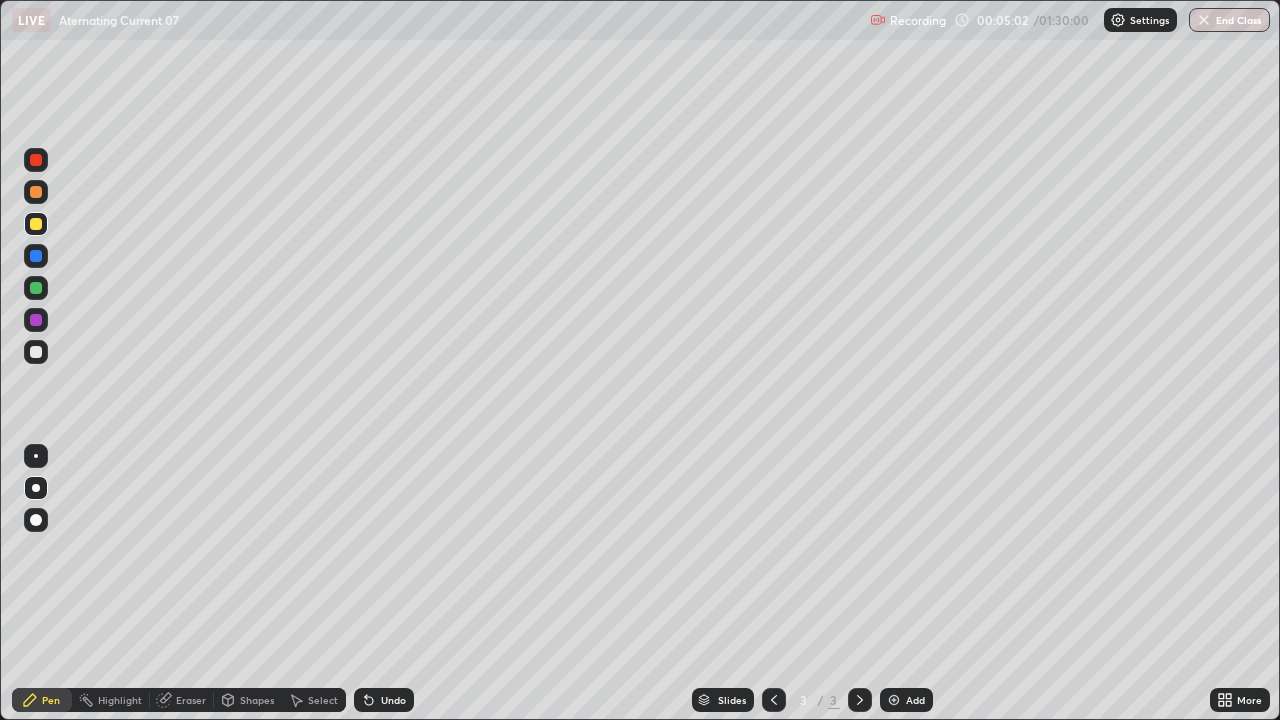 click at bounding box center [36, 256] 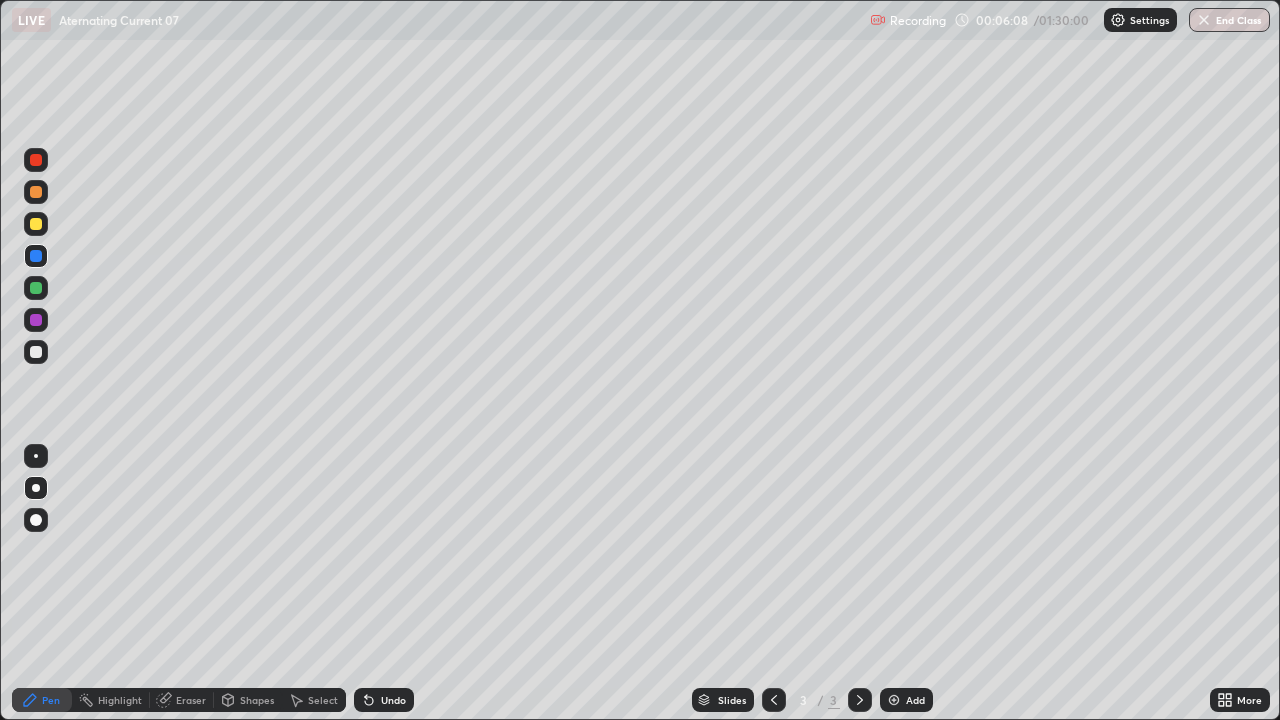 click at bounding box center (36, 352) 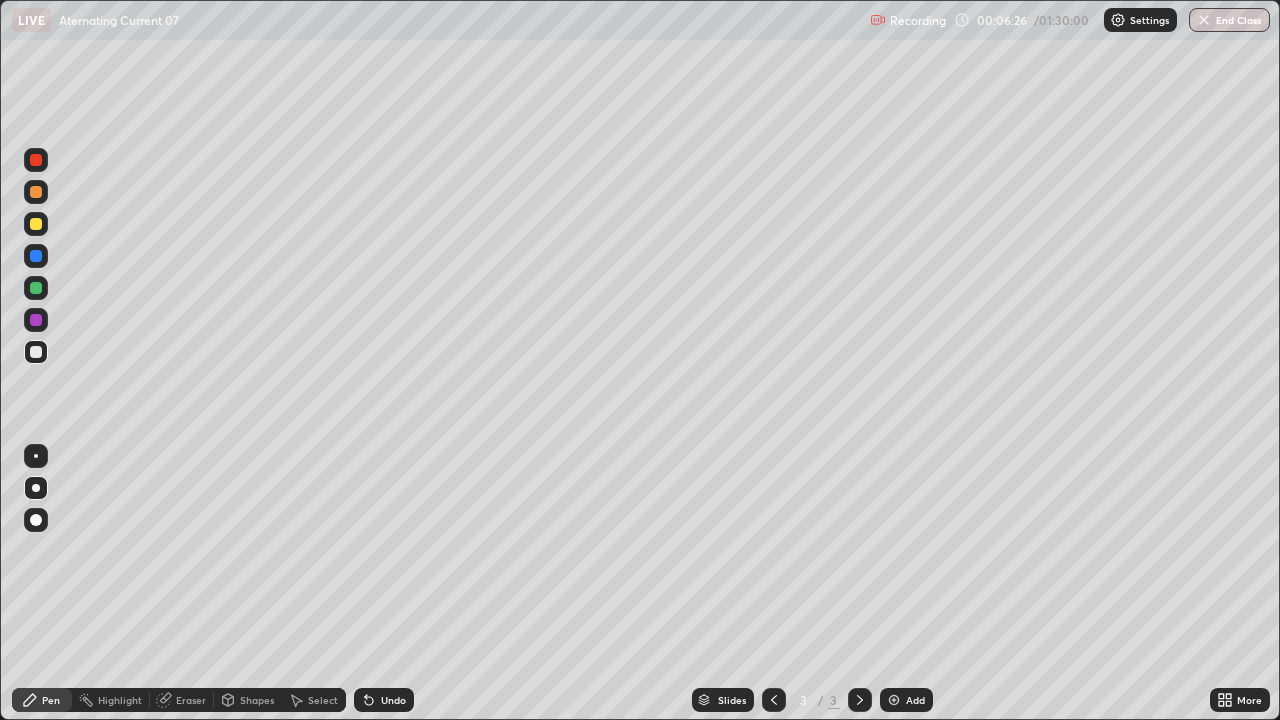 click 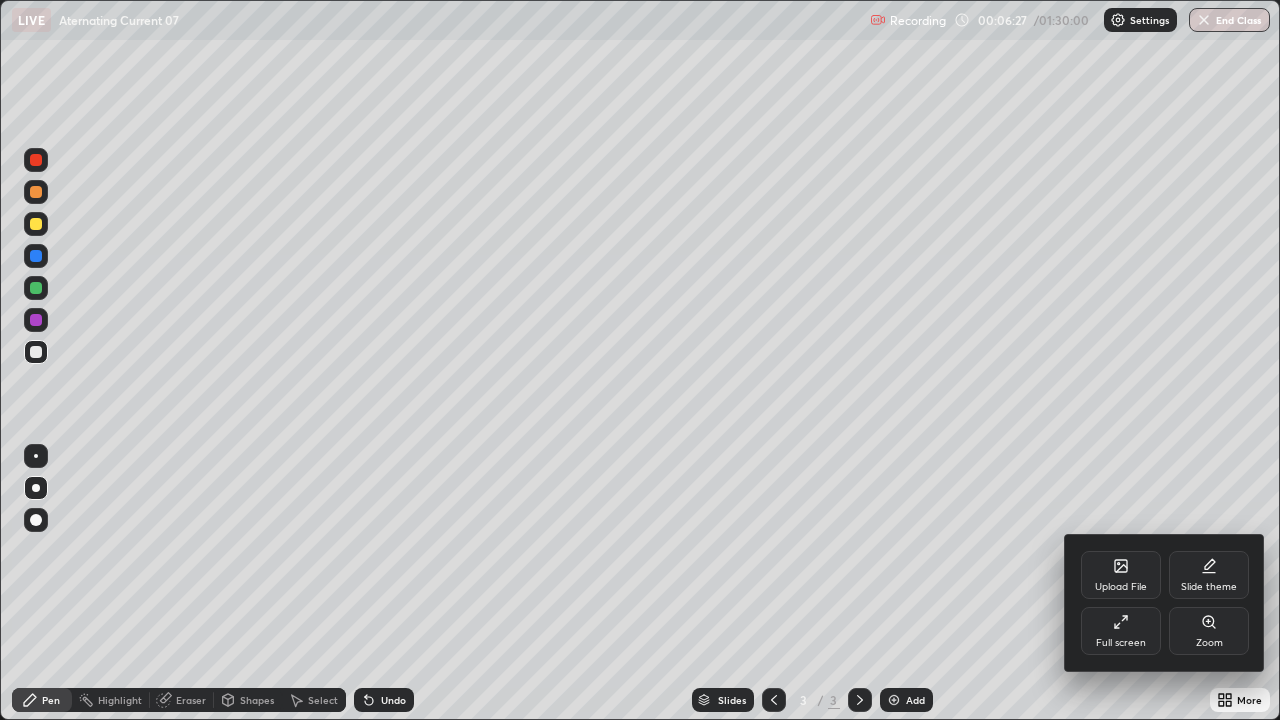 click 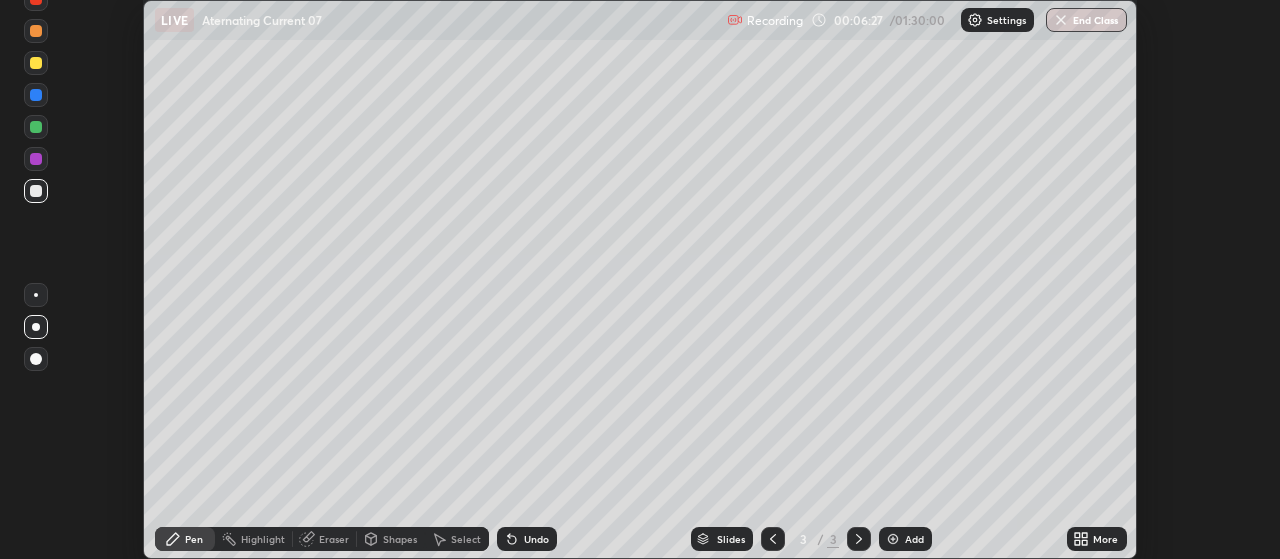scroll, scrollTop: 559, scrollLeft: 1280, axis: both 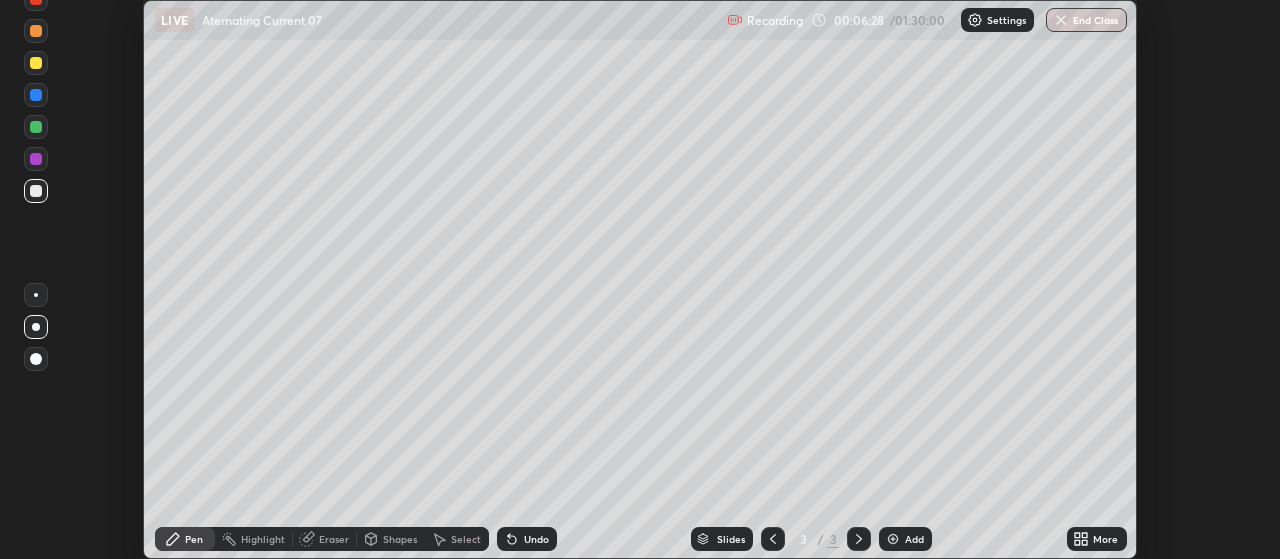 click on "Shapes" at bounding box center [400, 539] 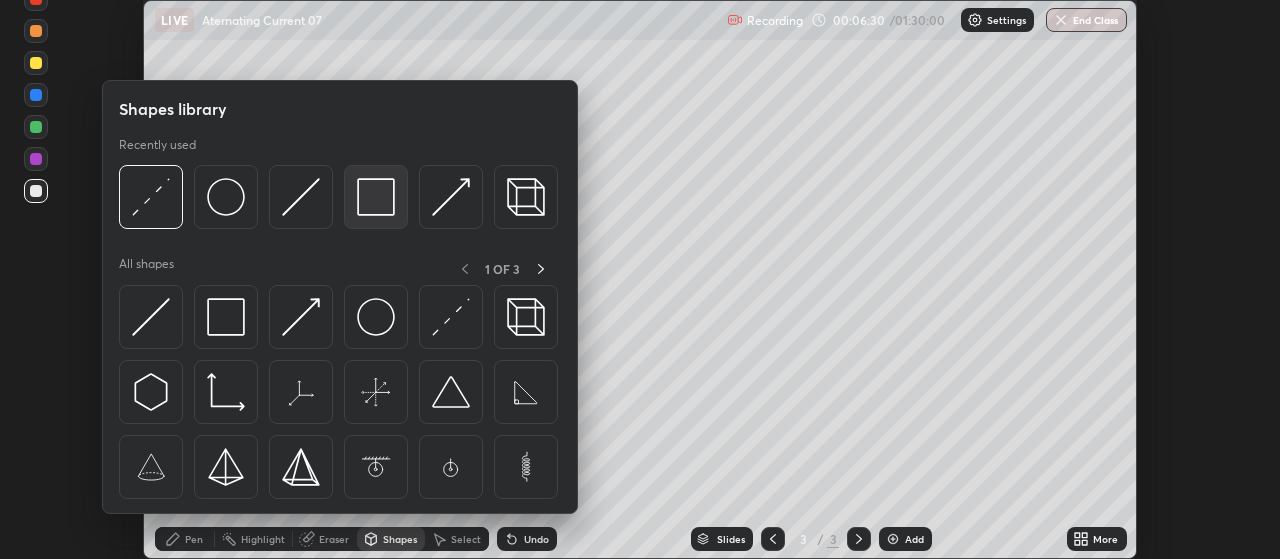 click at bounding box center [376, 197] 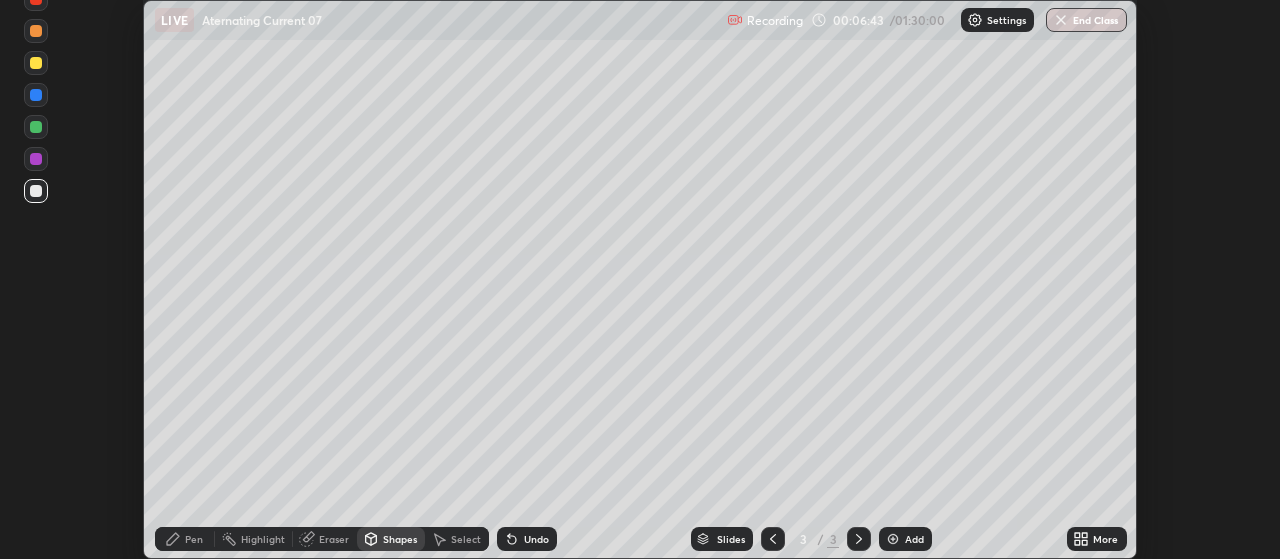 click on "Pen" at bounding box center (194, 539) 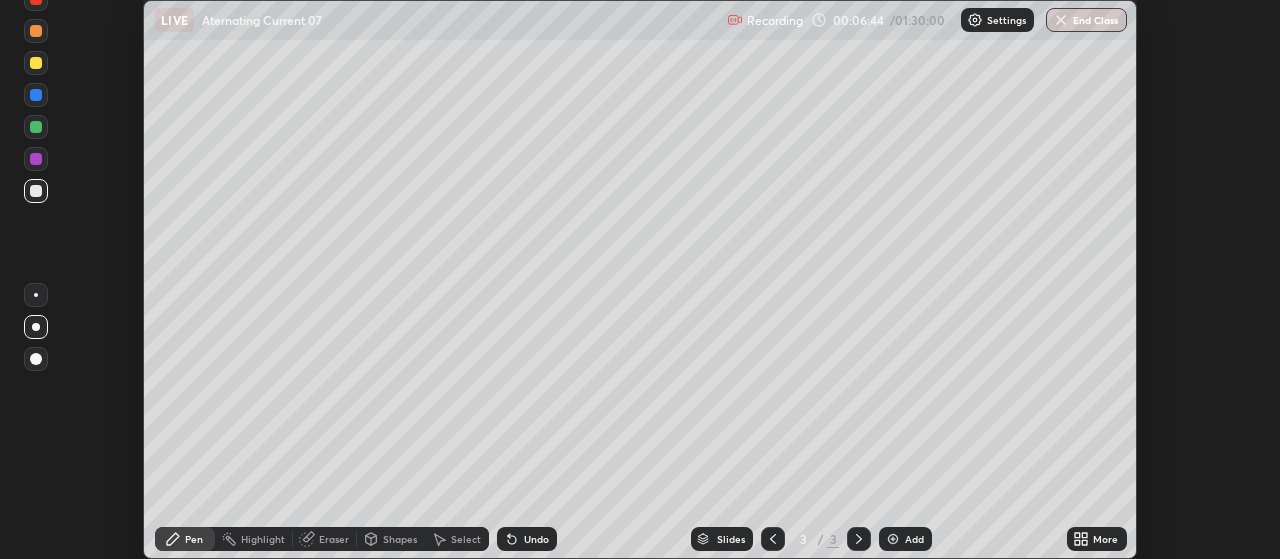click at bounding box center (36, 63) 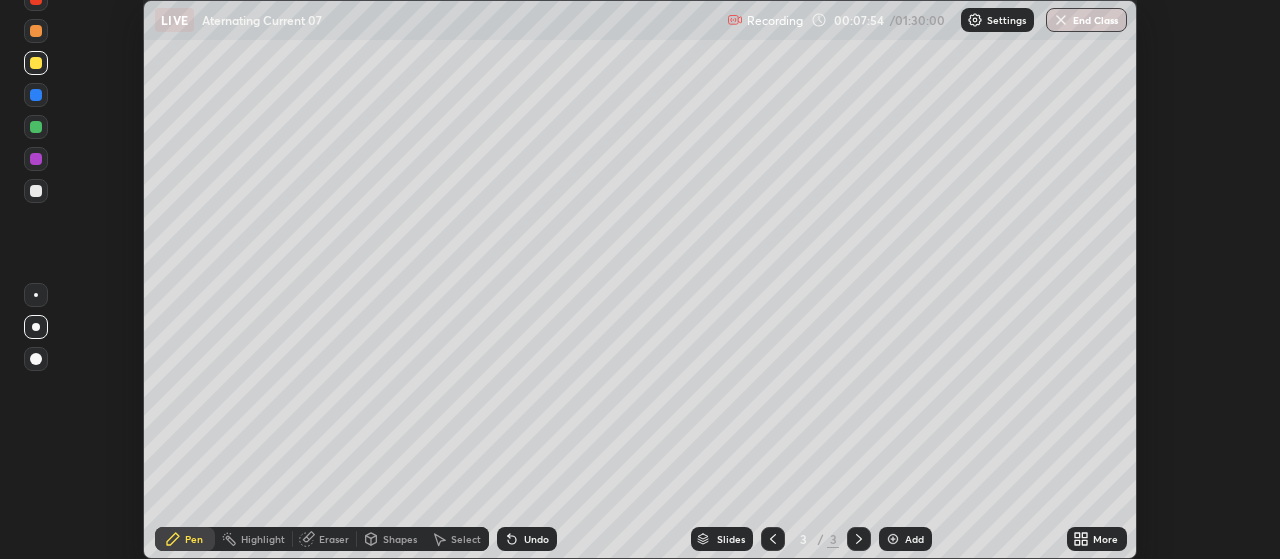 click on "Eraser" at bounding box center [334, 539] 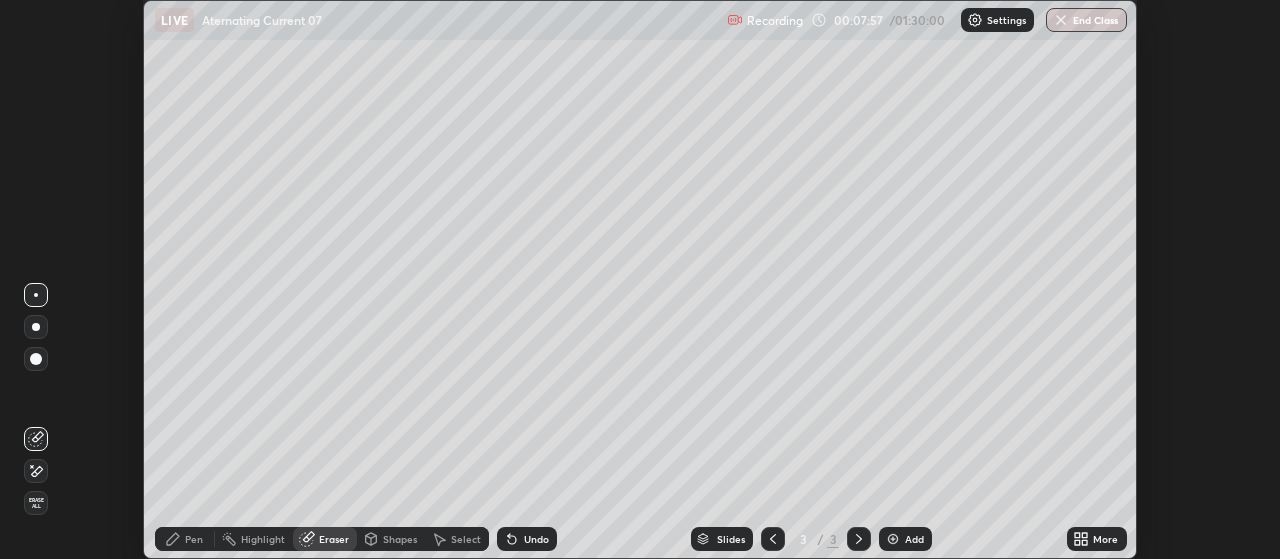 click on "Pen" at bounding box center [185, 539] 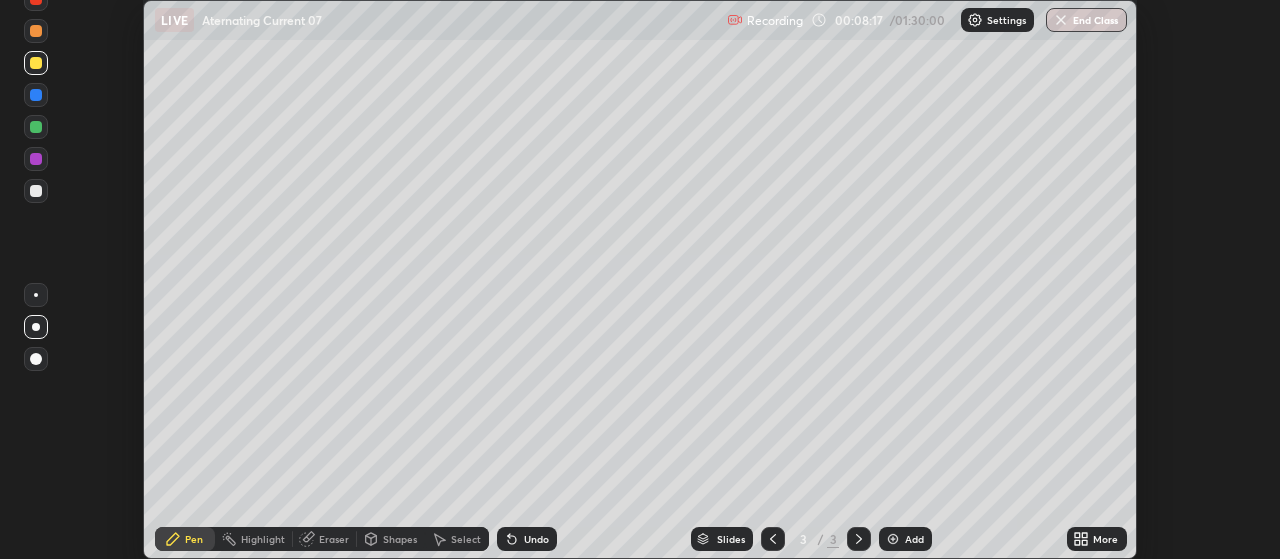 click 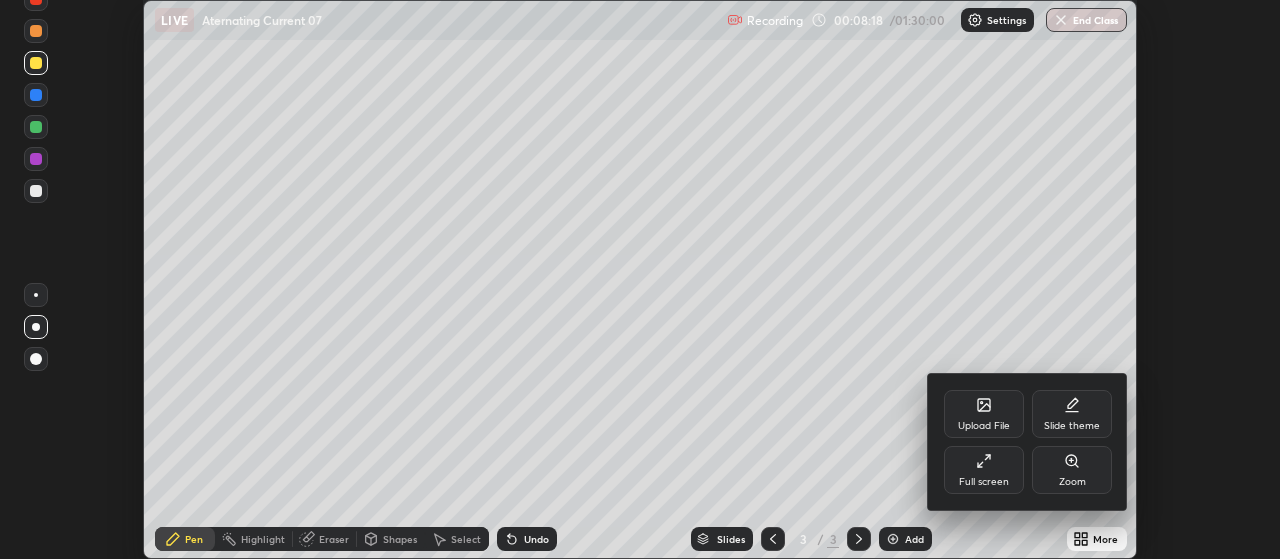 click on "Full screen" at bounding box center [984, 470] 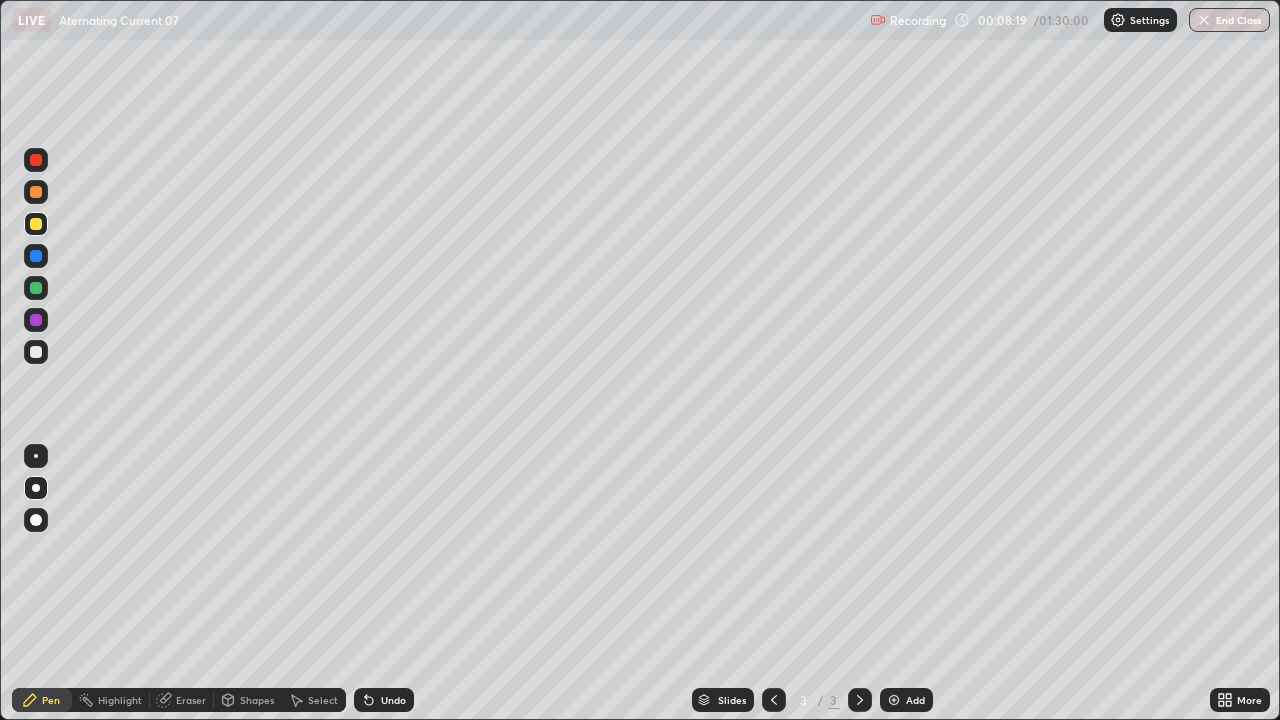 scroll, scrollTop: 99280, scrollLeft: 98720, axis: both 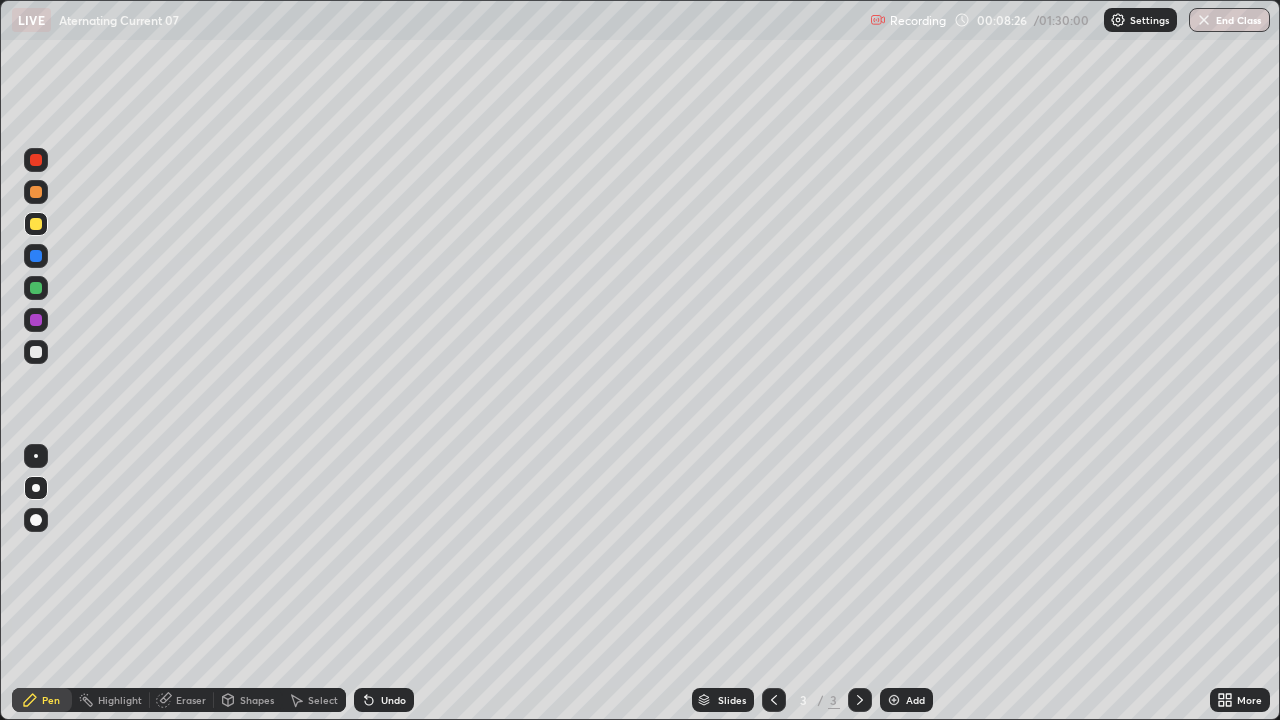 click at bounding box center (36, 256) 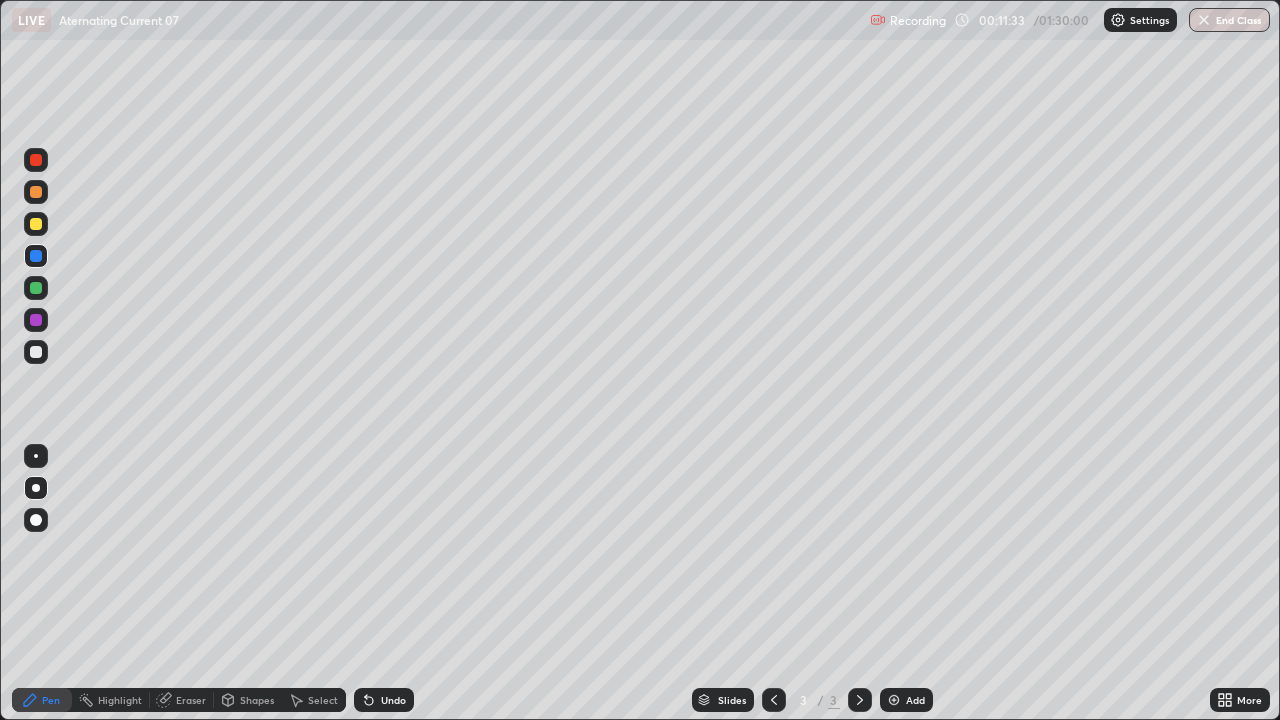 click on "Shapes" at bounding box center (248, 700) 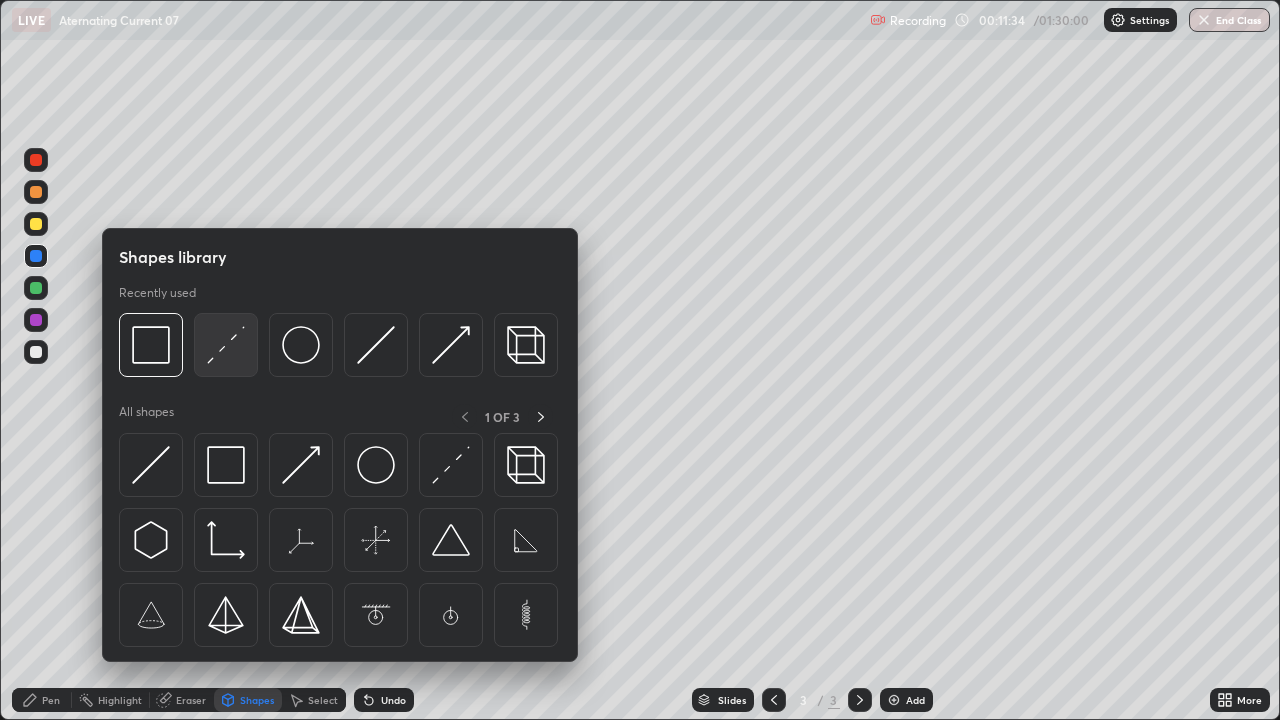 click at bounding box center (226, 345) 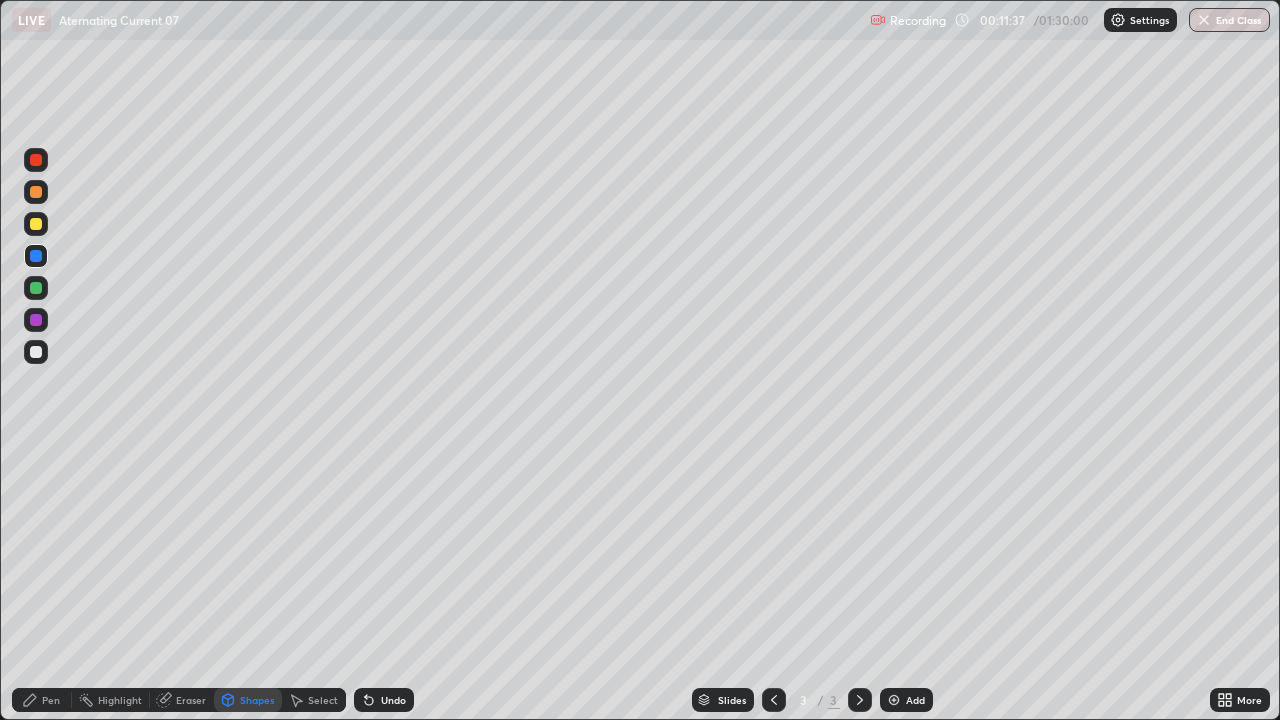 click on "Undo" at bounding box center (384, 700) 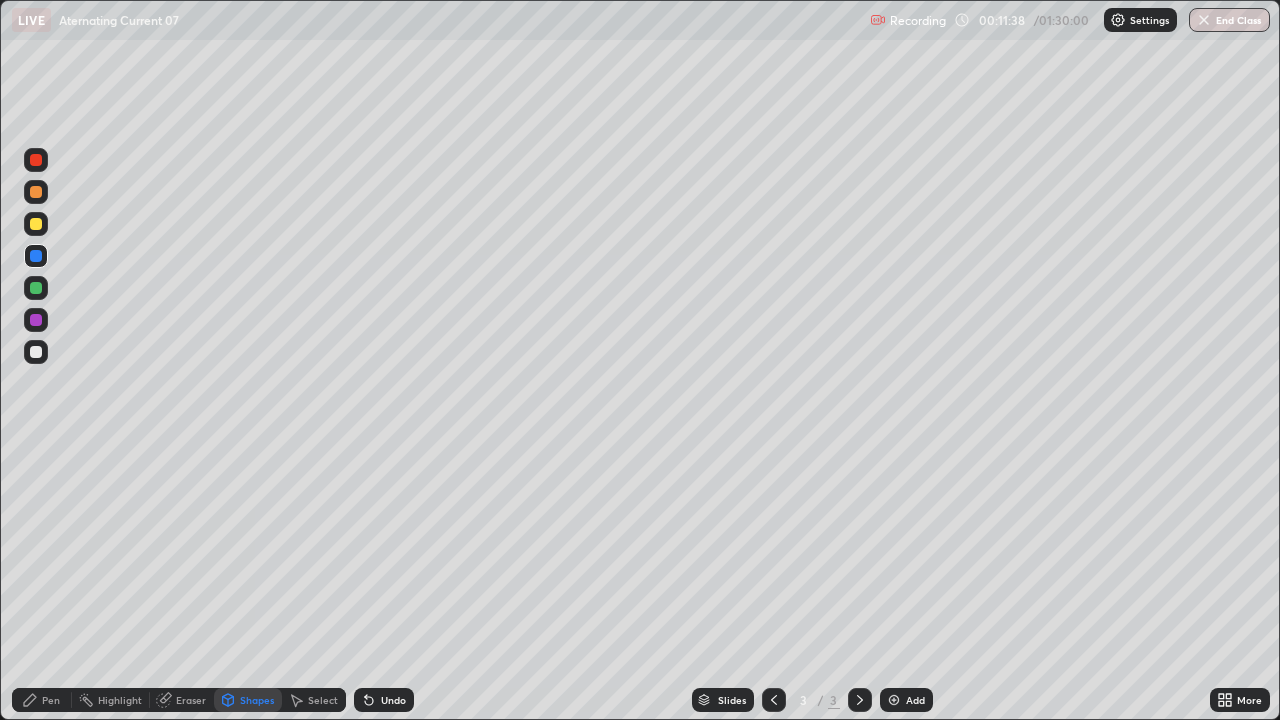 click at bounding box center (36, 352) 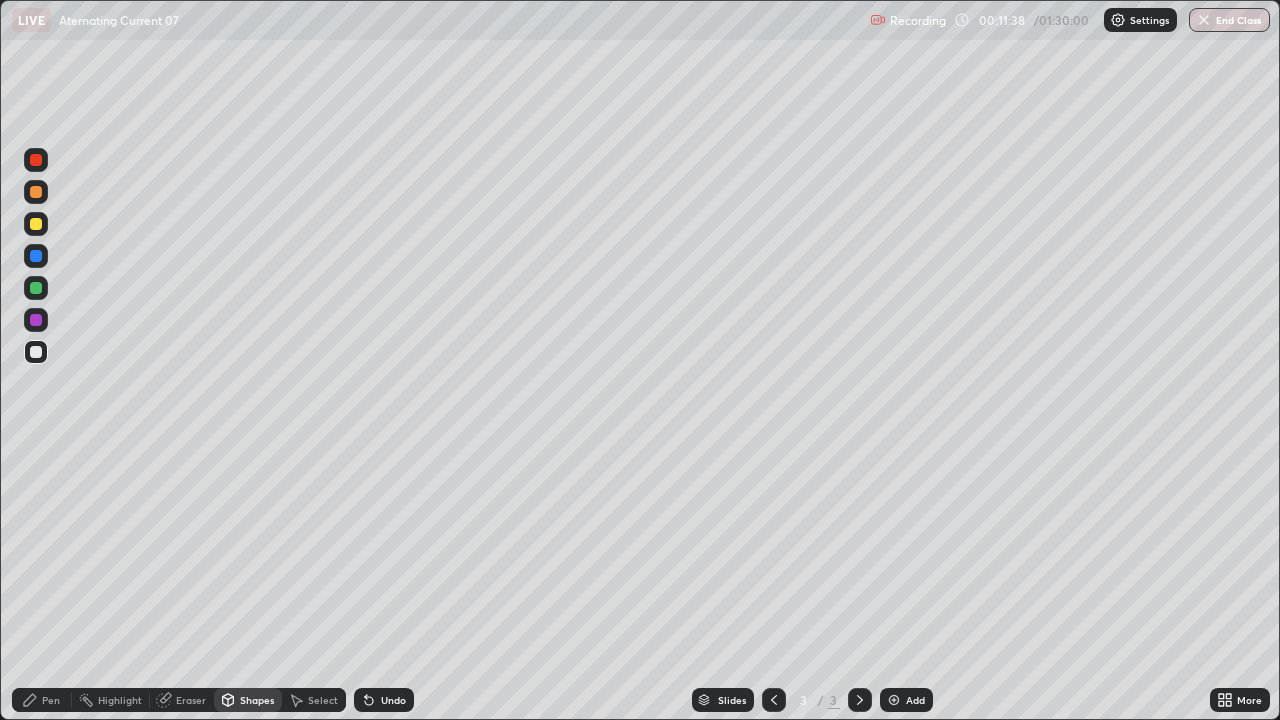 click at bounding box center [36, 288] 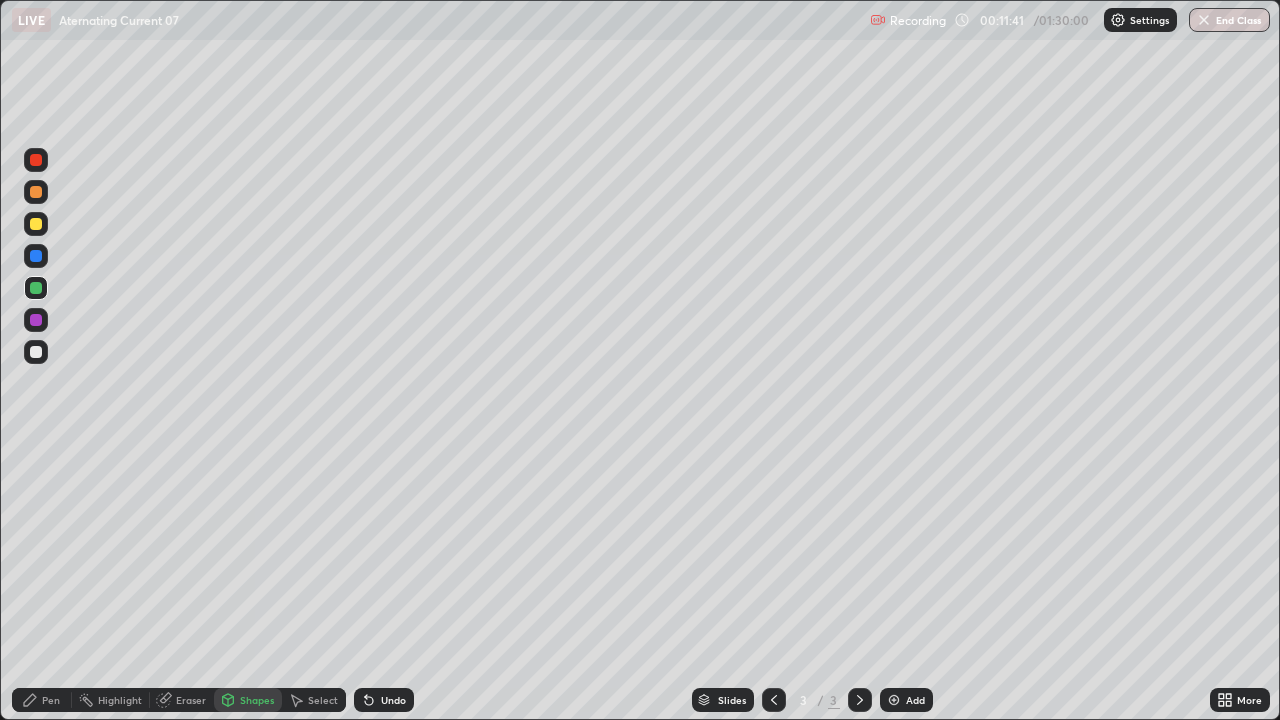 click on "Pen" at bounding box center [42, 700] 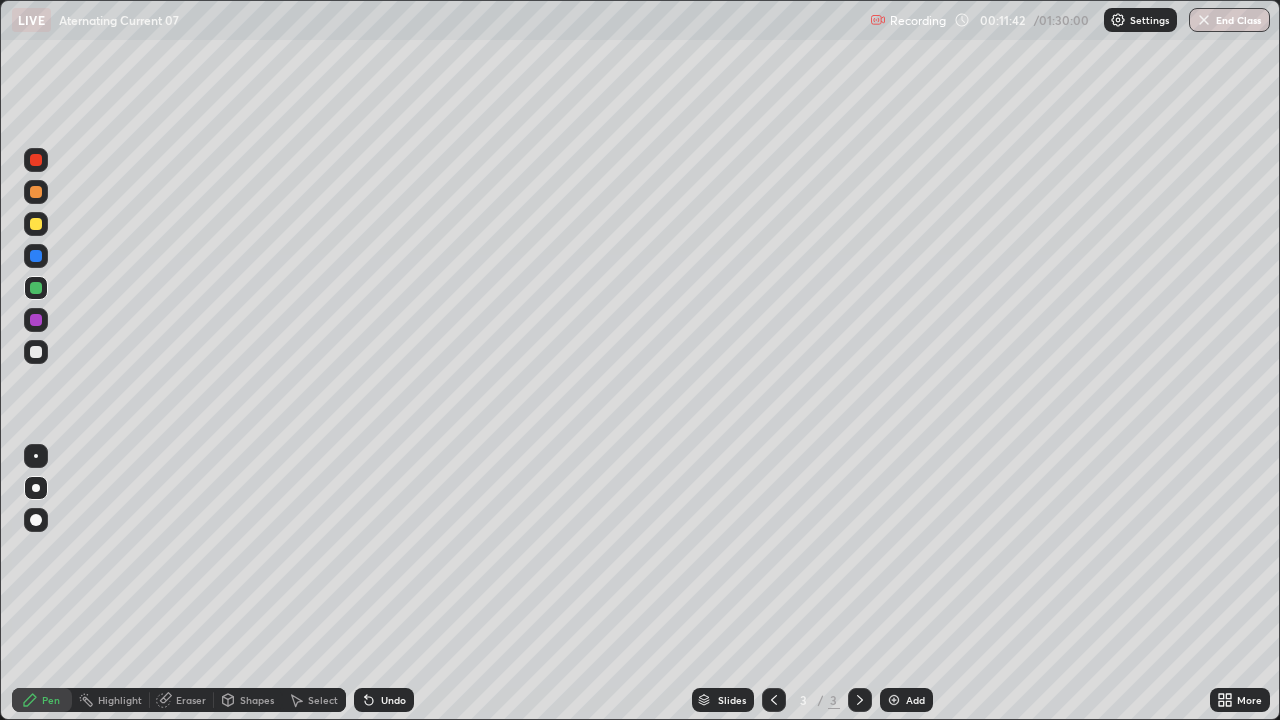 click at bounding box center (36, 352) 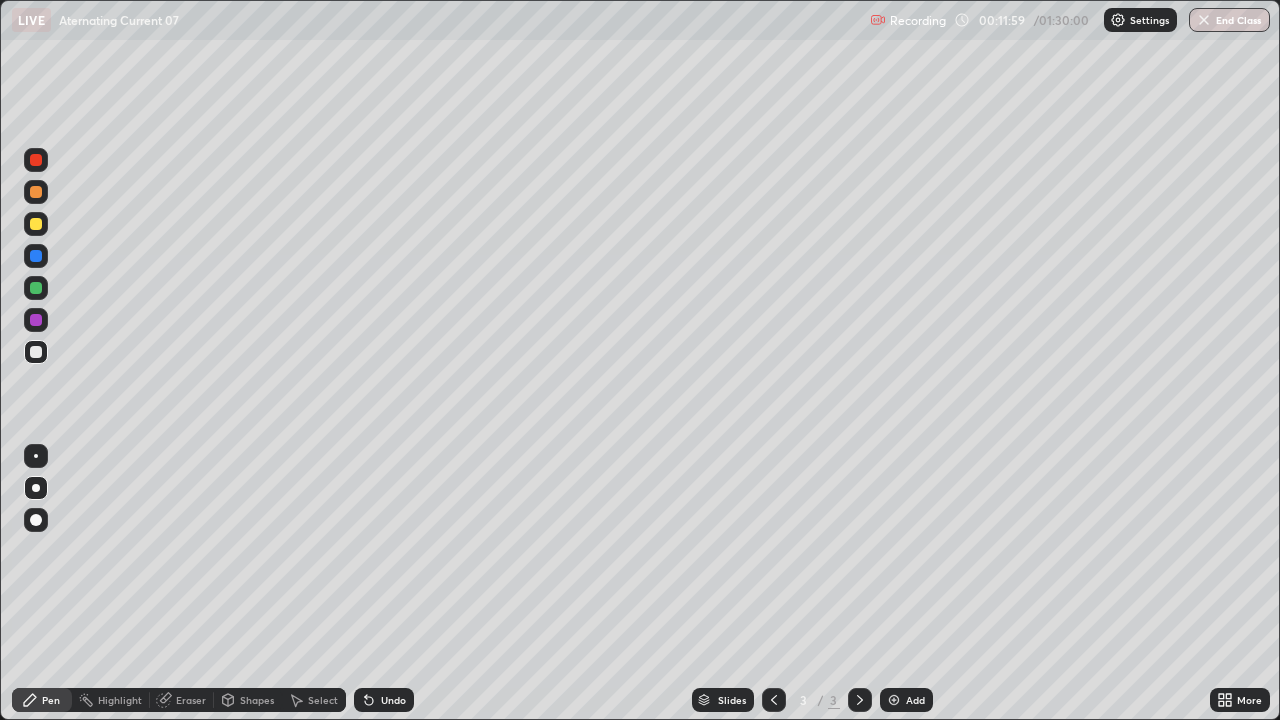 click 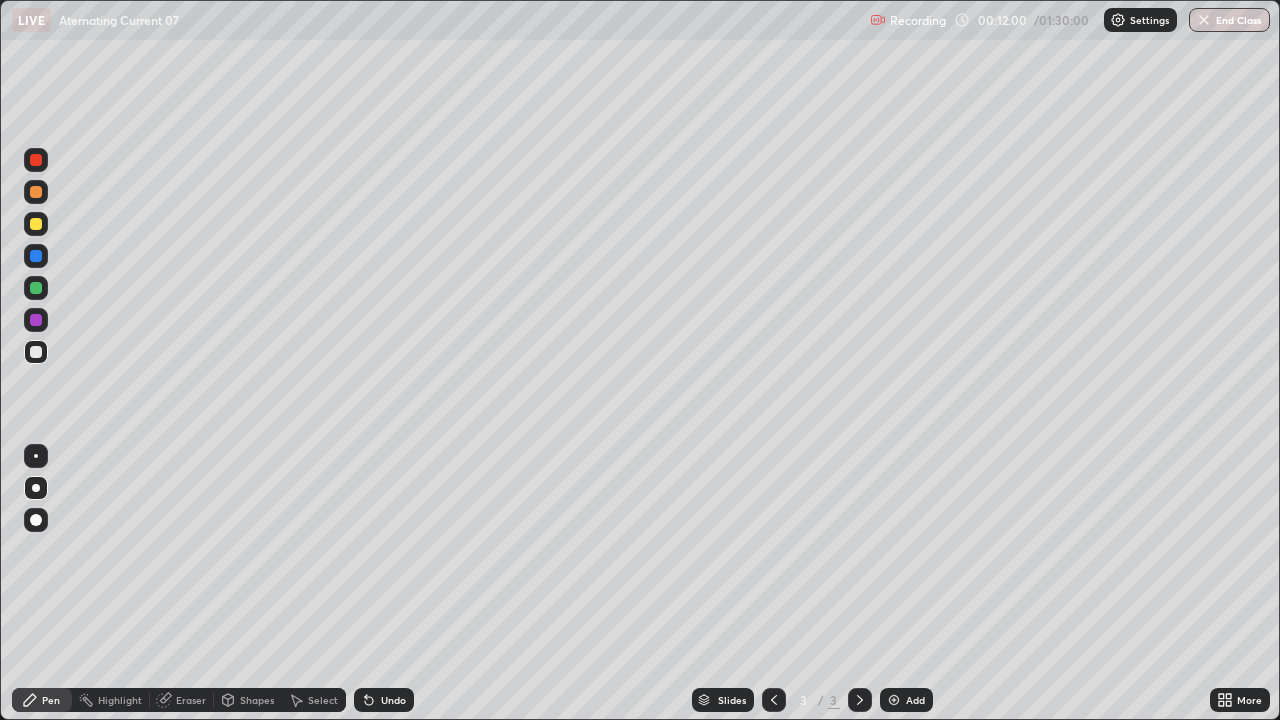 click 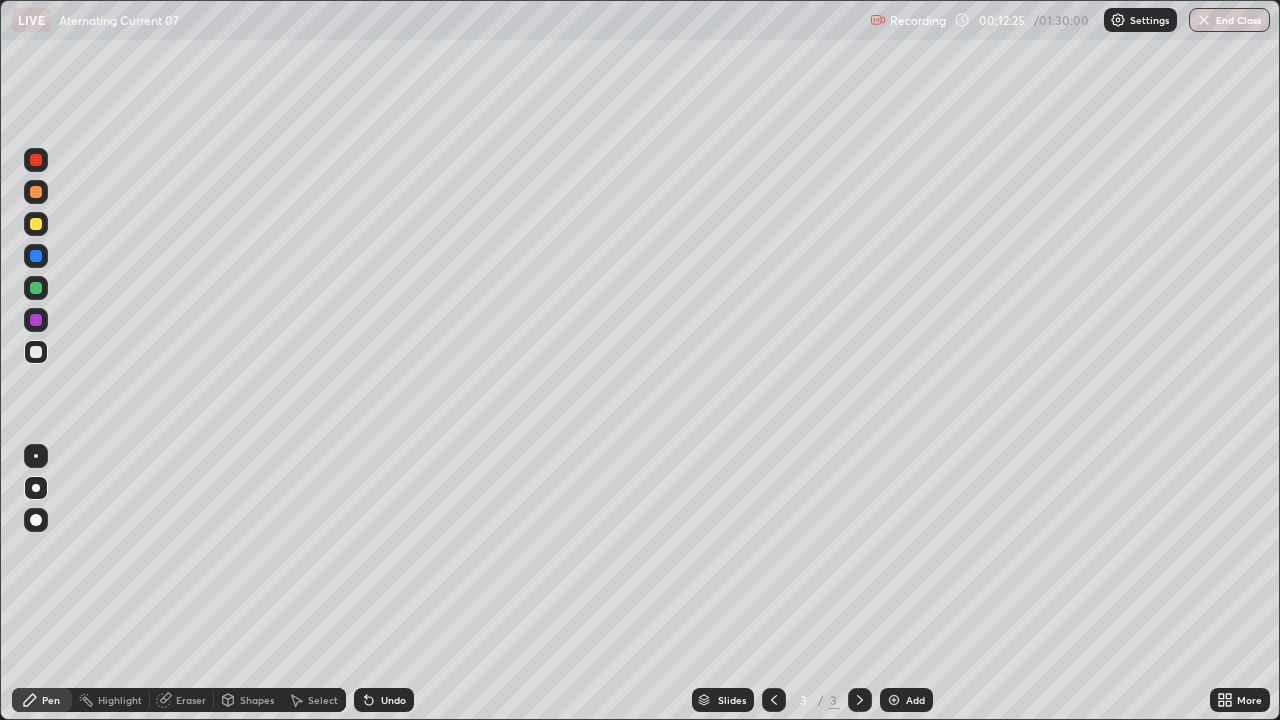 click on "Eraser" at bounding box center (191, 700) 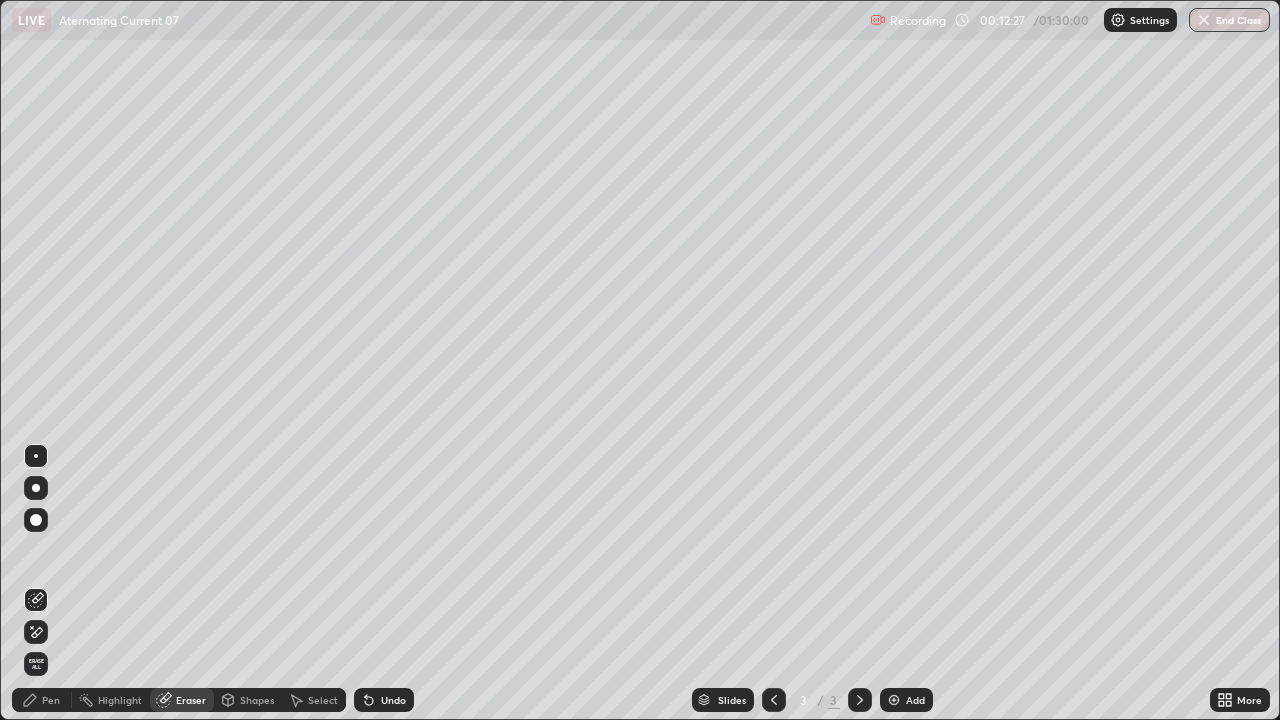 click on "Pen" at bounding box center (42, 700) 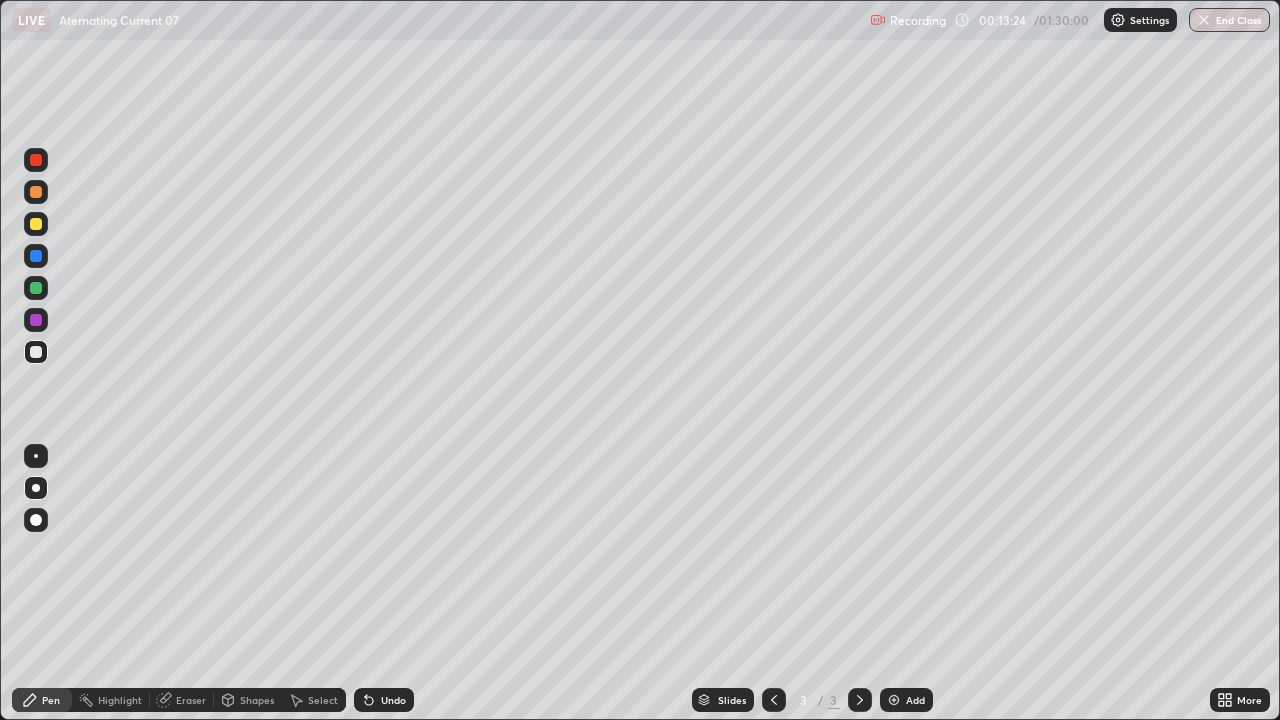 click on "Eraser" at bounding box center [182, 700] 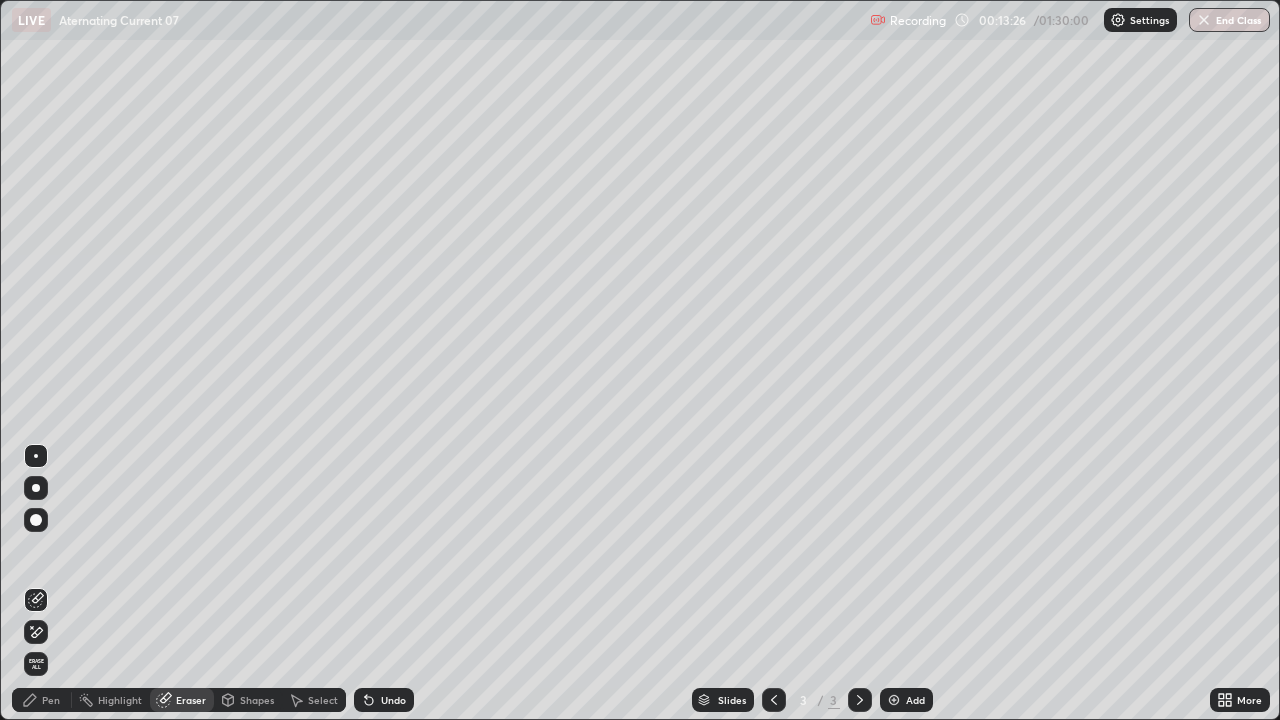 click on "Pen" at bounding box center (51, 700) 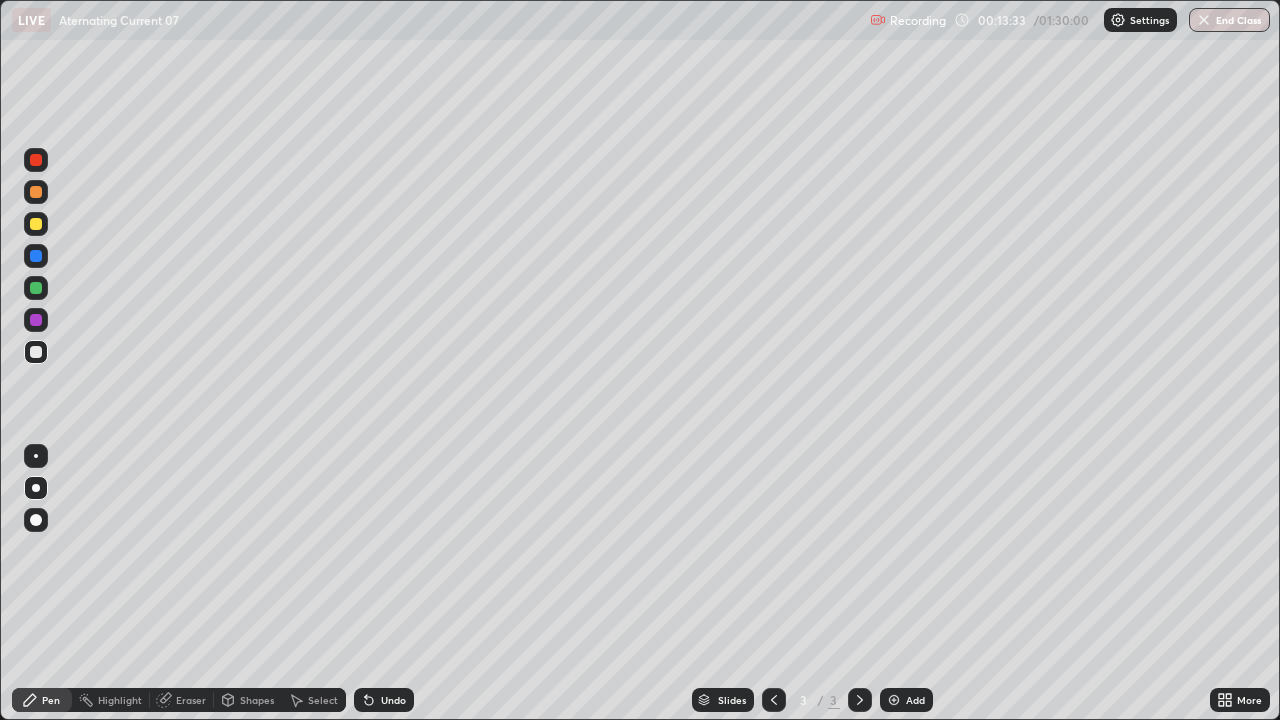 click on "Eraser" at bounding box center [191, 700] 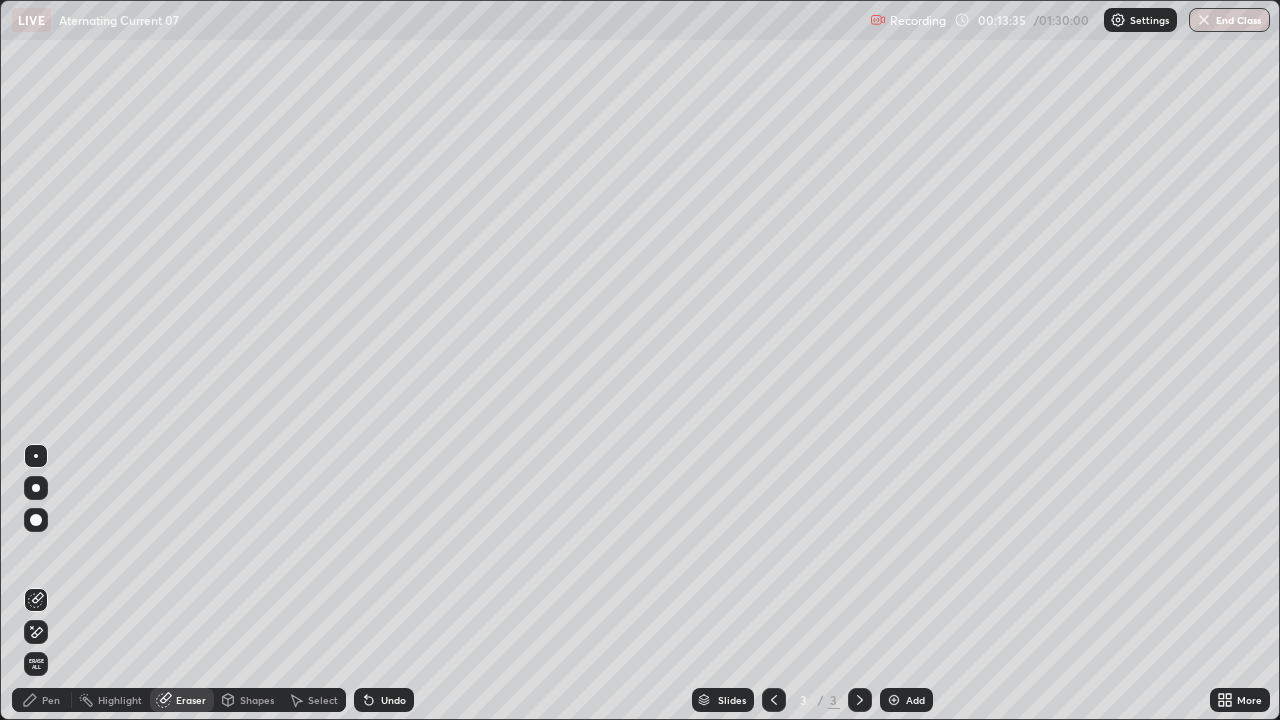 click on "Pen" at bounding box center (42, 700) 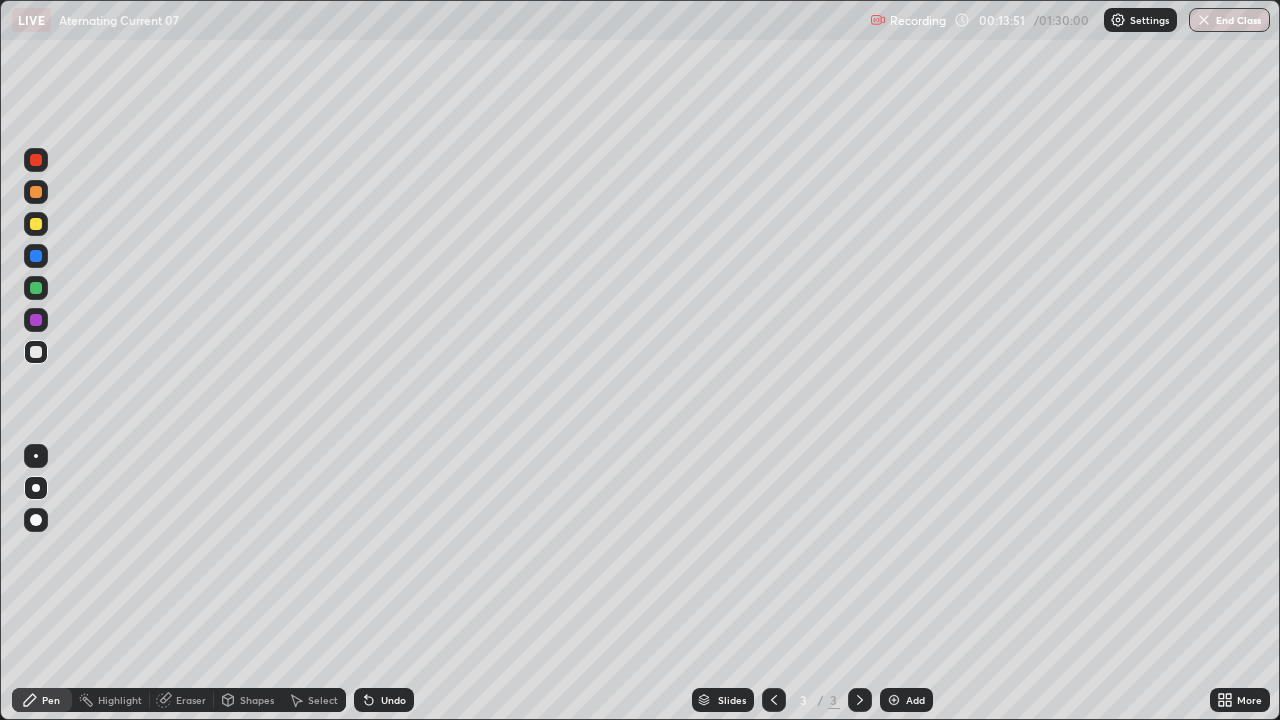 click 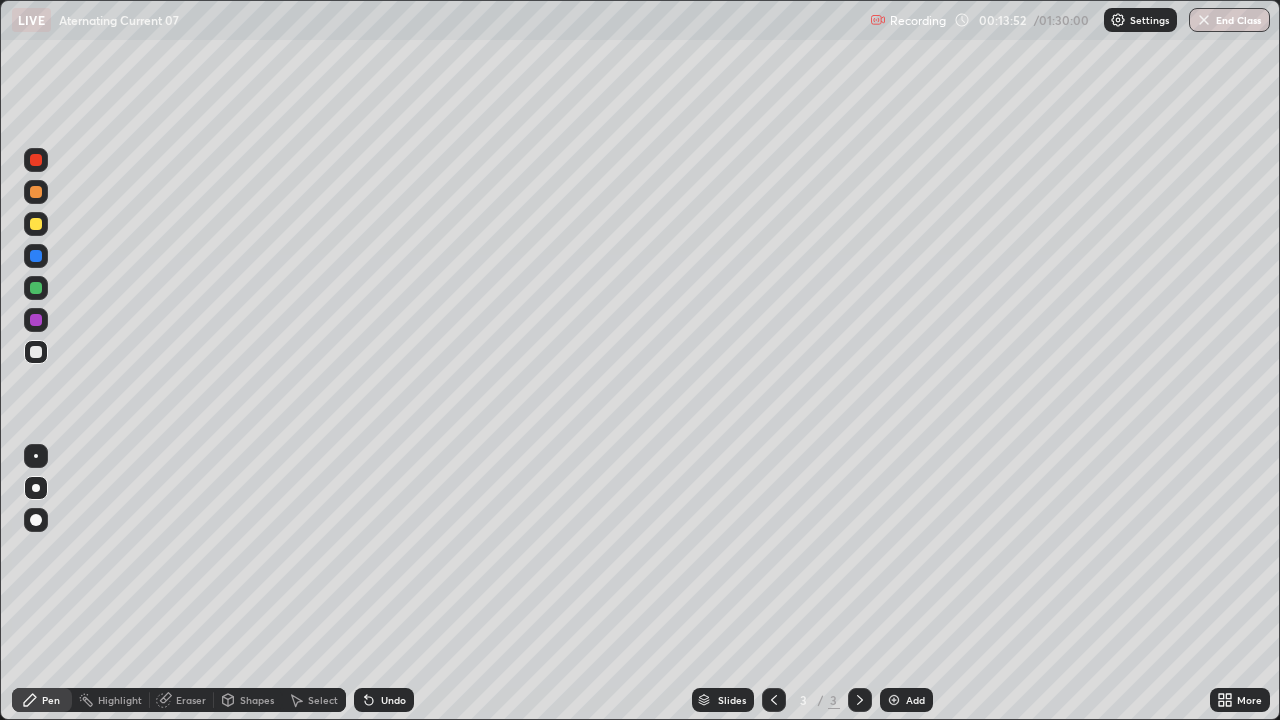 click 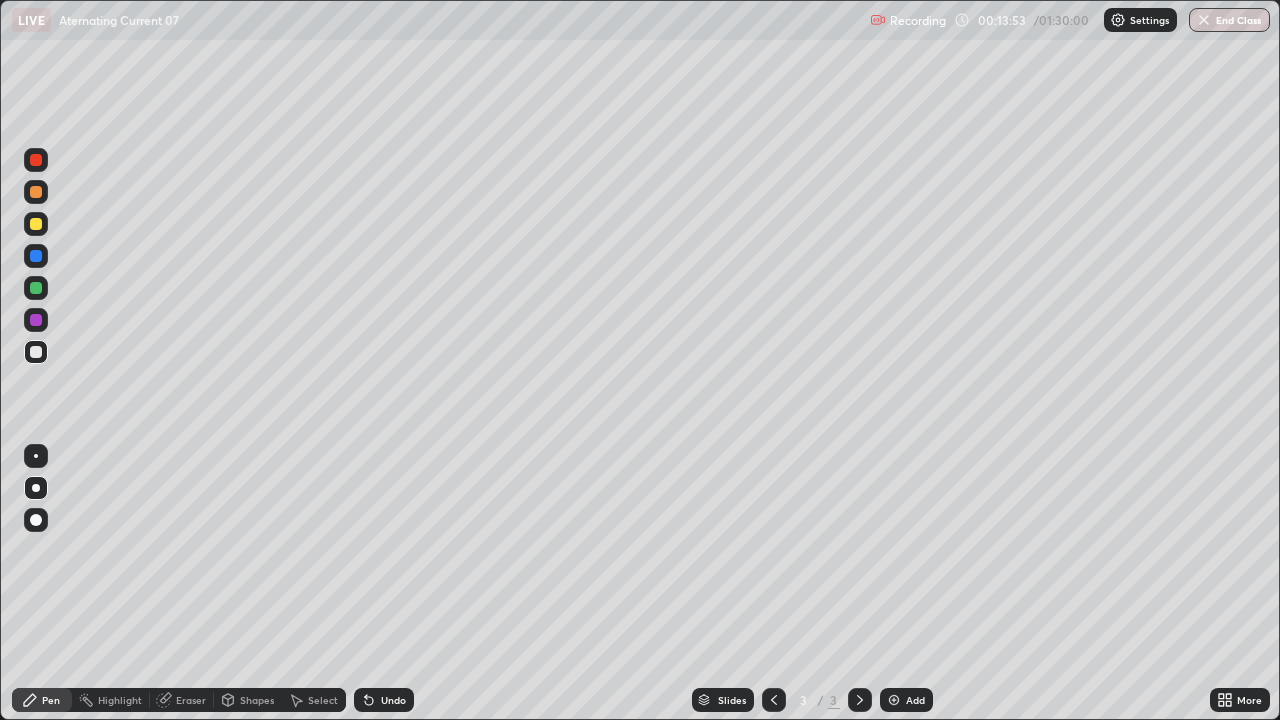 click 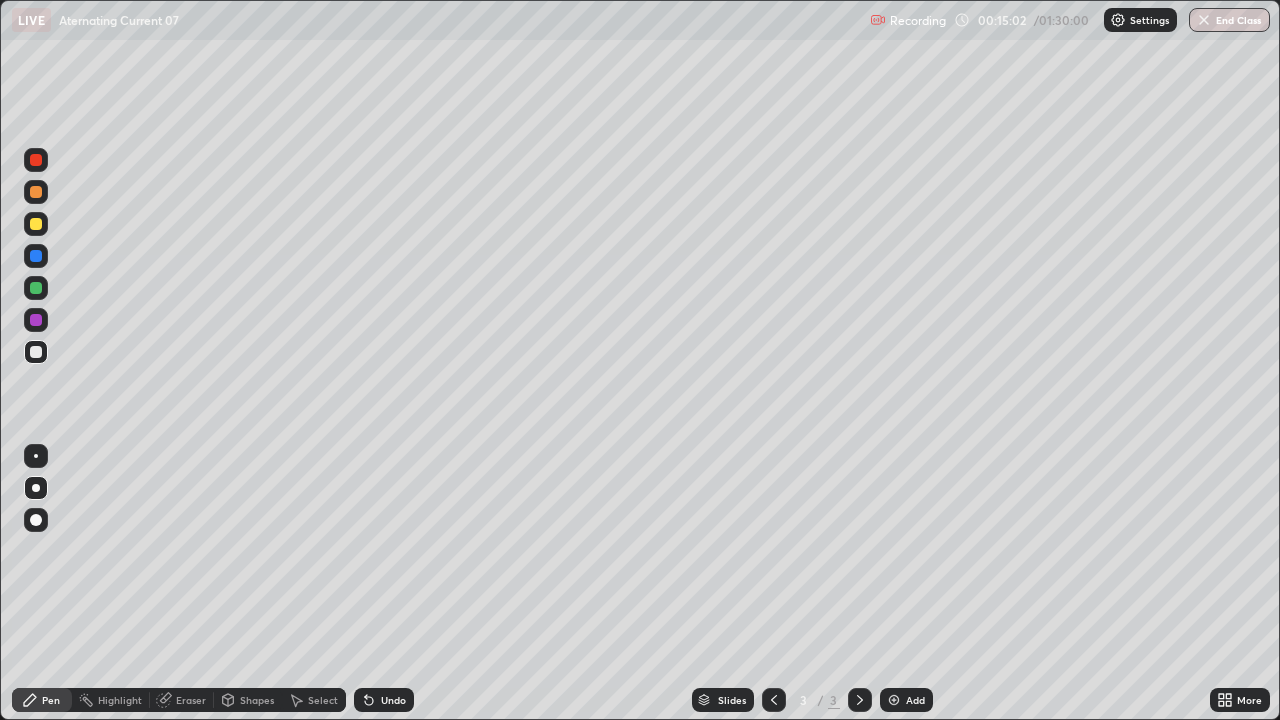 click 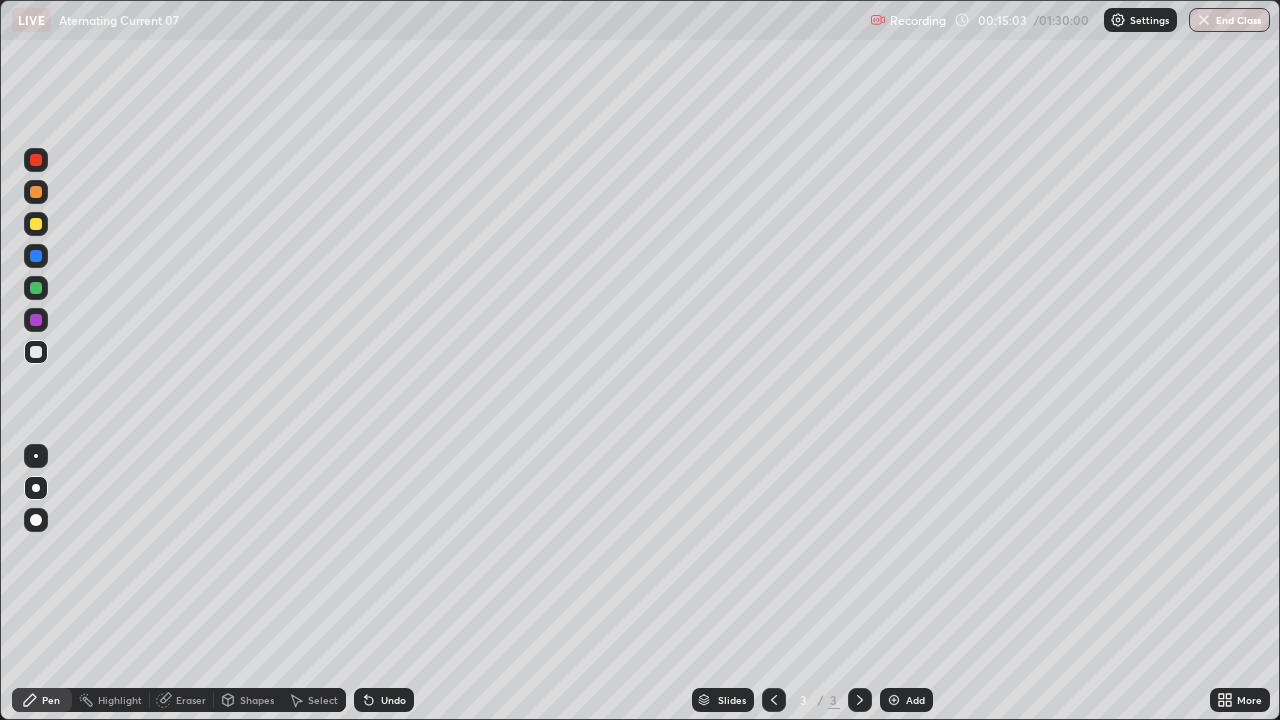 click on "Undo" at bounding box center (384, 700) 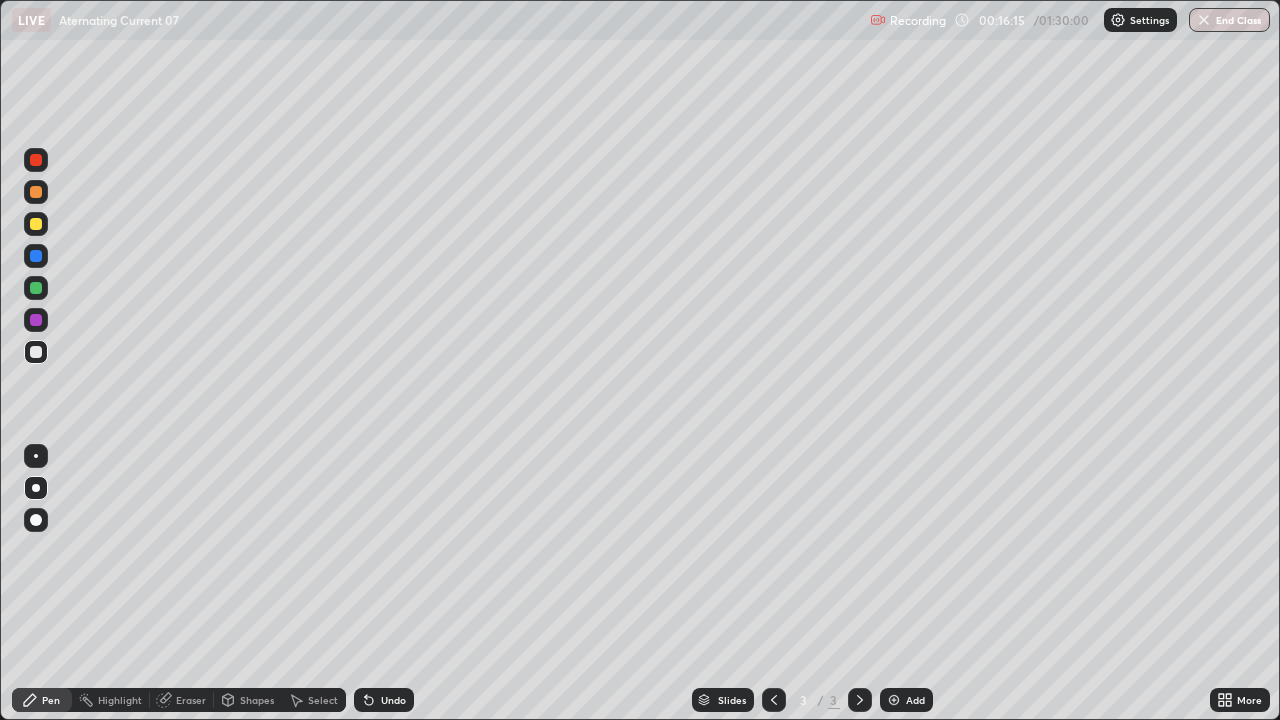 click 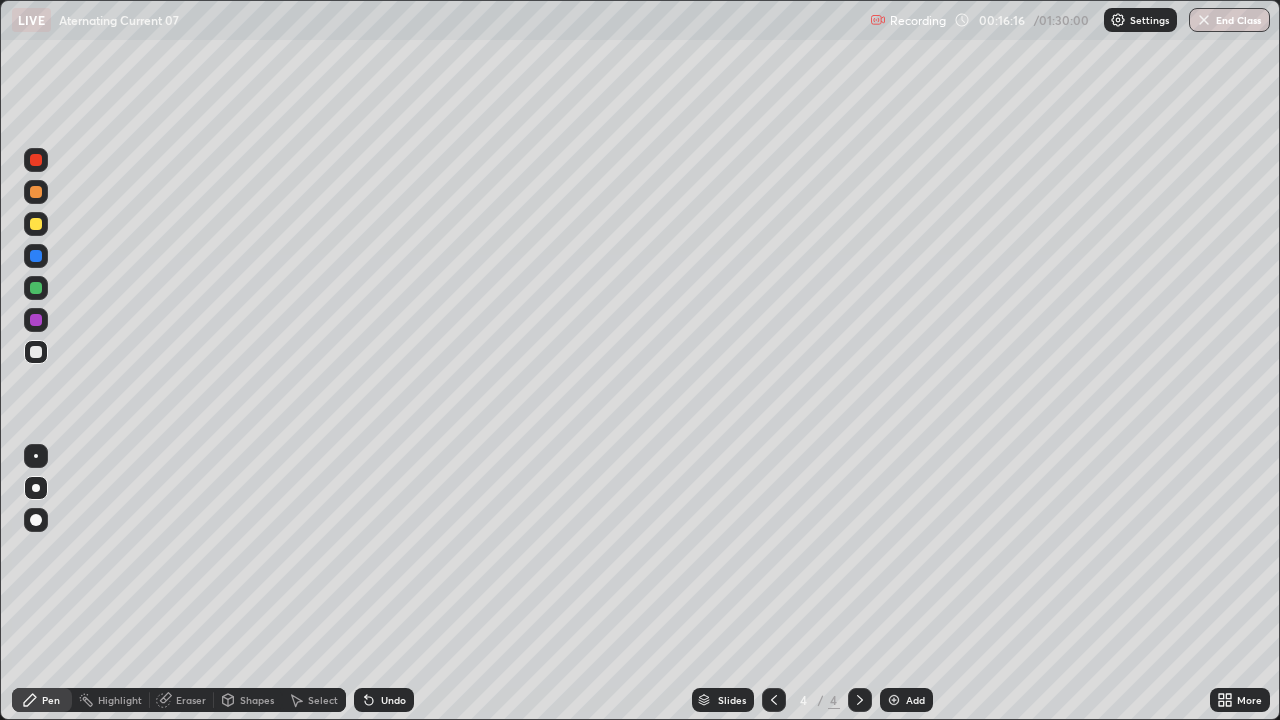 click at bounding box center [36, 352] 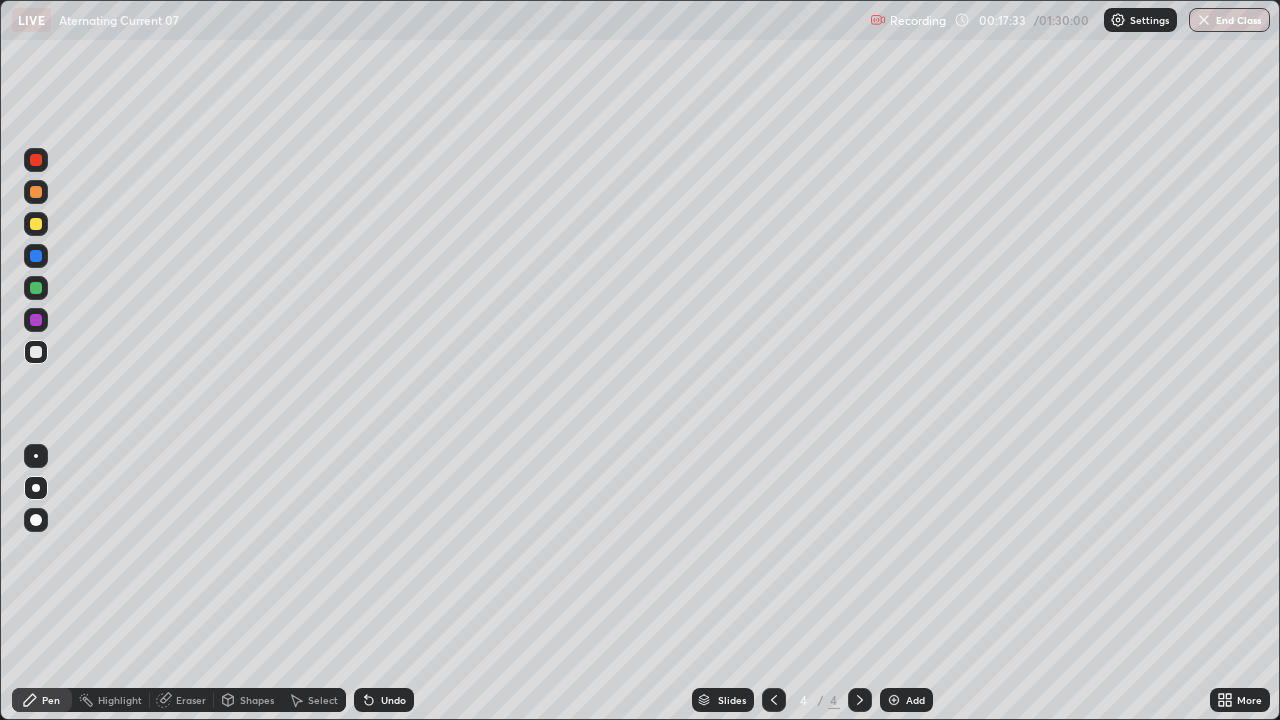 click 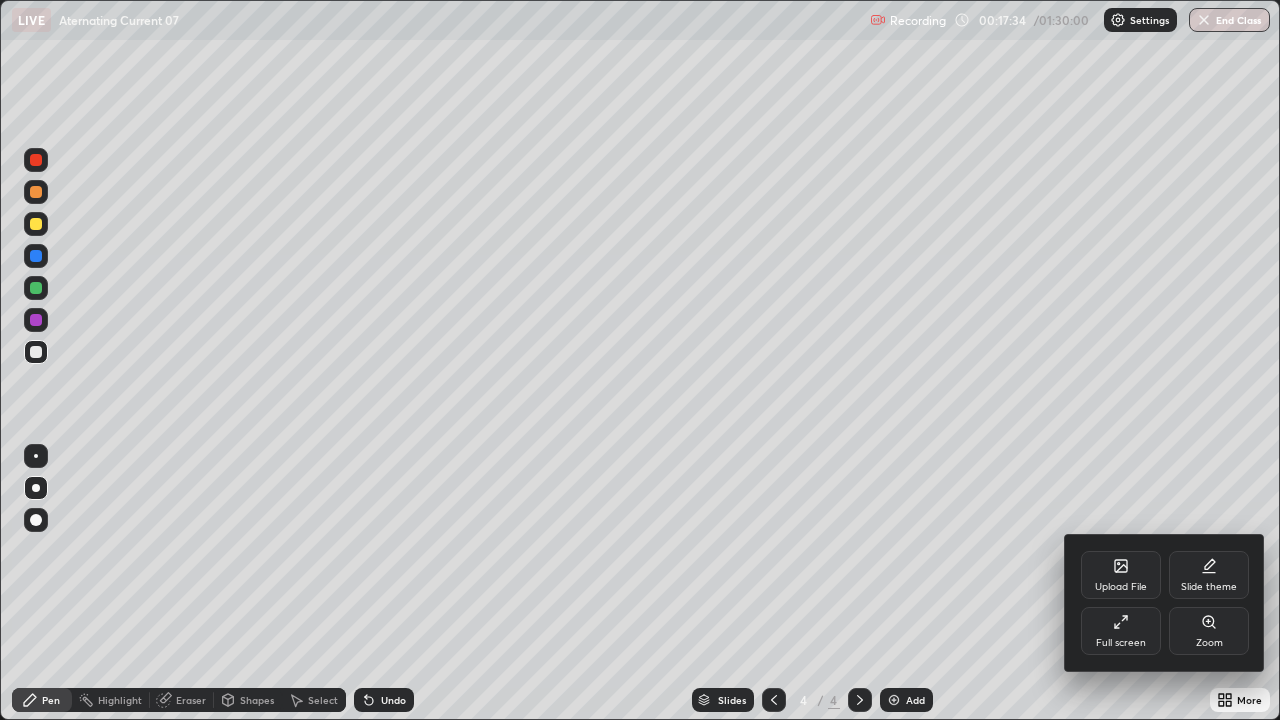 click on "Full screen" at bounding box center (1121, 631) 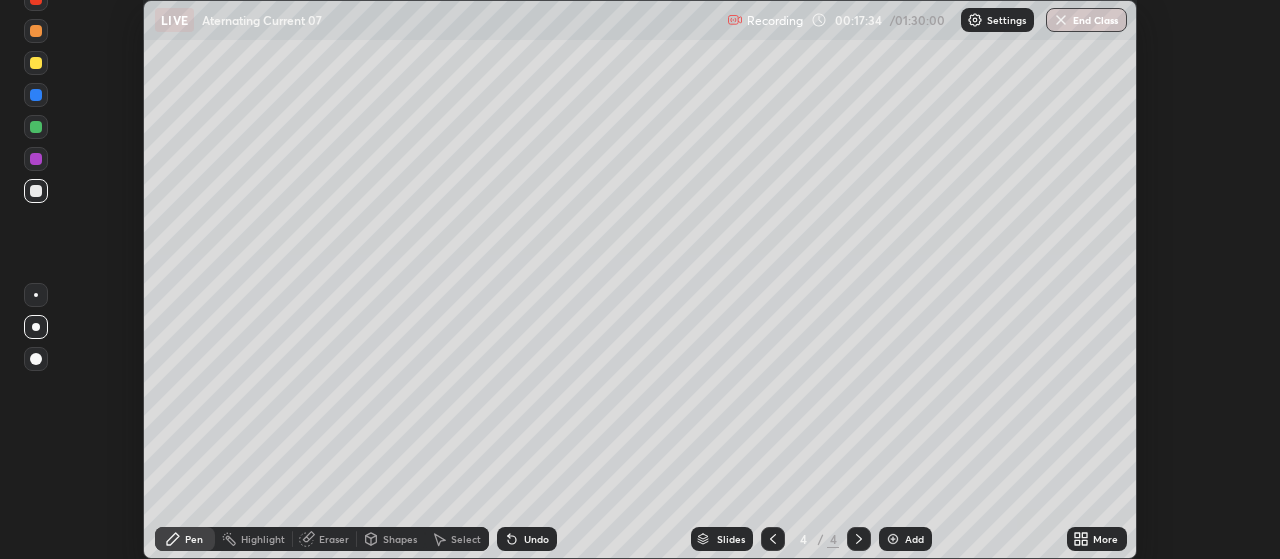 scroll, scrollTop: 559, scrollLeft: 1280, axis: both 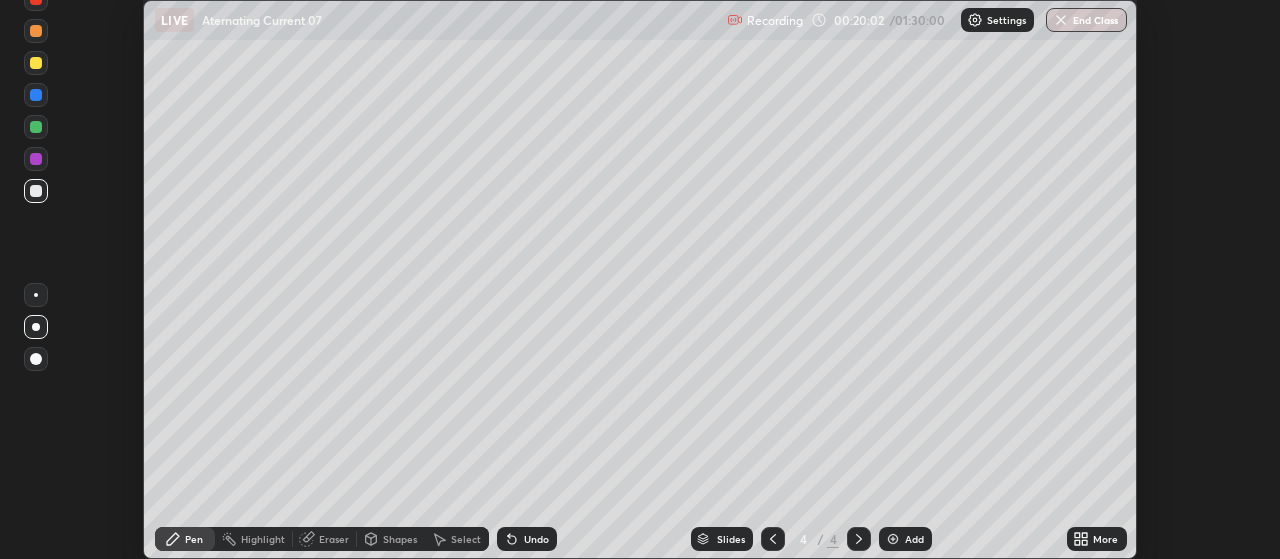 click 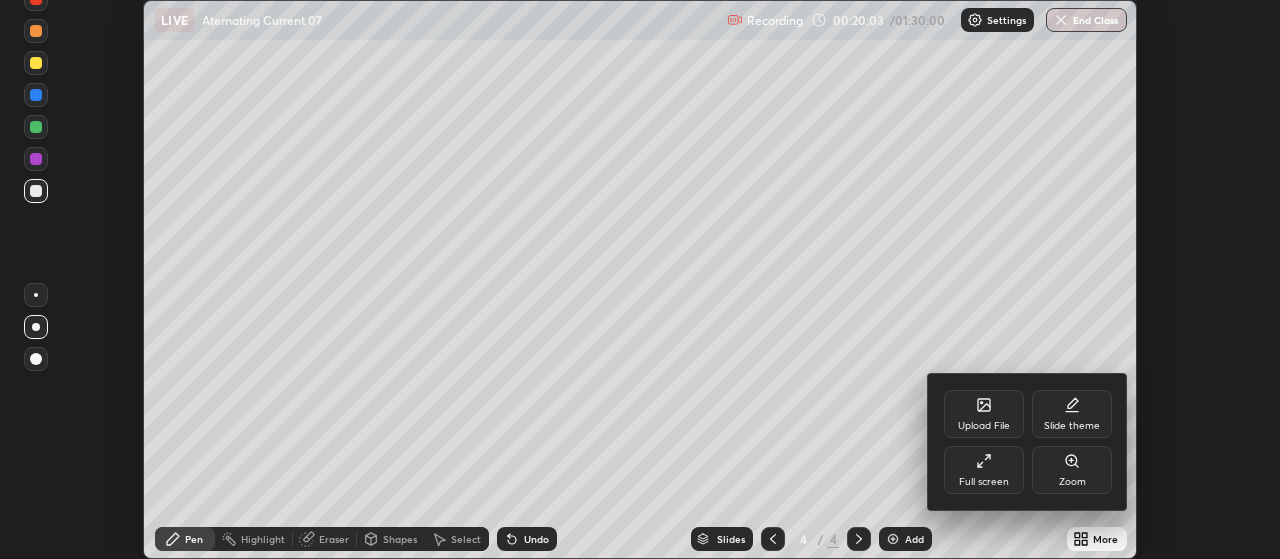 click on "Full screen" at bounding box center [984, 470] 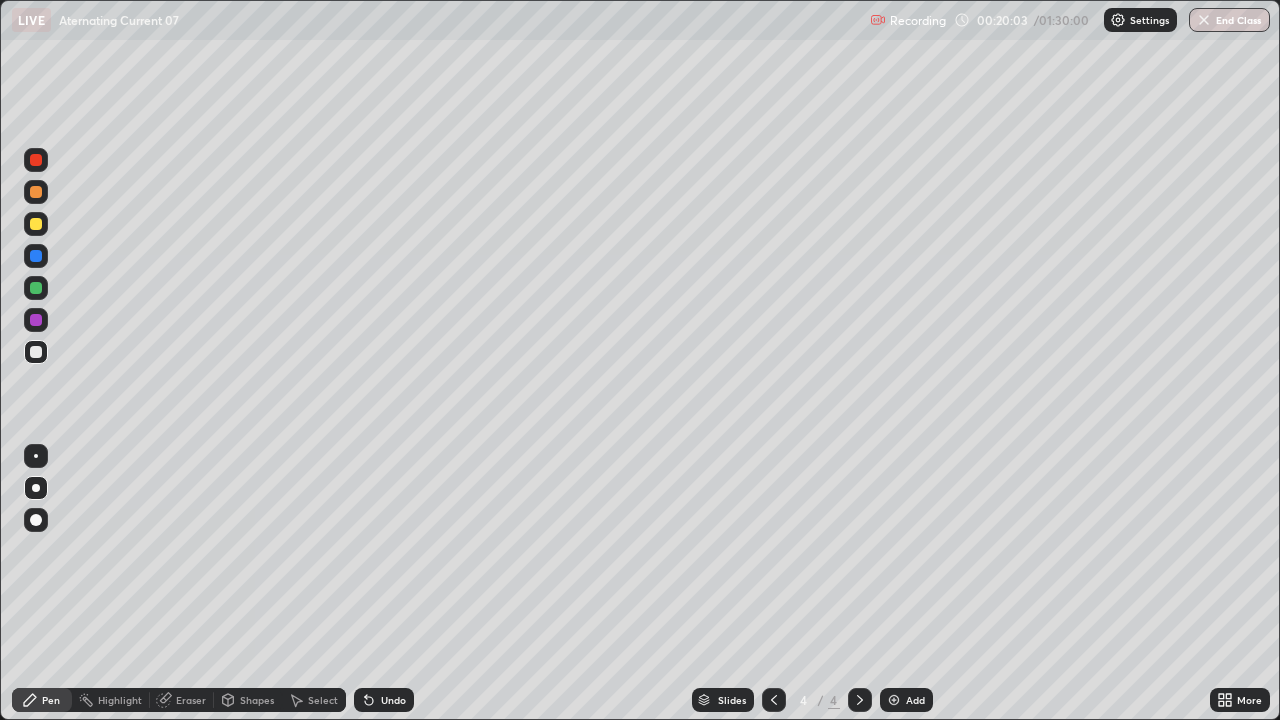 scroll, scrollTop: 99280, scrollLeft: 98720, axis: both 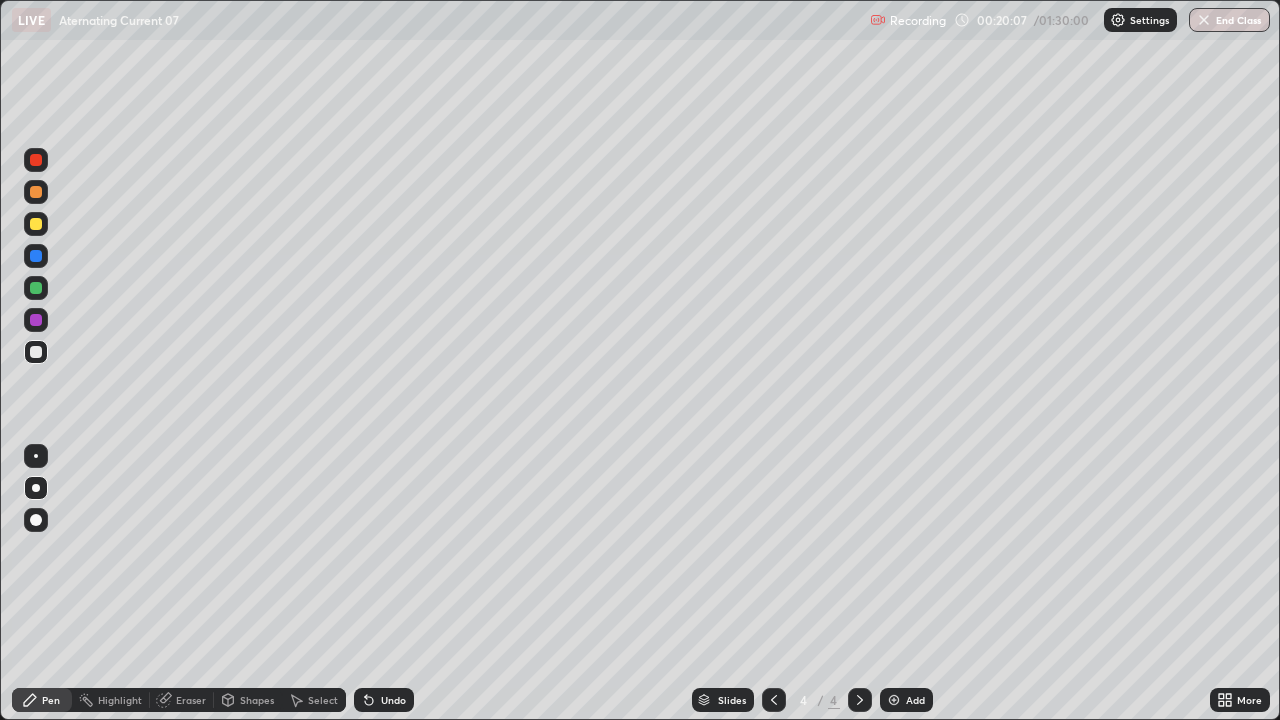 click on "Shapes" at bounding box center [257, 700] 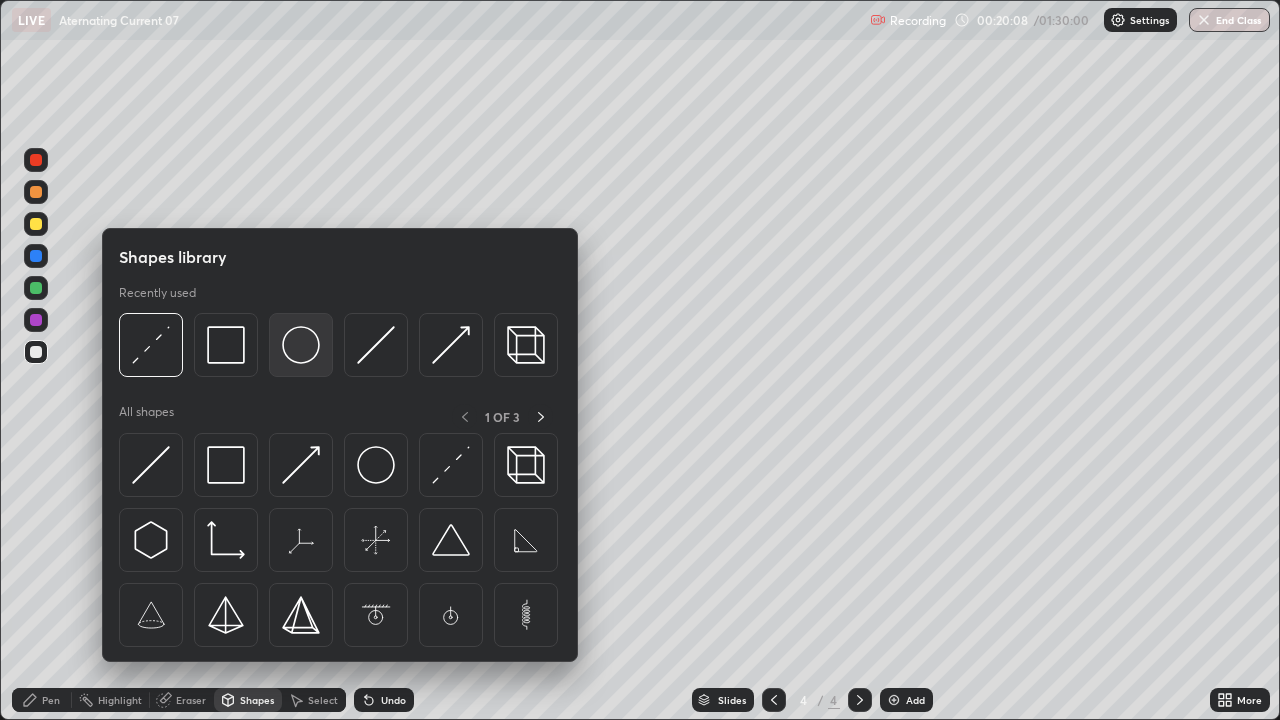 click at bounding box center [301, 345] 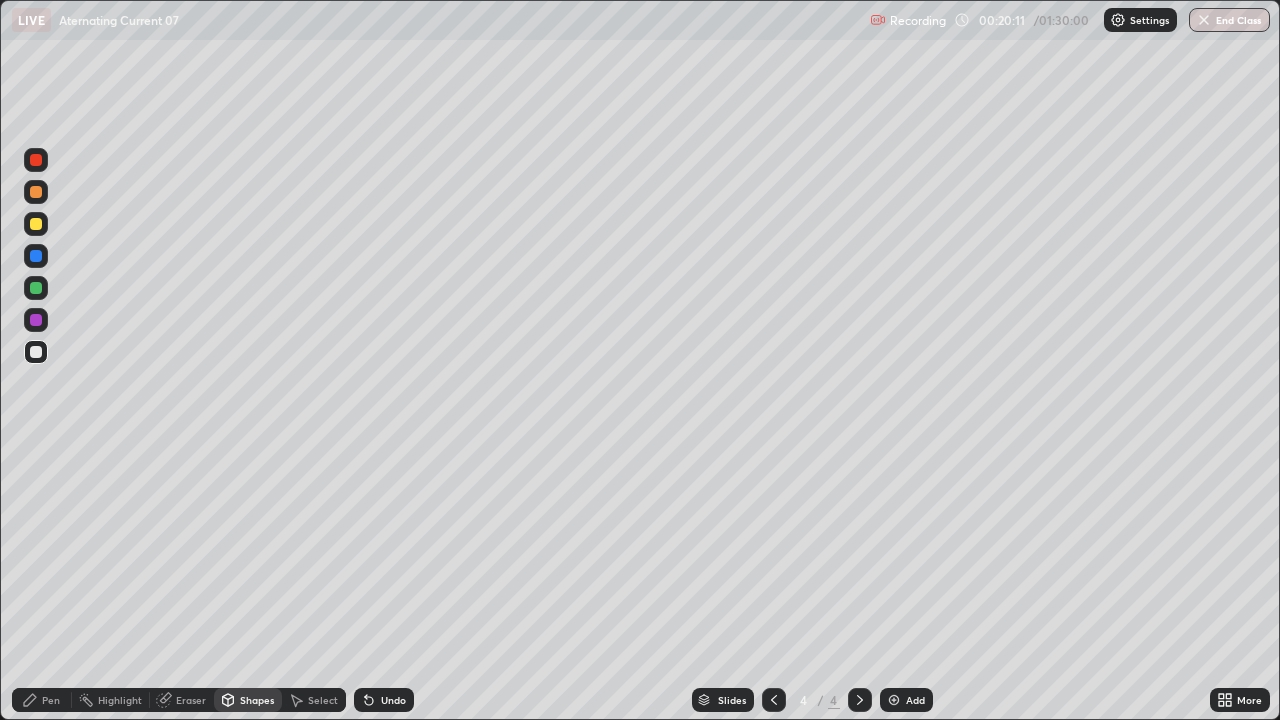 click on "Shapes" at bounding box center (257, 700) 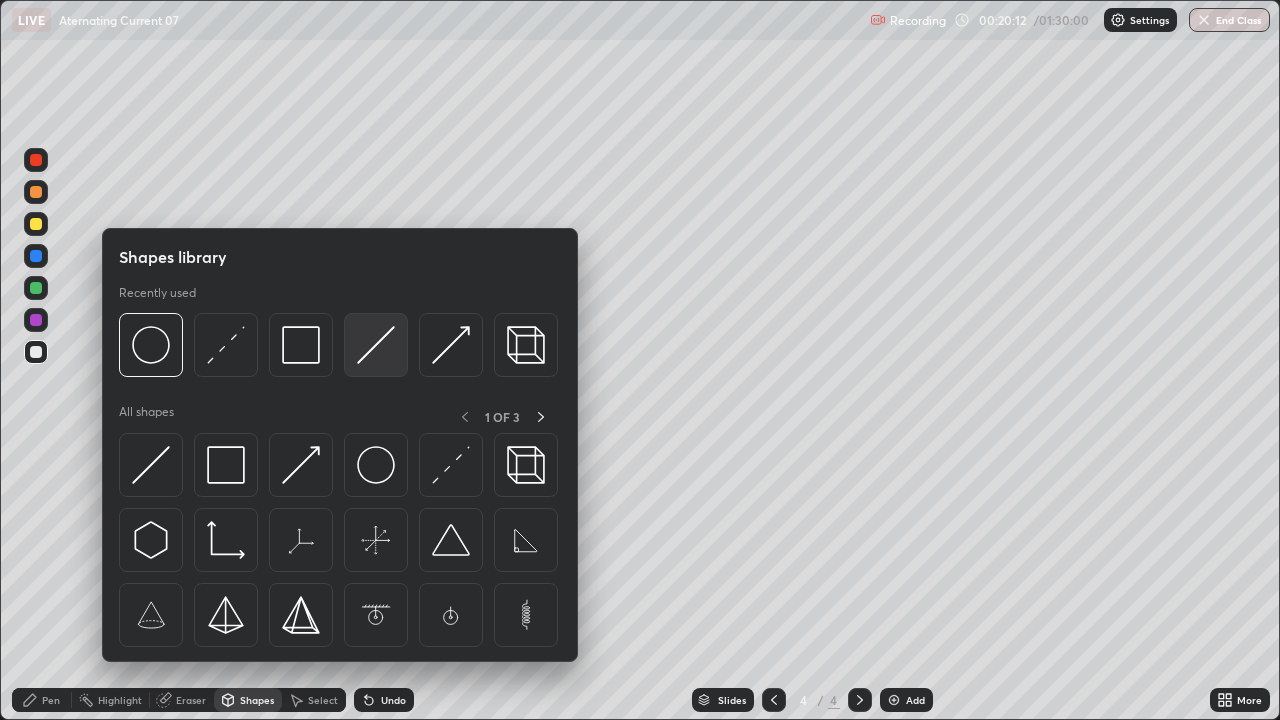 click at bounding box center [376, 345] 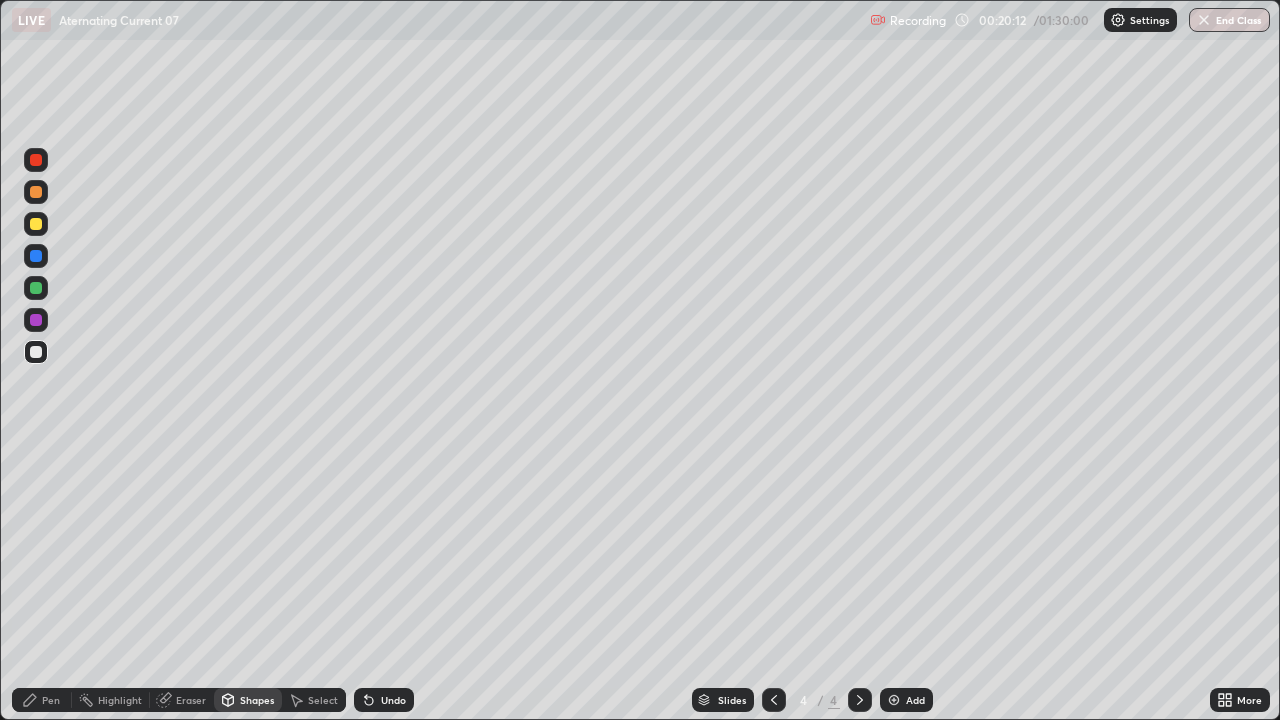 click at bounding box center [36, 224] 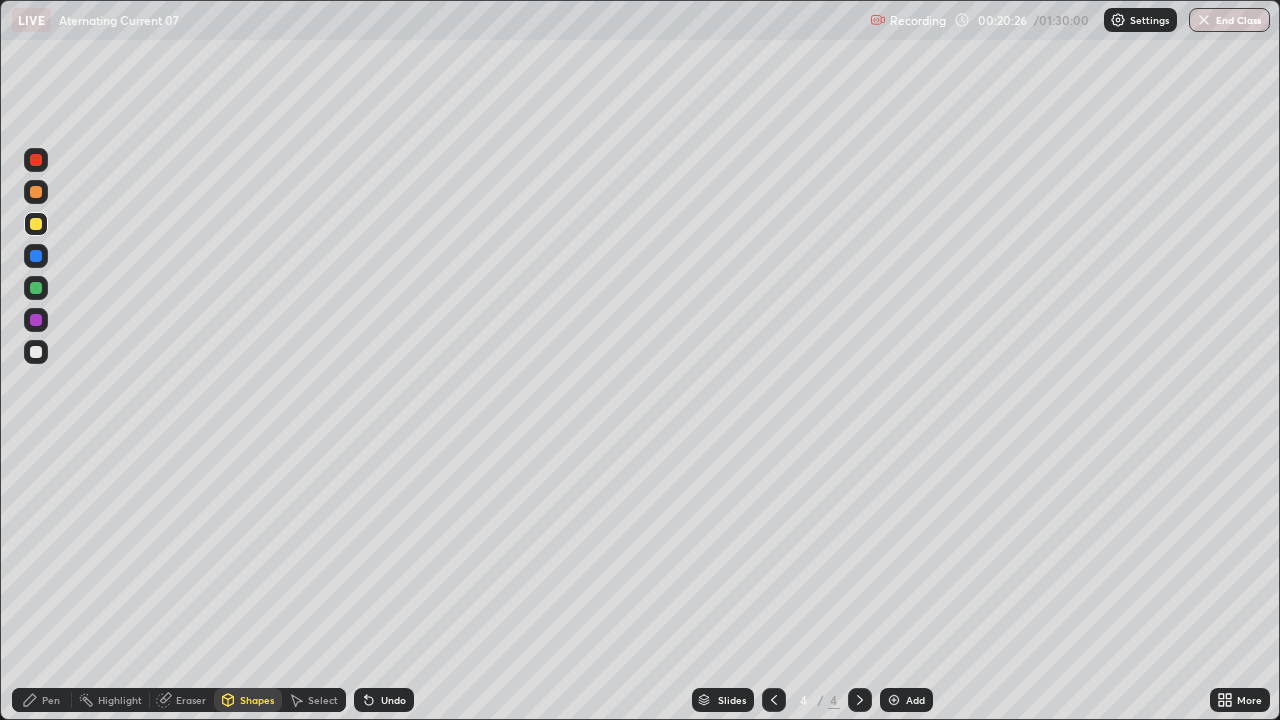 click on "Shapes" at bounding box center [248, 700] 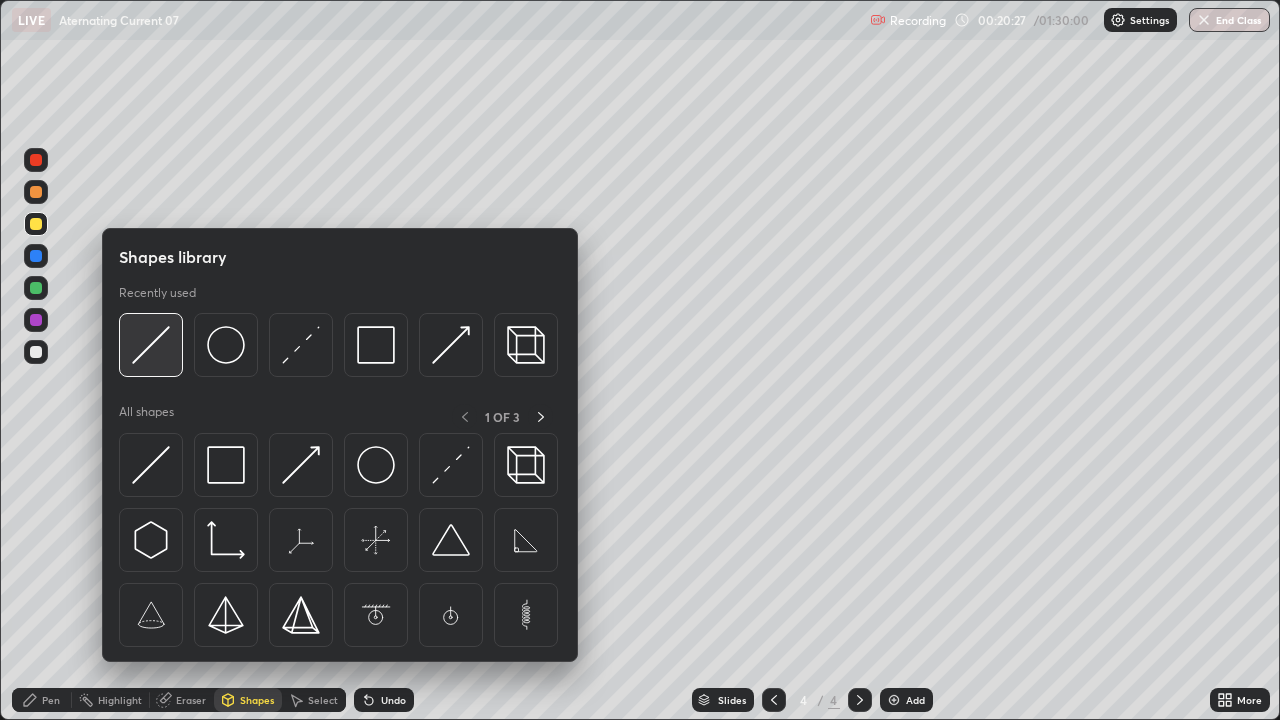 click at bounding box center [151, 345] 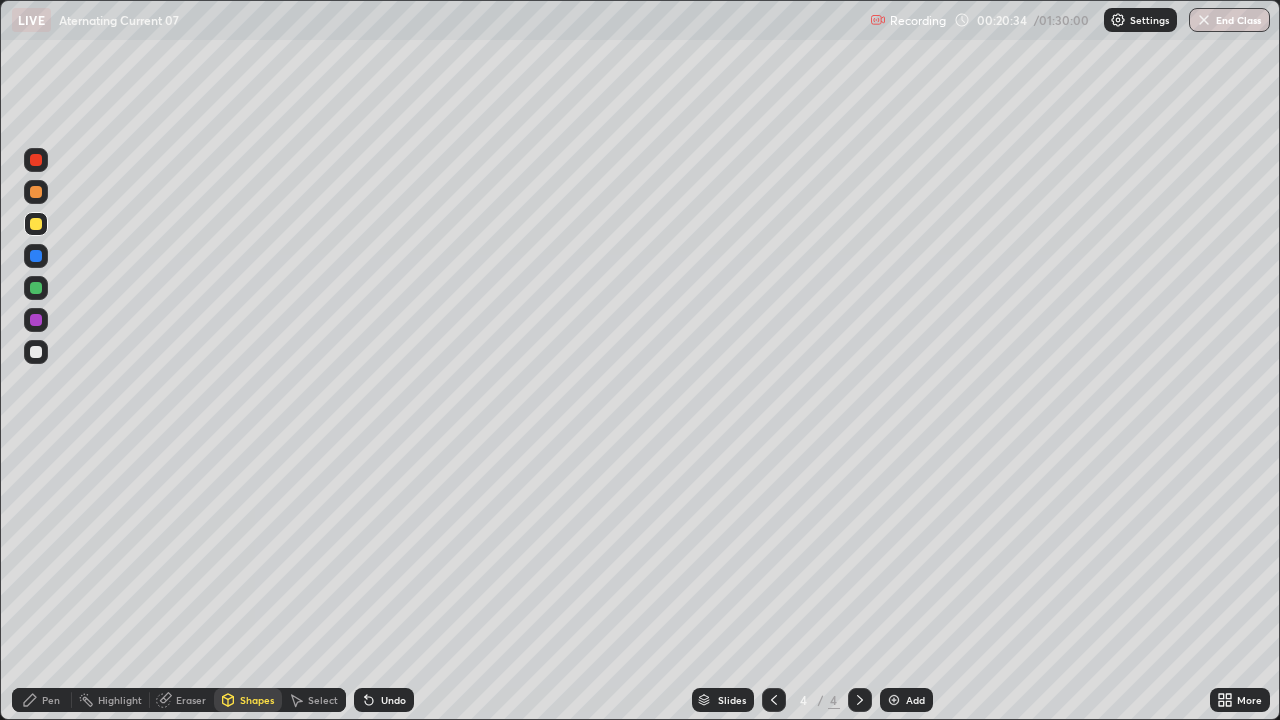 click at bounding box center [36, 352] 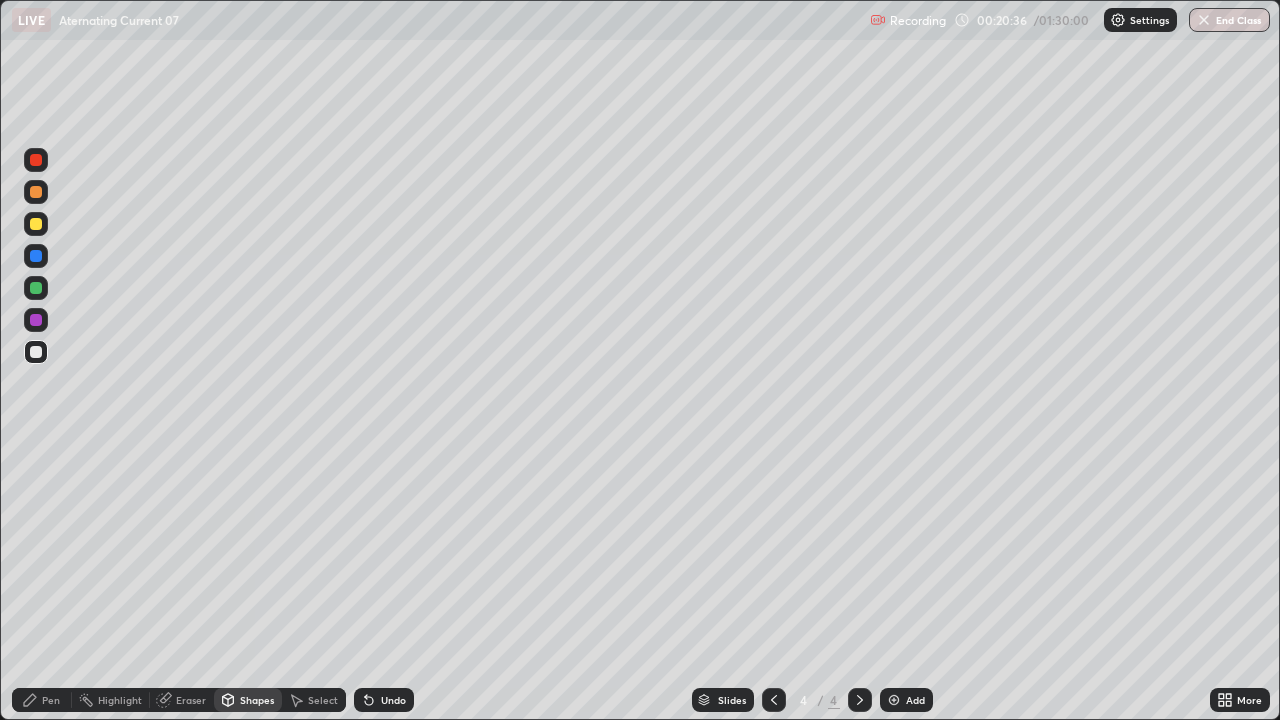 click on "Undo" at bounding box center [384, 700] 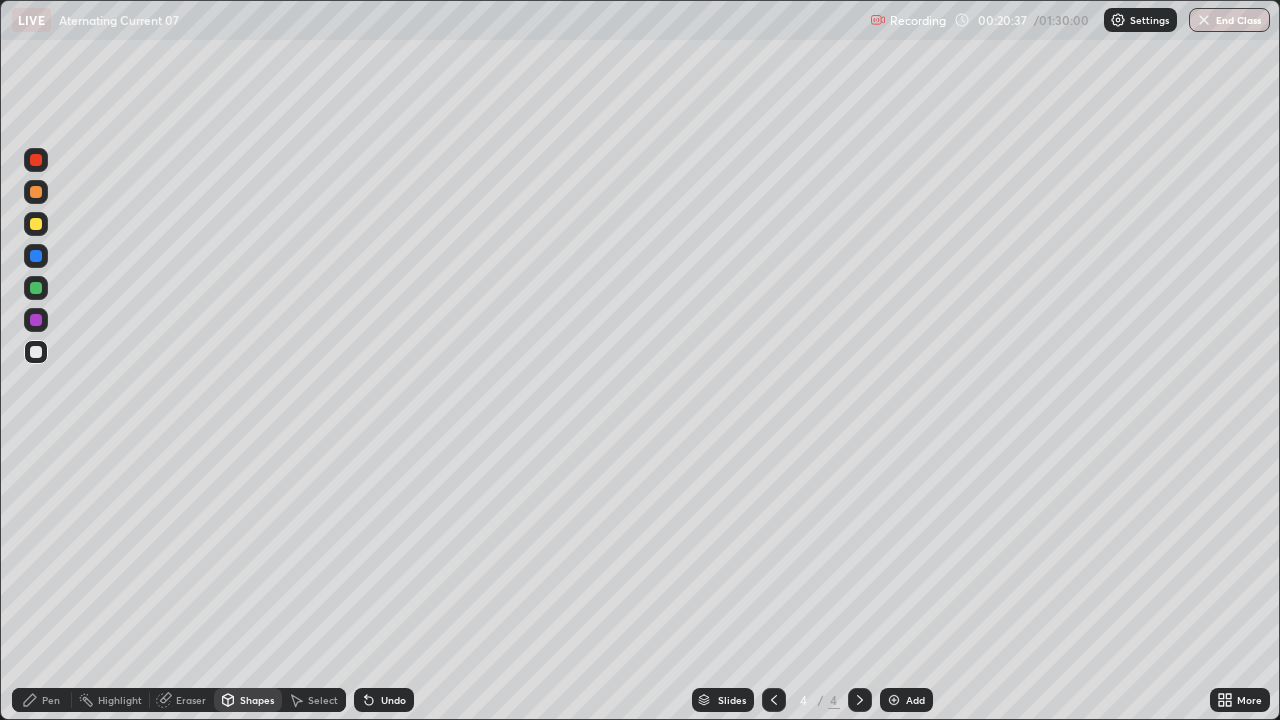 click on "Pen" at bounding box center [51, 700] 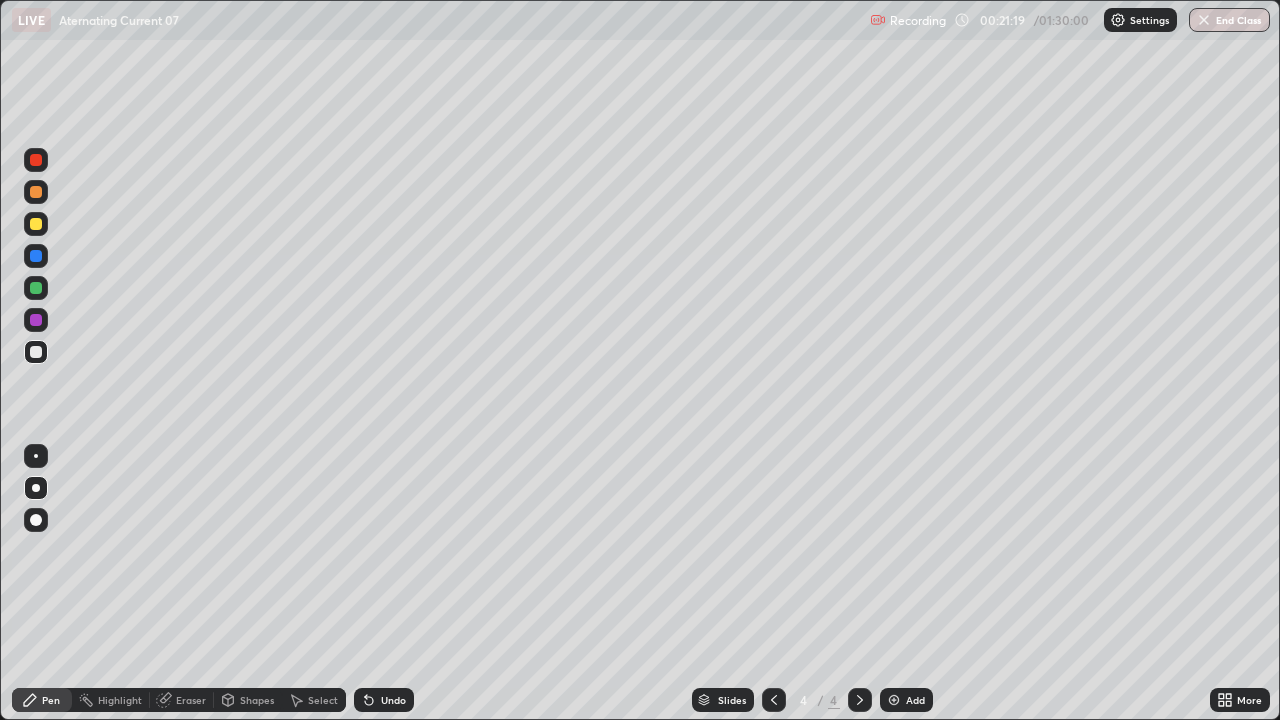 click on "Shapes" at bounding box center (248, 700) 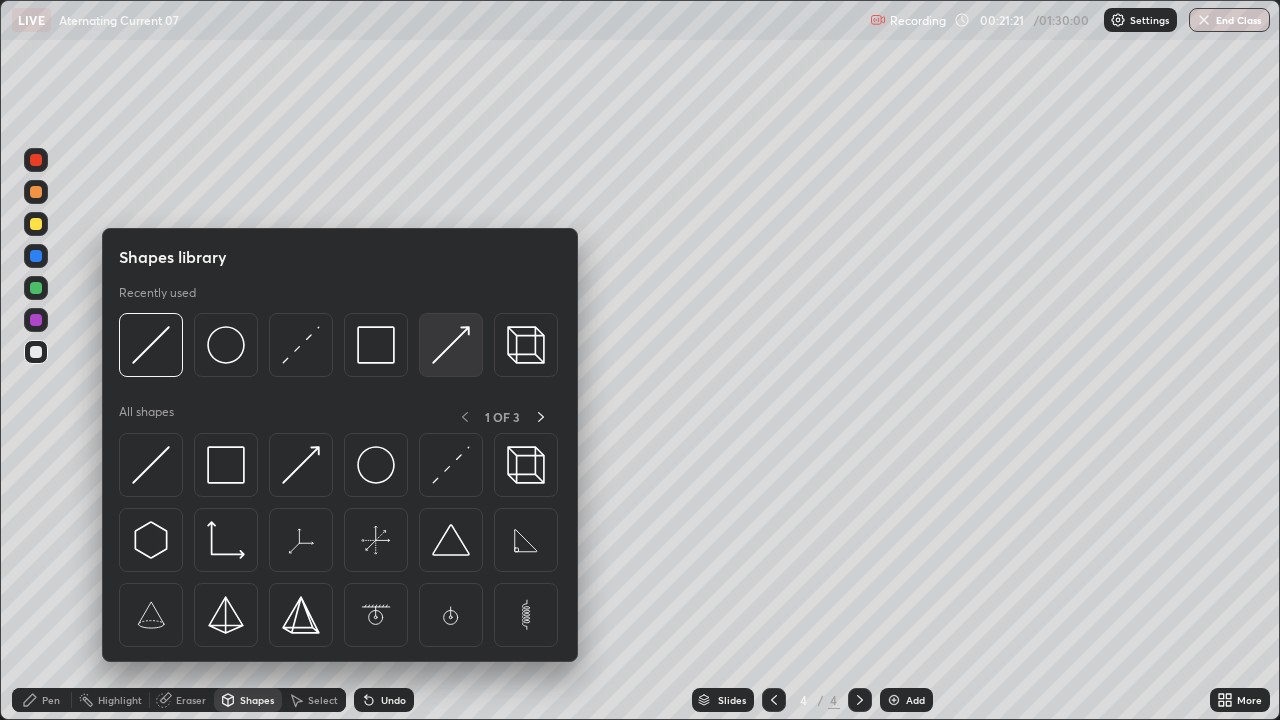 click at bounding box center (451, 345) 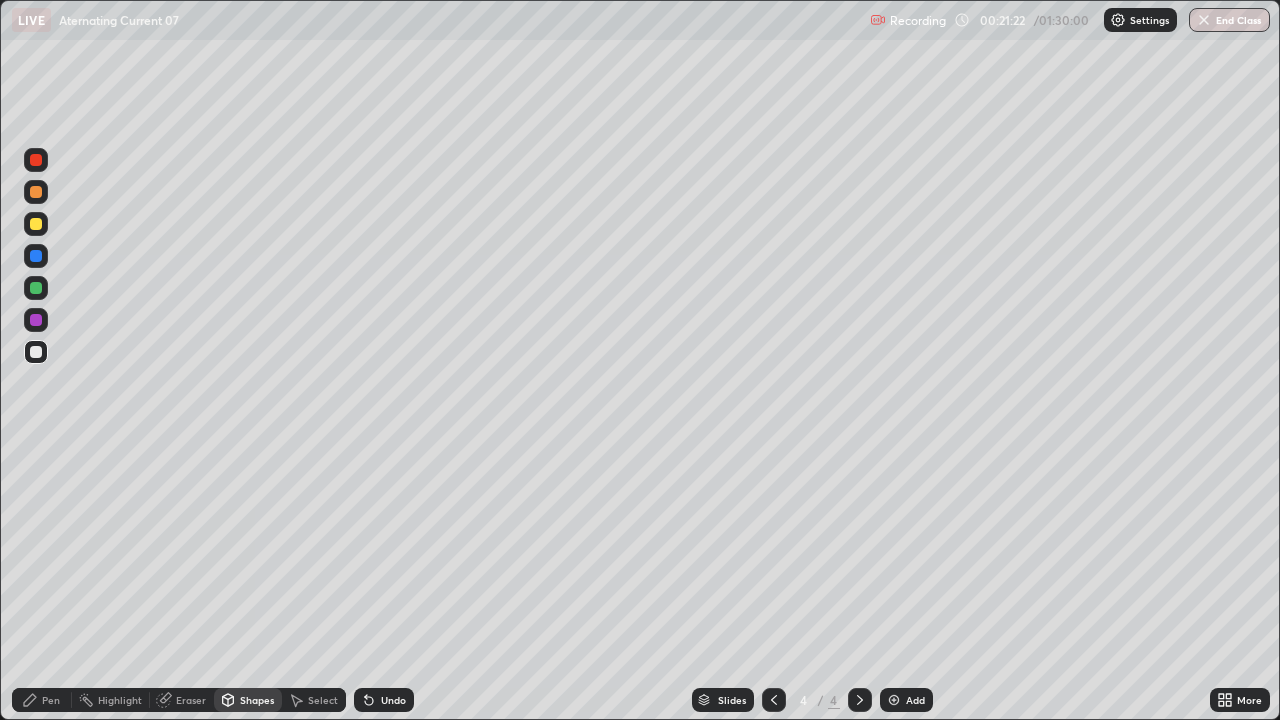 click at bounding box center [36, 256] 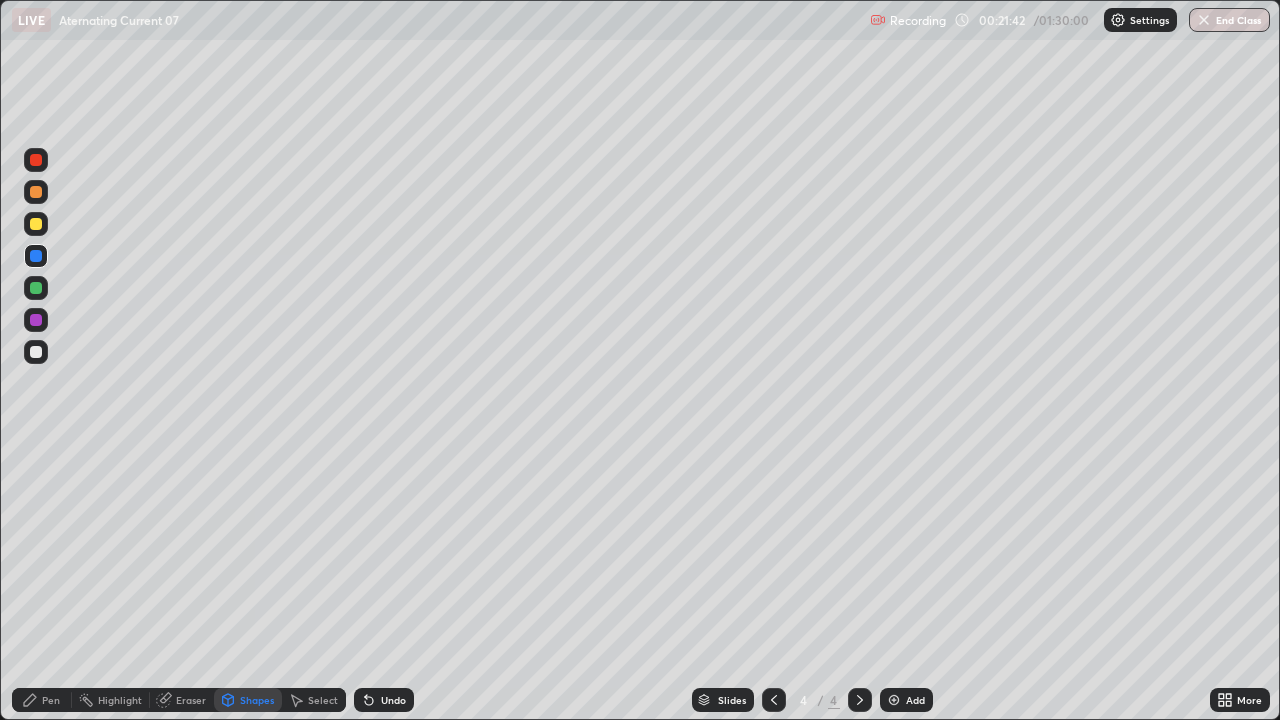 click 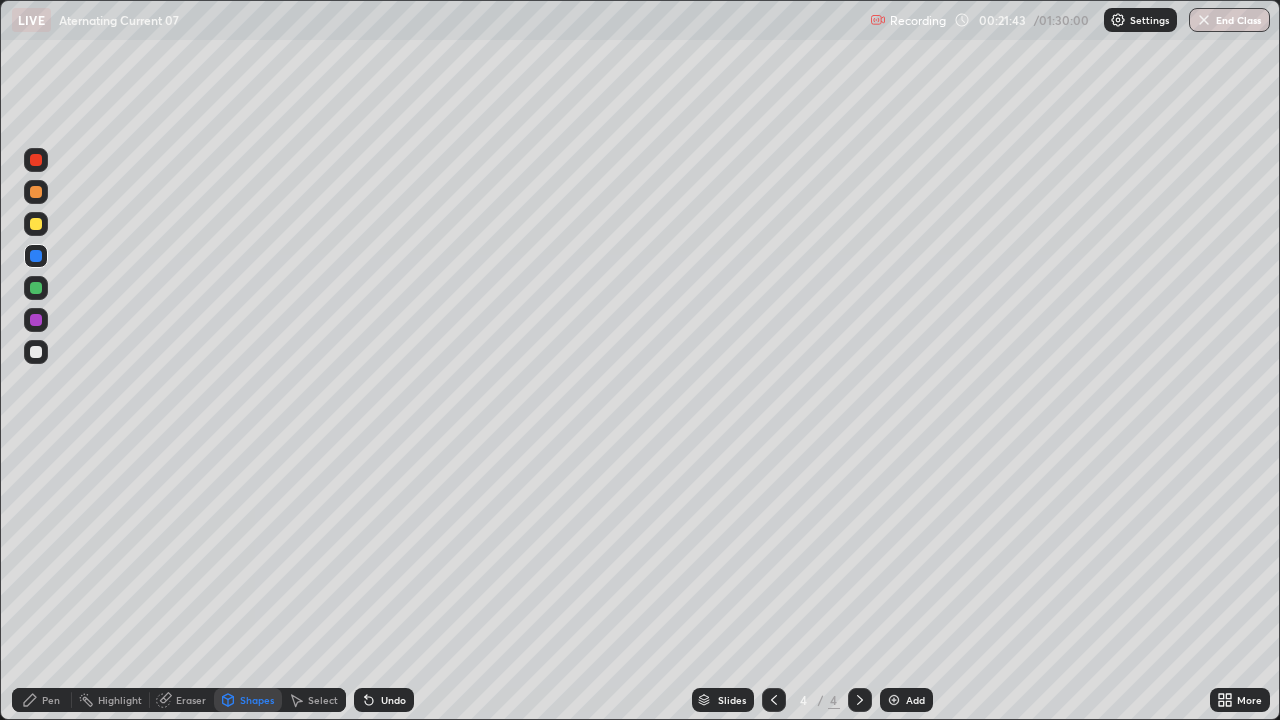 click on "Undo" at bounding box center (393, 700) 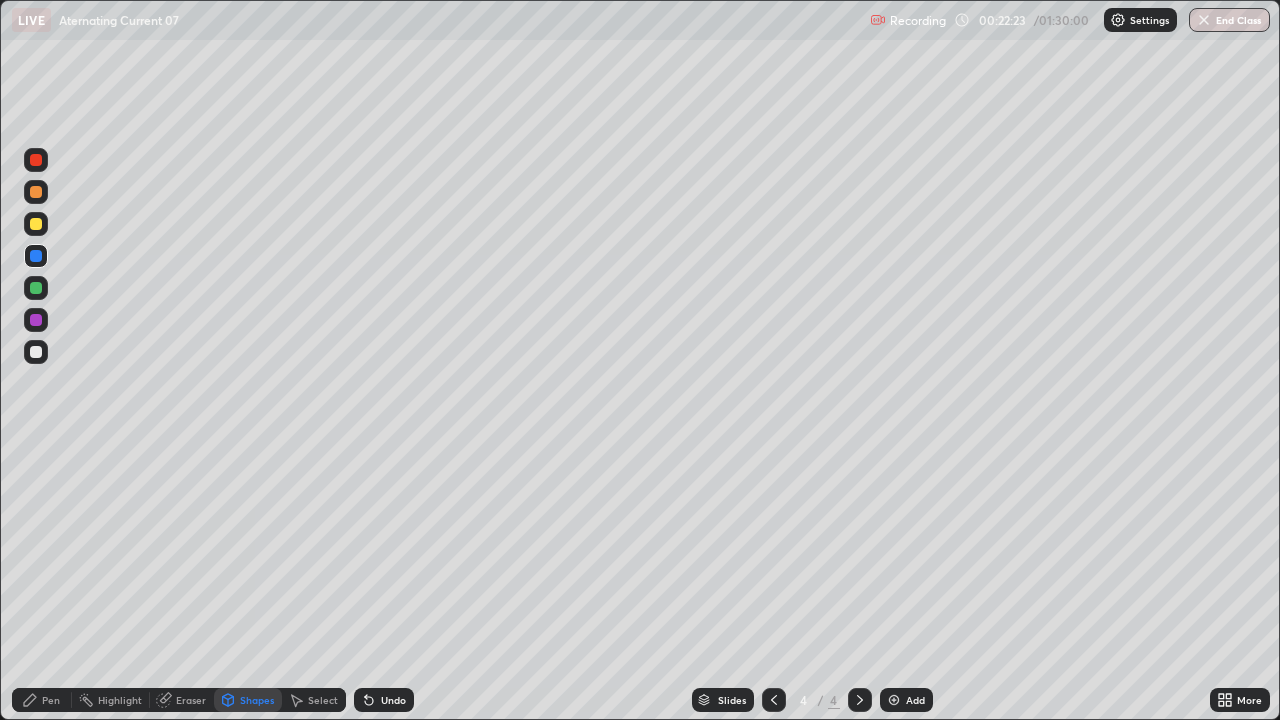 click at bounding box center [36, 352] 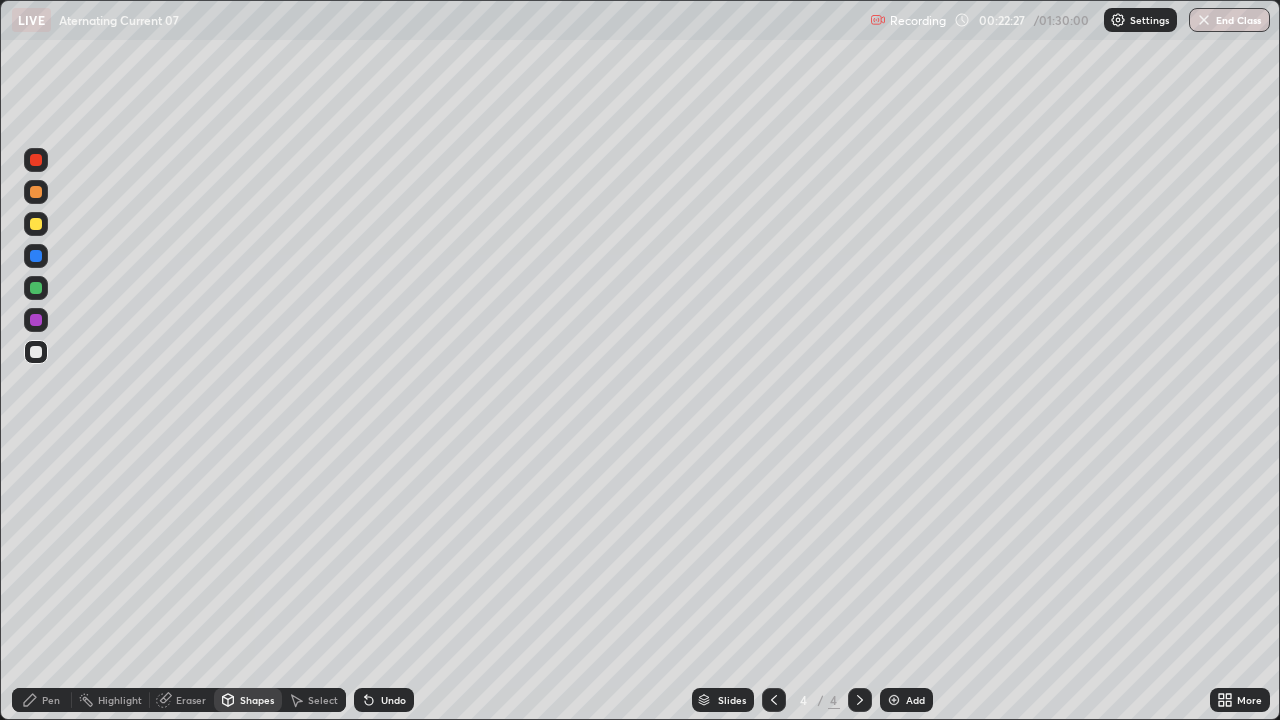 click 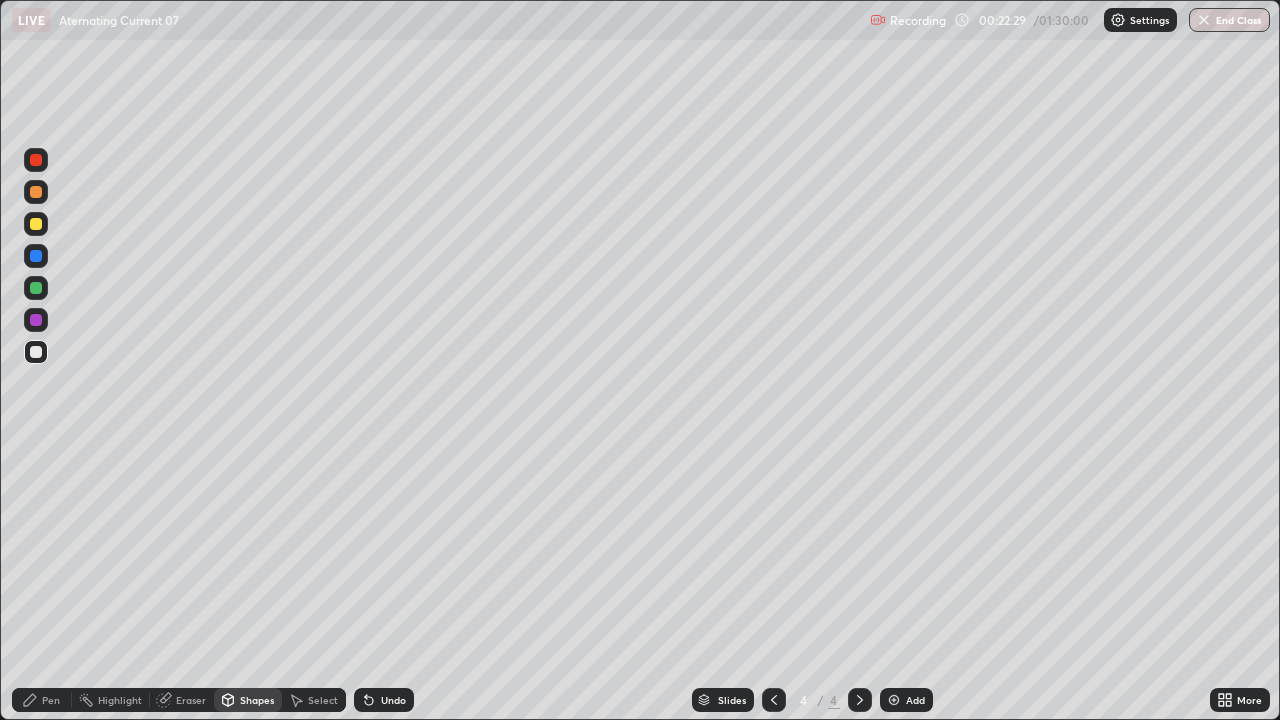 click on "Pen" at bounding box center (42, 700) 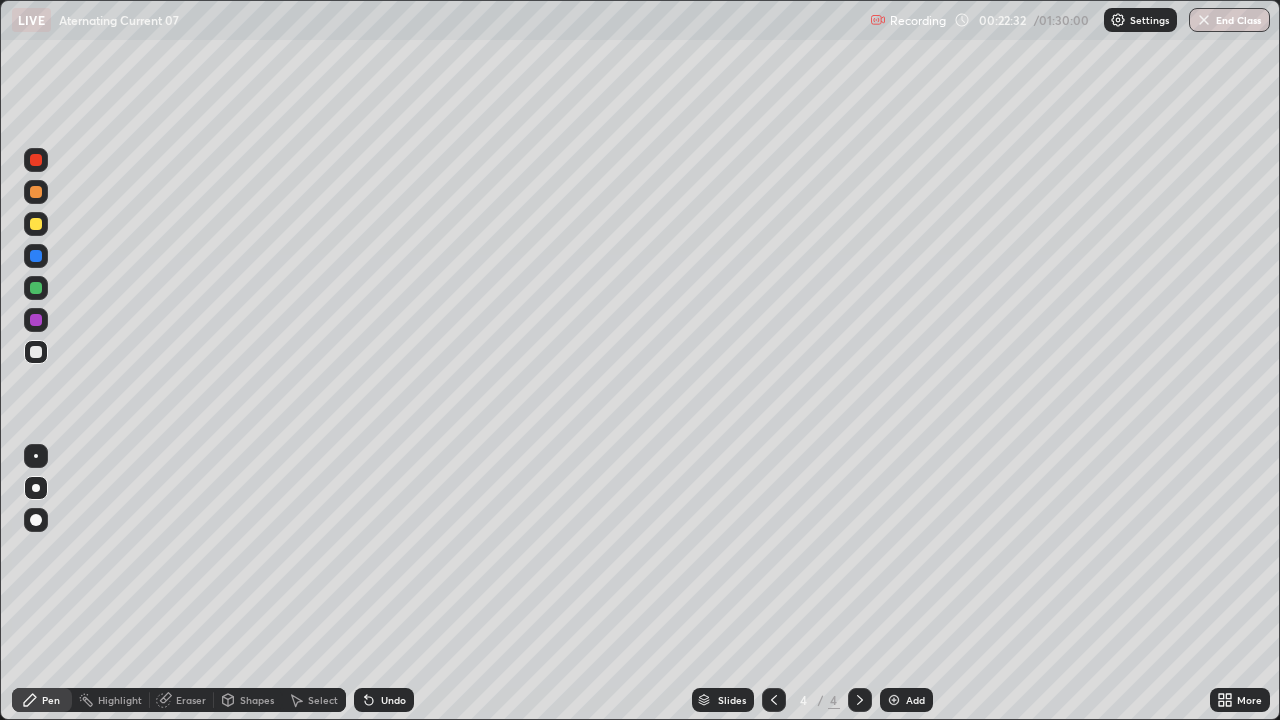 click on "Select" at bounding box center [323, 700] 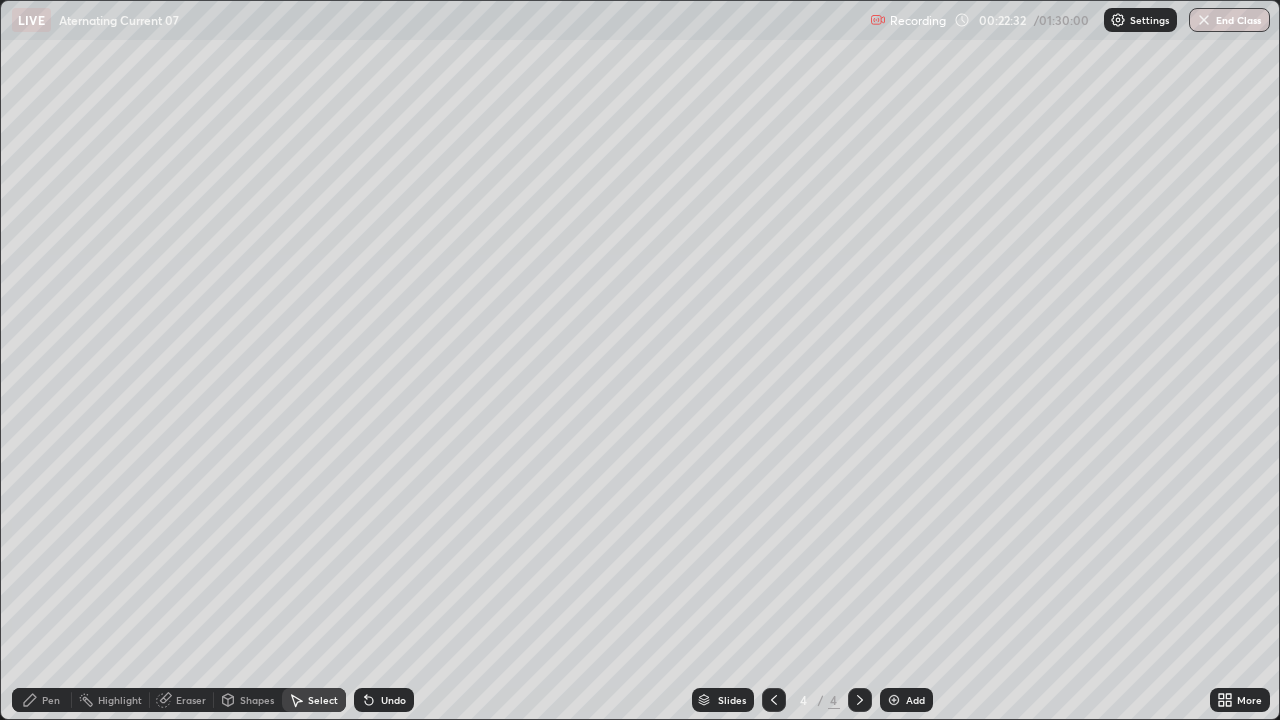 click on "Shapes" at bounding box center (257, 700) 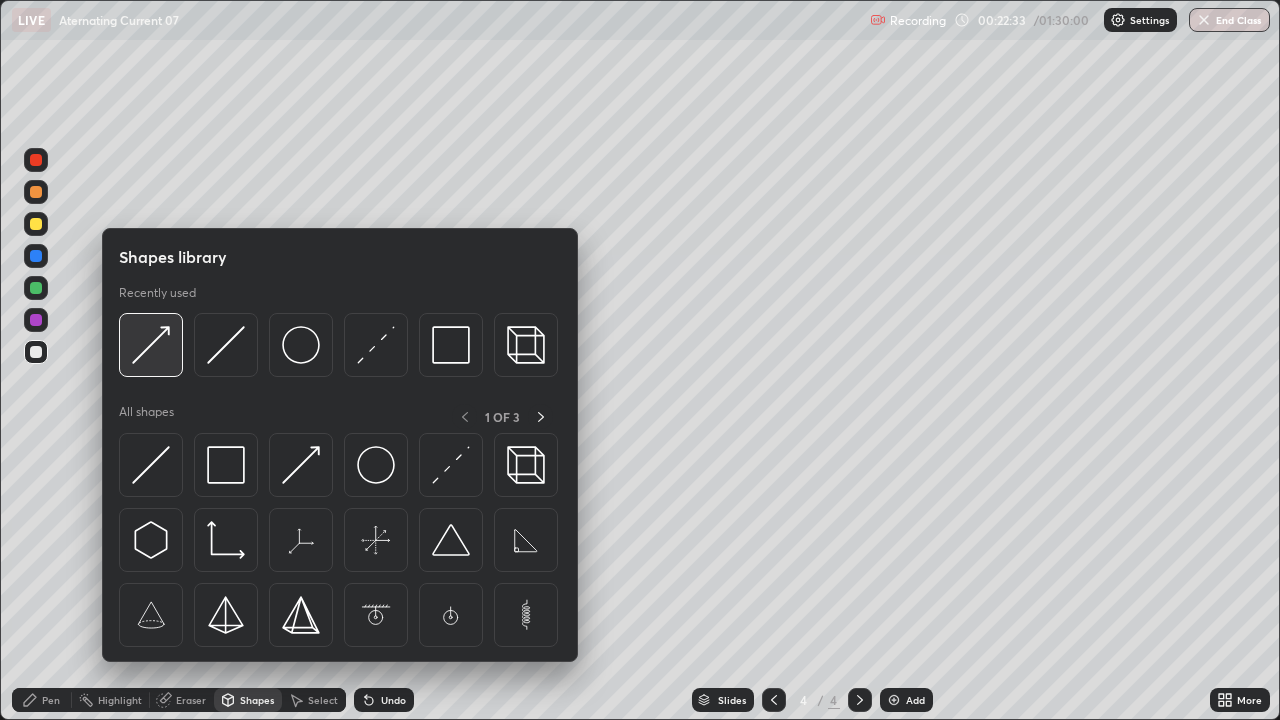 click at bounding box center [151, 345] 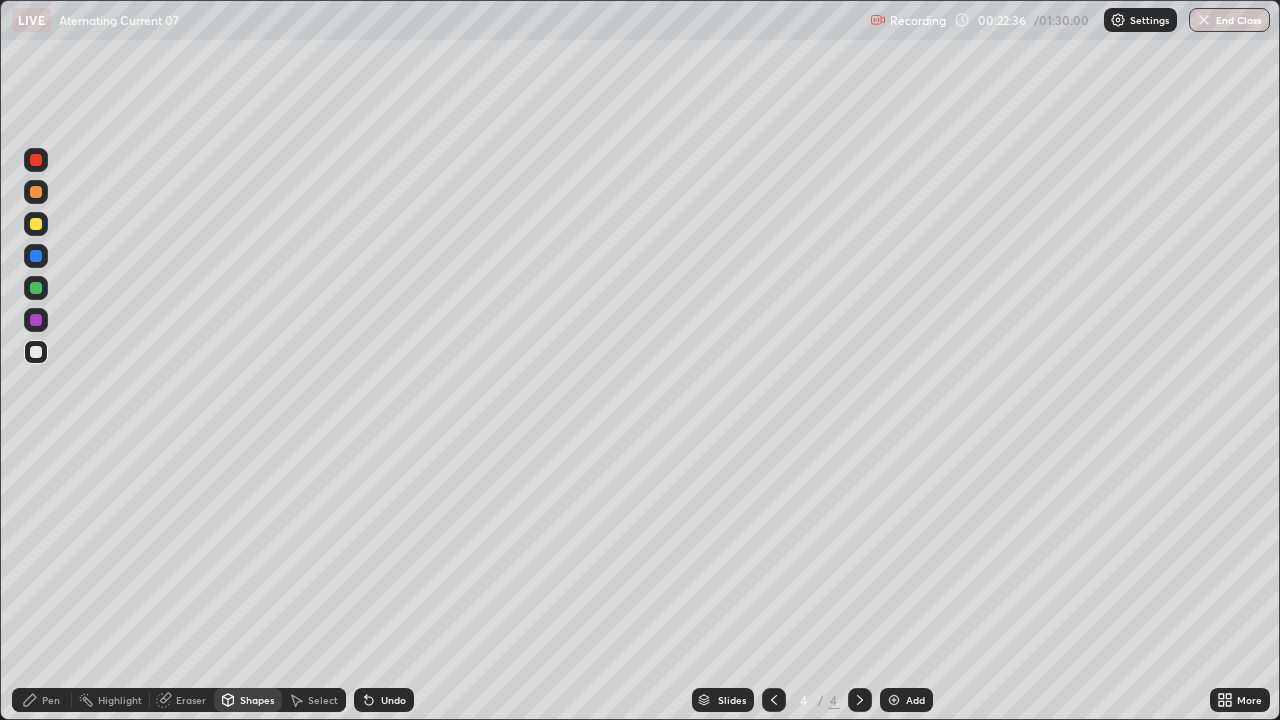 click at bounding box center [36, 192] 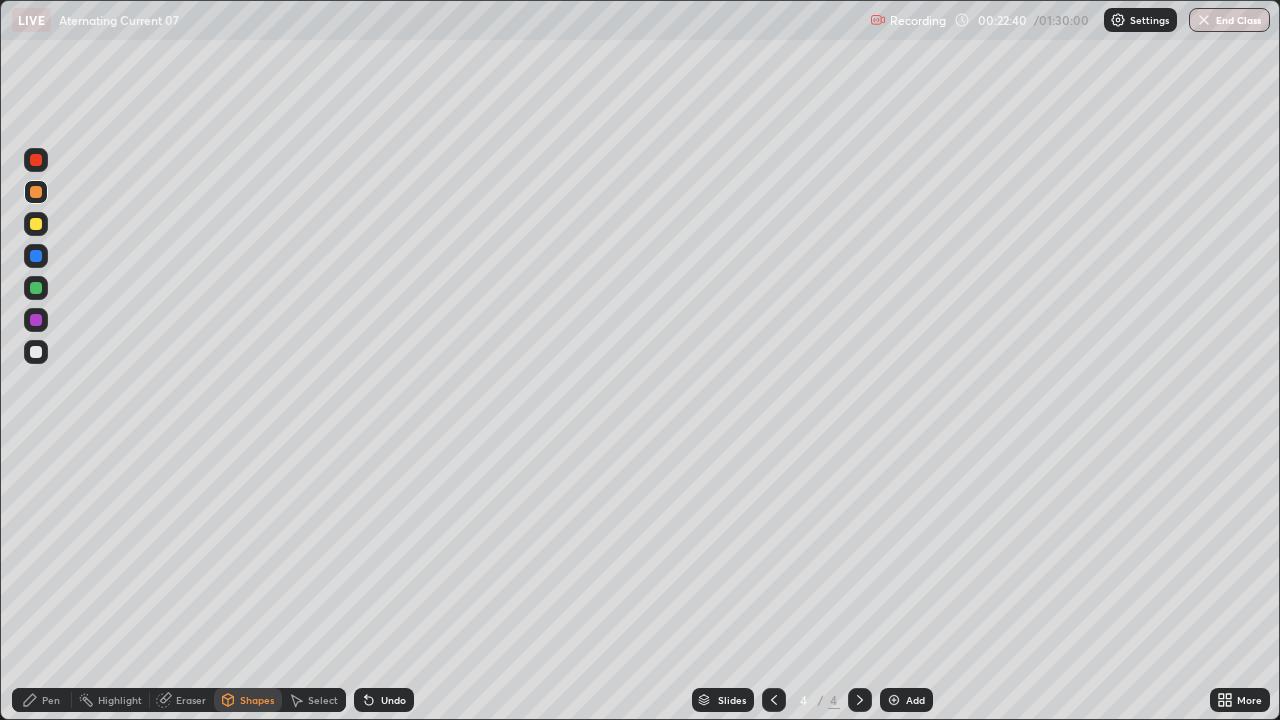 click at bounding box center (36, 288) 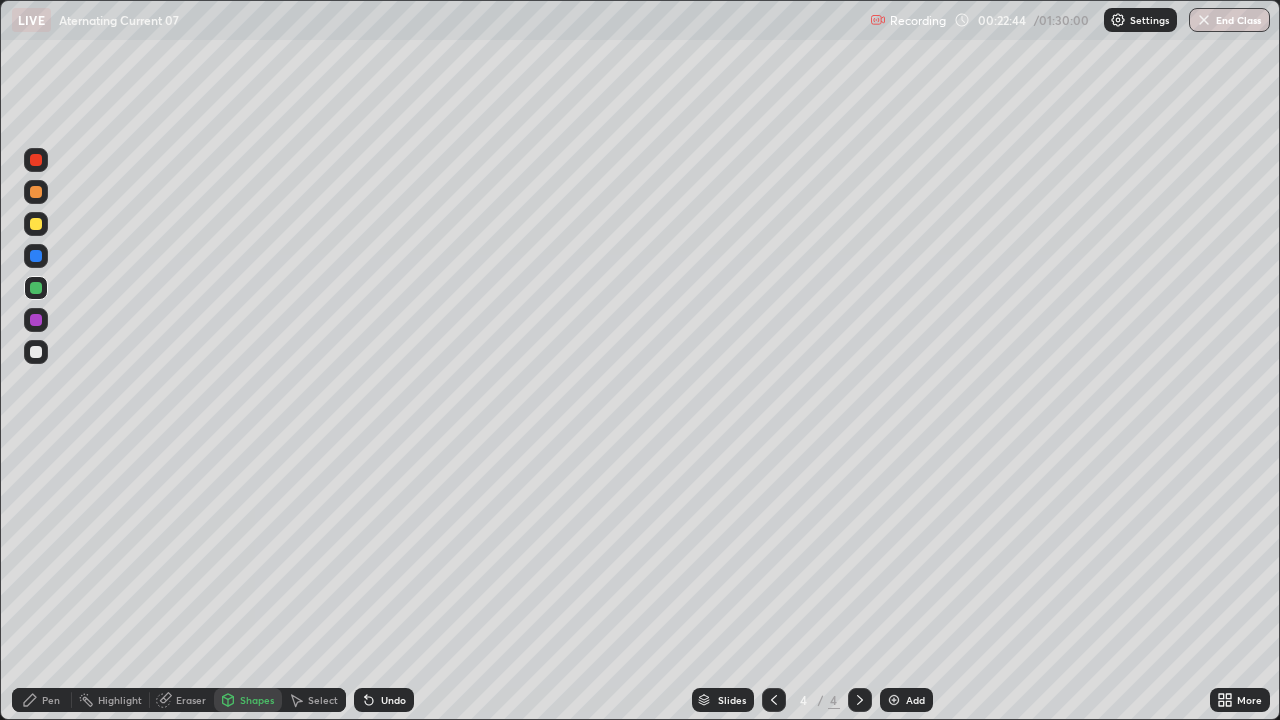 click on "Pen" at bounding box center [51, 700] 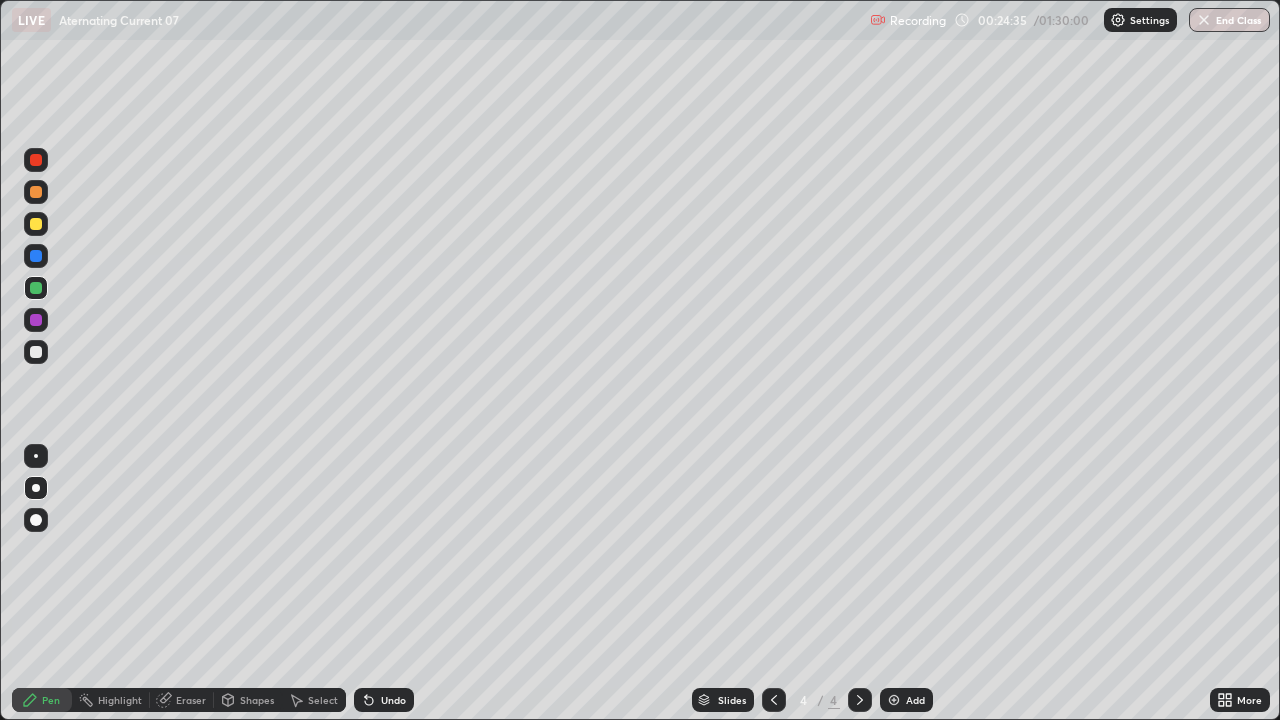 click at bounding box center (36, 288) 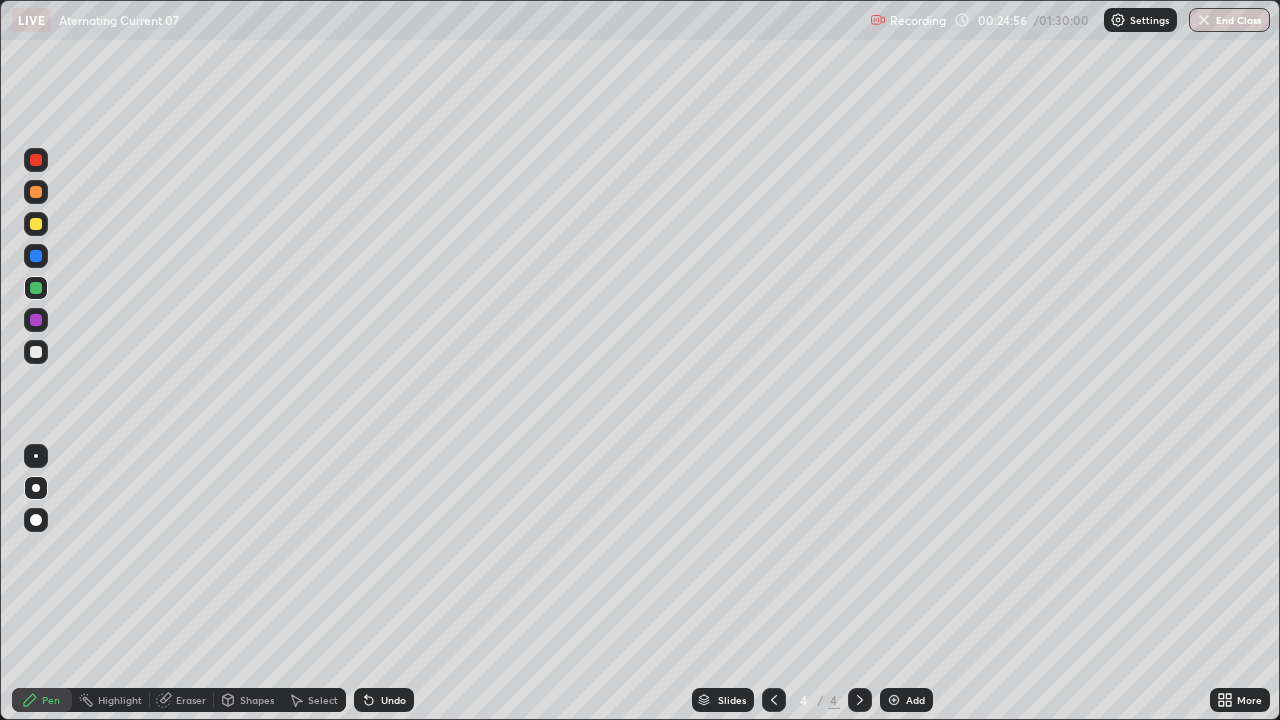 click at bounding box center (36, 352) 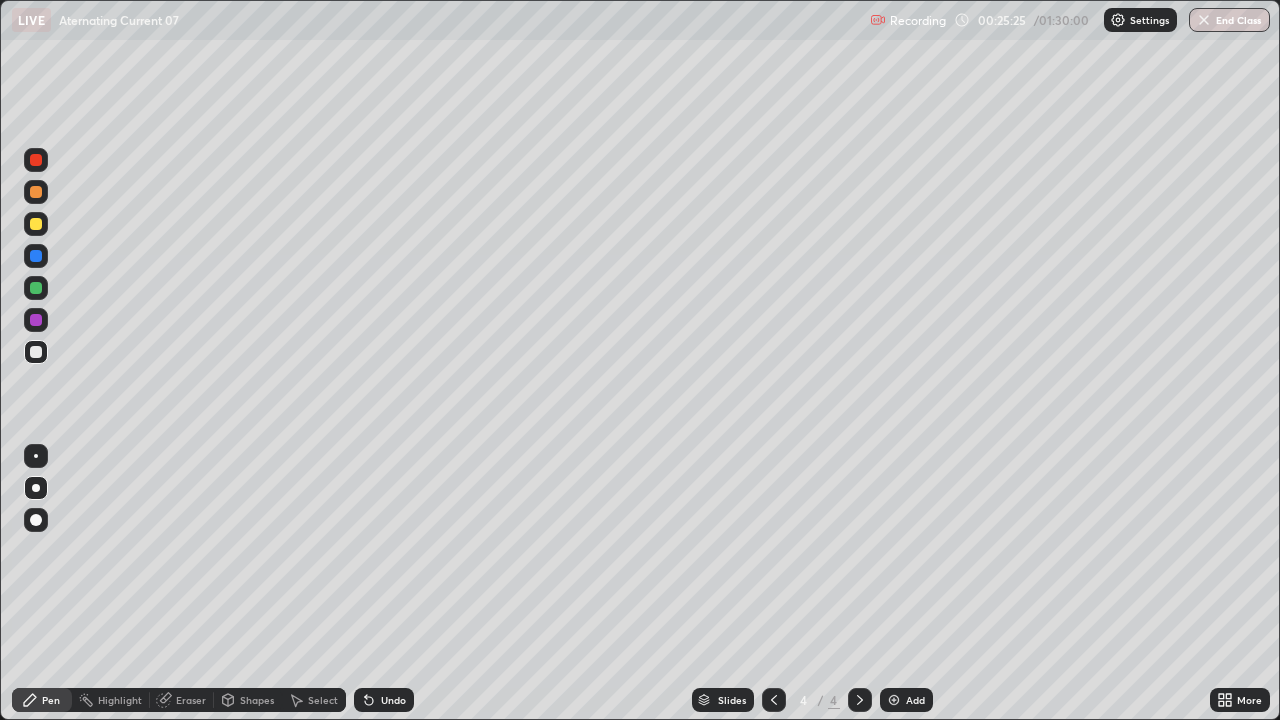 click on "Undo" at bounding box center [393, 700] 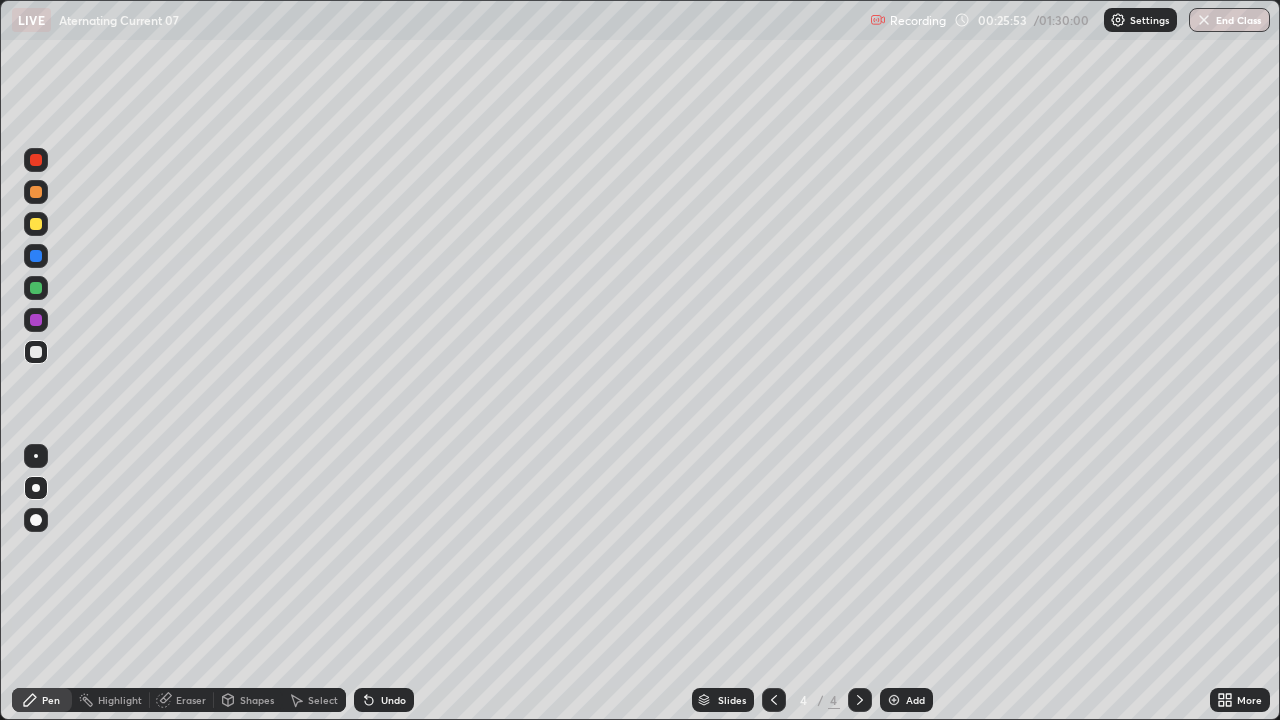 click on "Eraser" at bounding box center [191, 700] 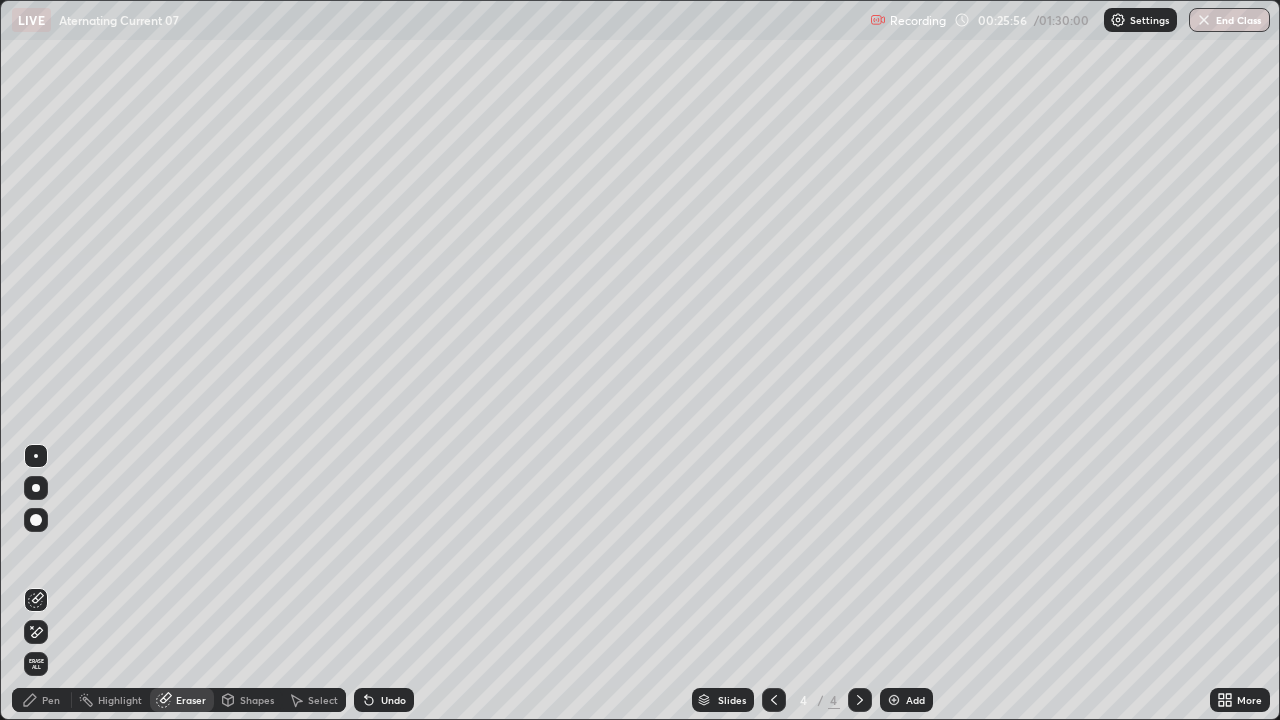 click on "Pen" at bounding box center (51, 700) 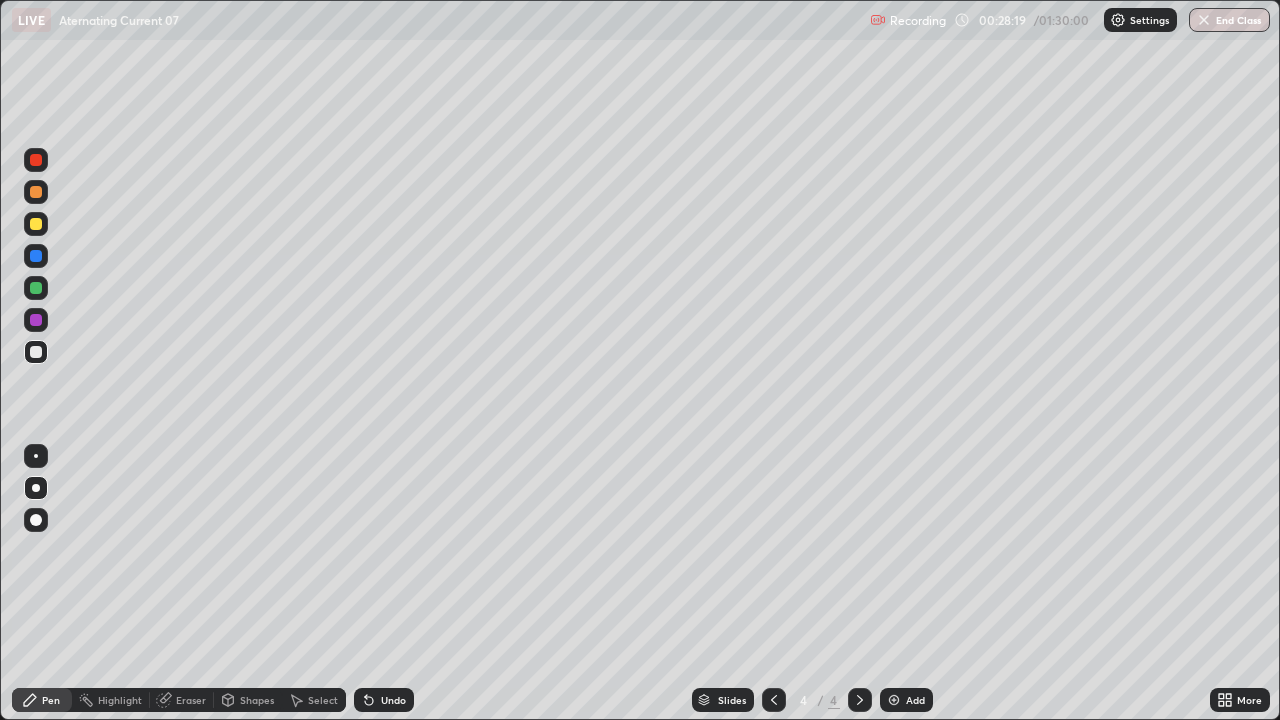 click on "Shapes" at bounding box center (257, 700) 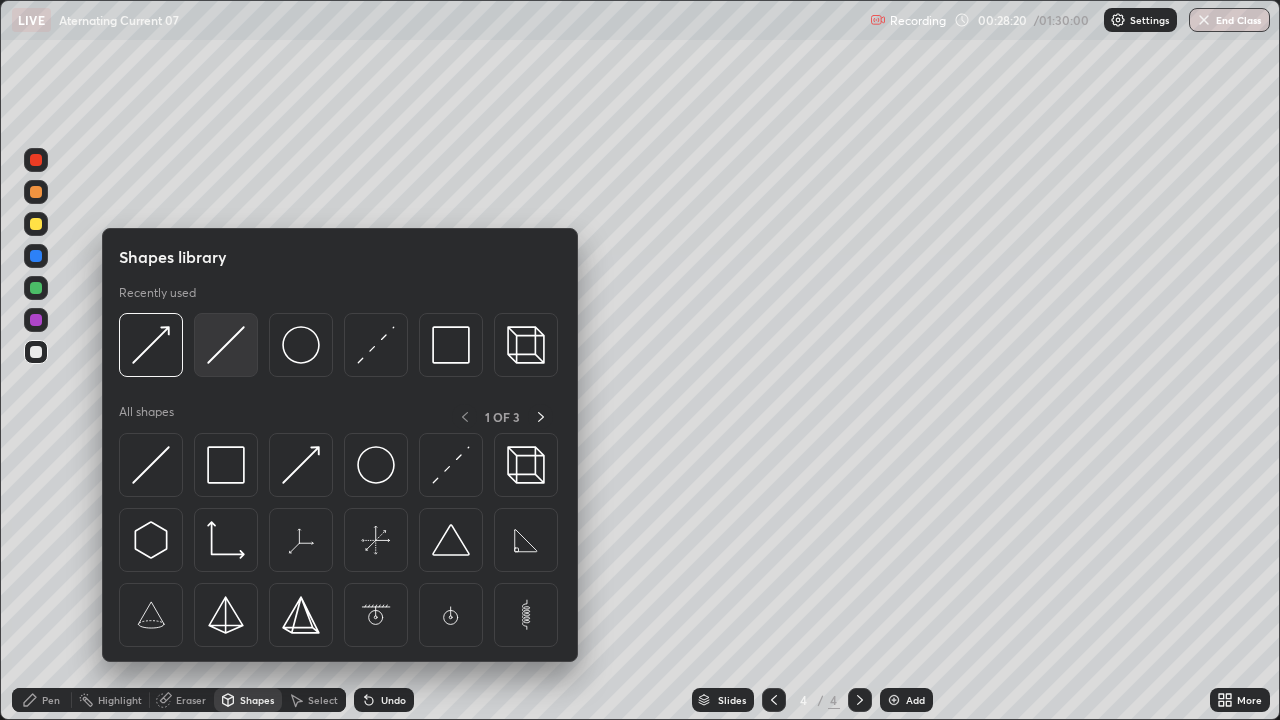 click at bounding box center (226, 345) 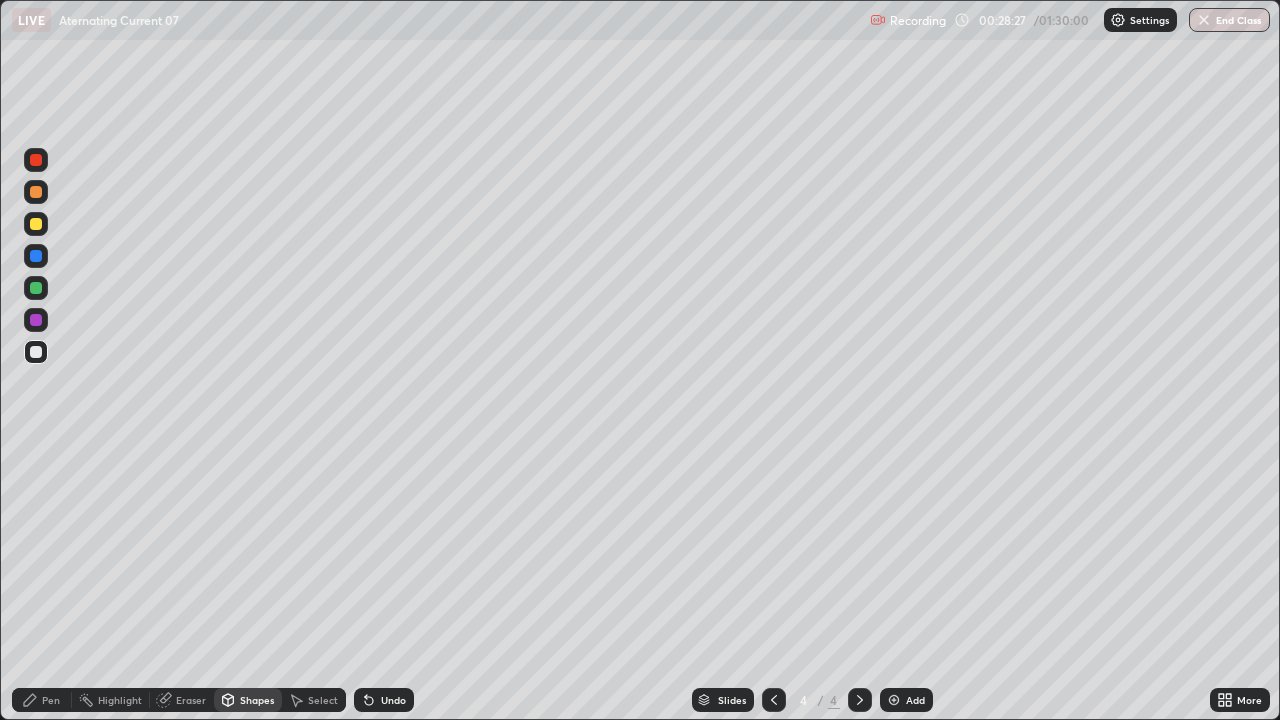click on "Pen" at bounding box center [51, 700] 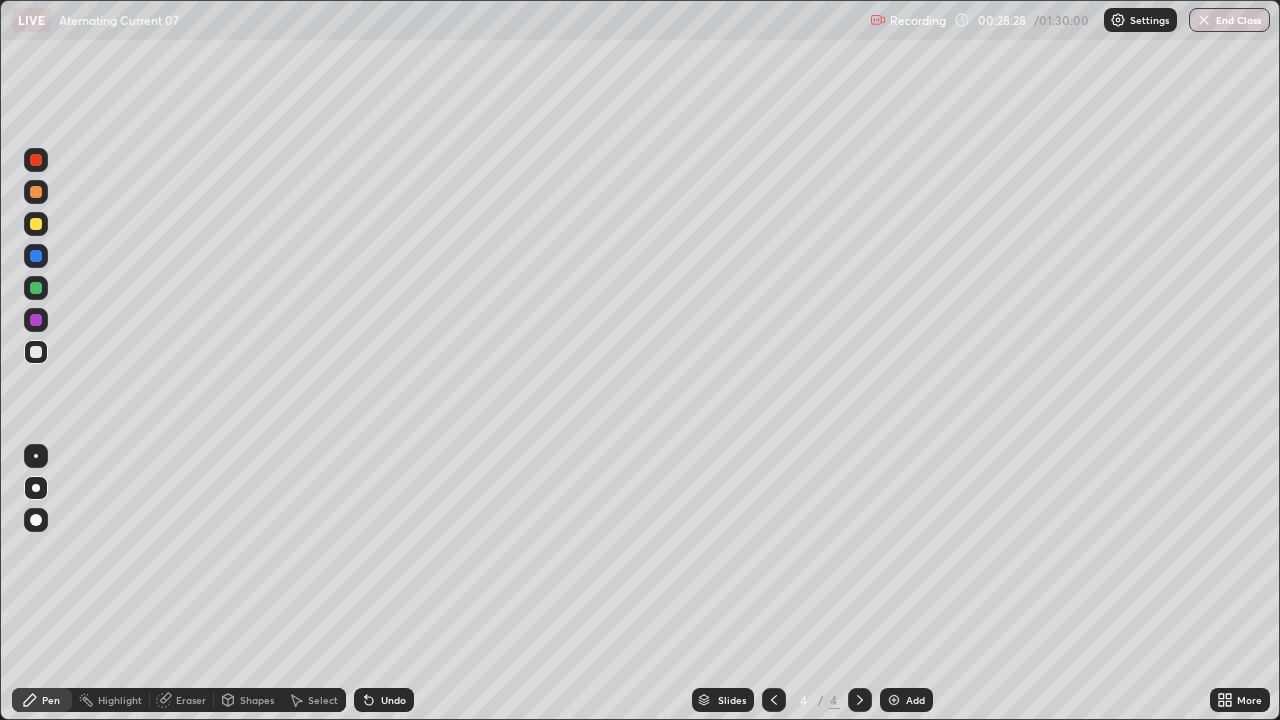 click at bounding box center (36, 320) 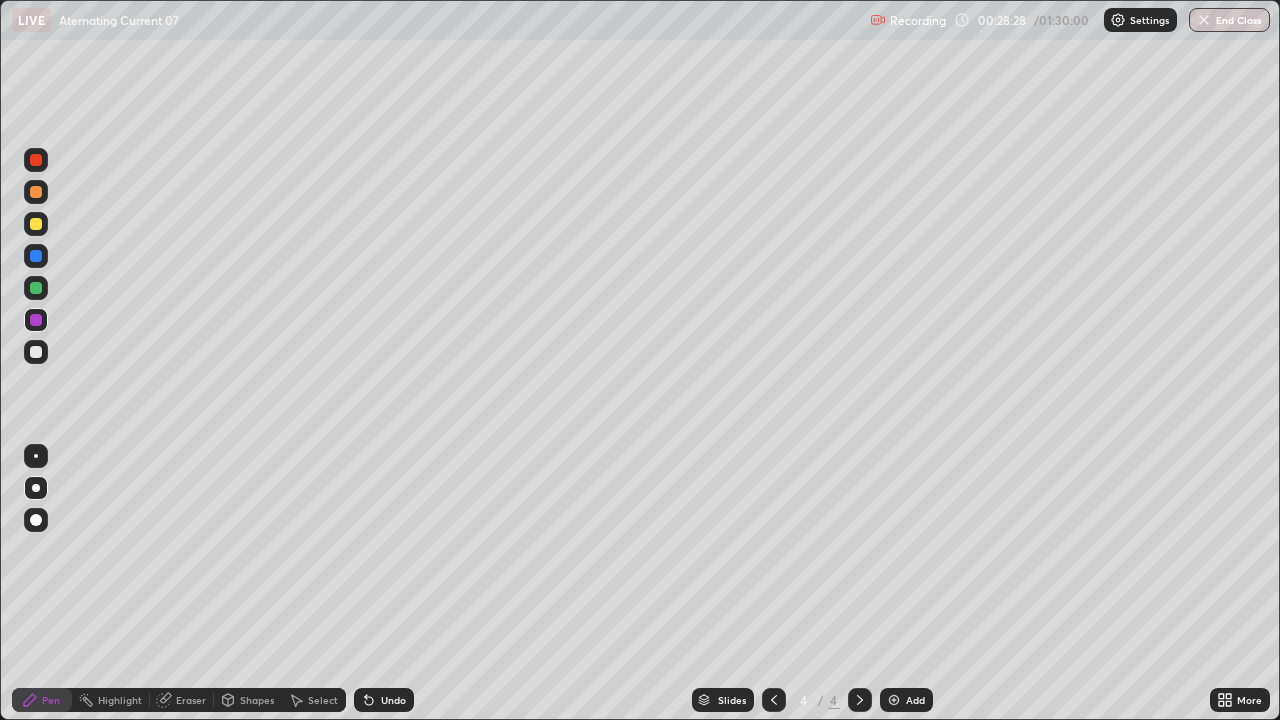 click at bounding box center [36, 224] 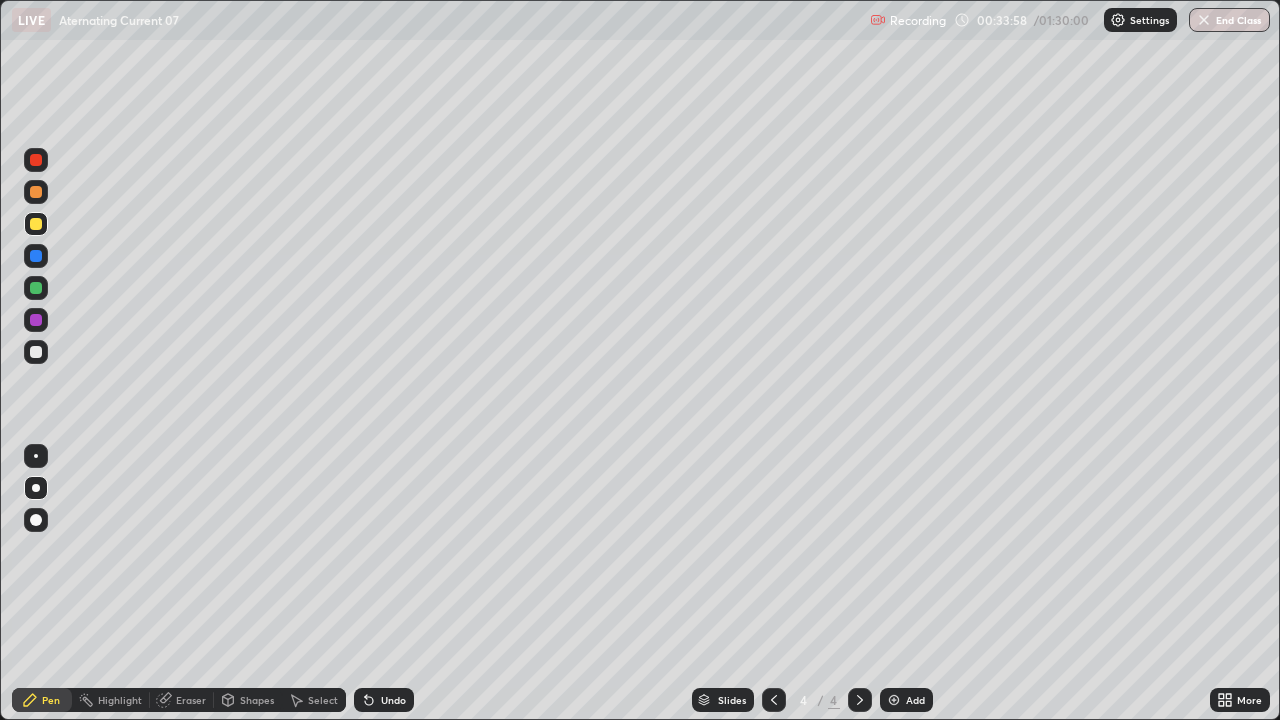 click on "Eraser" at bounding box center [182, 700] 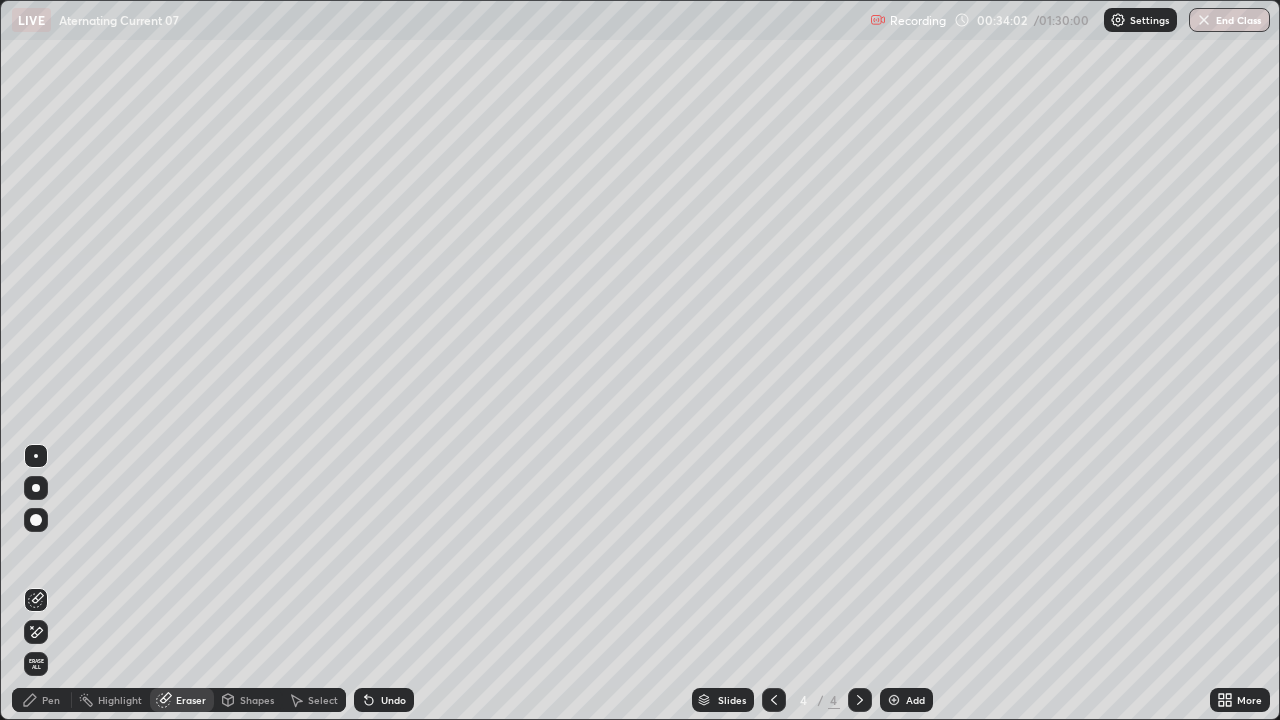 click on "Pen" at bounding box center [51, 700] 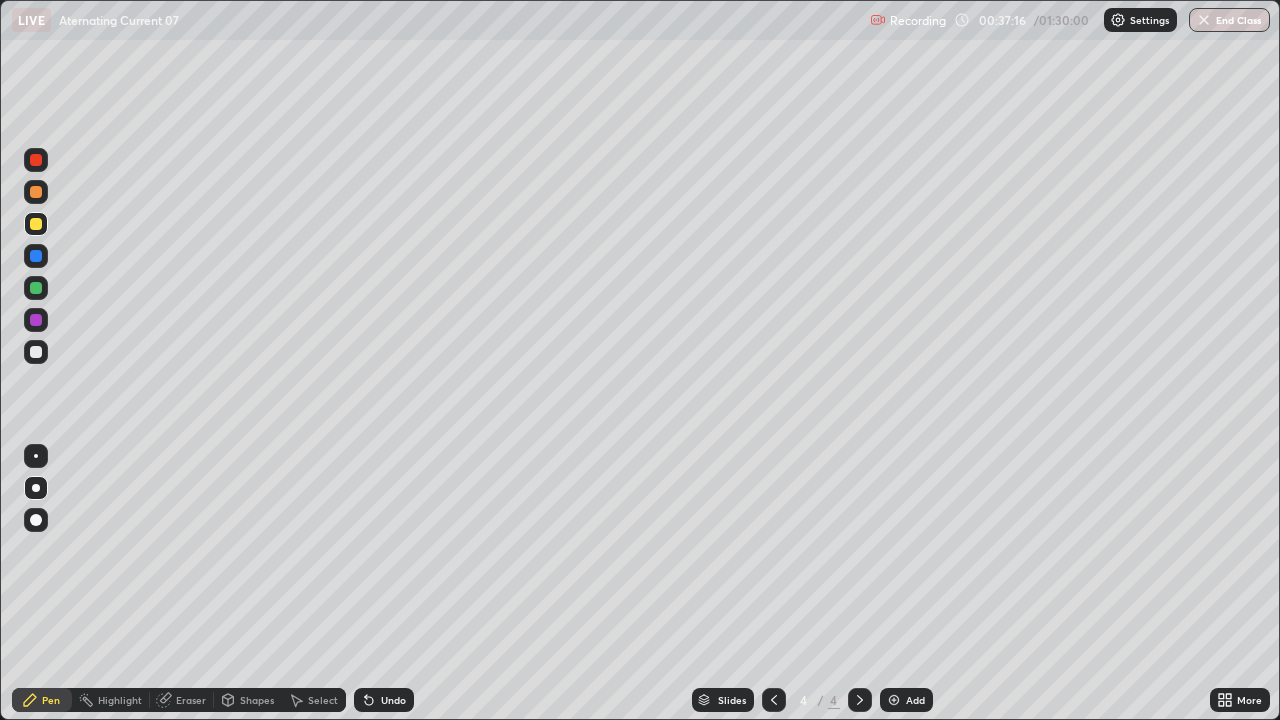 click on "Select" at bounding box center (323, 700) 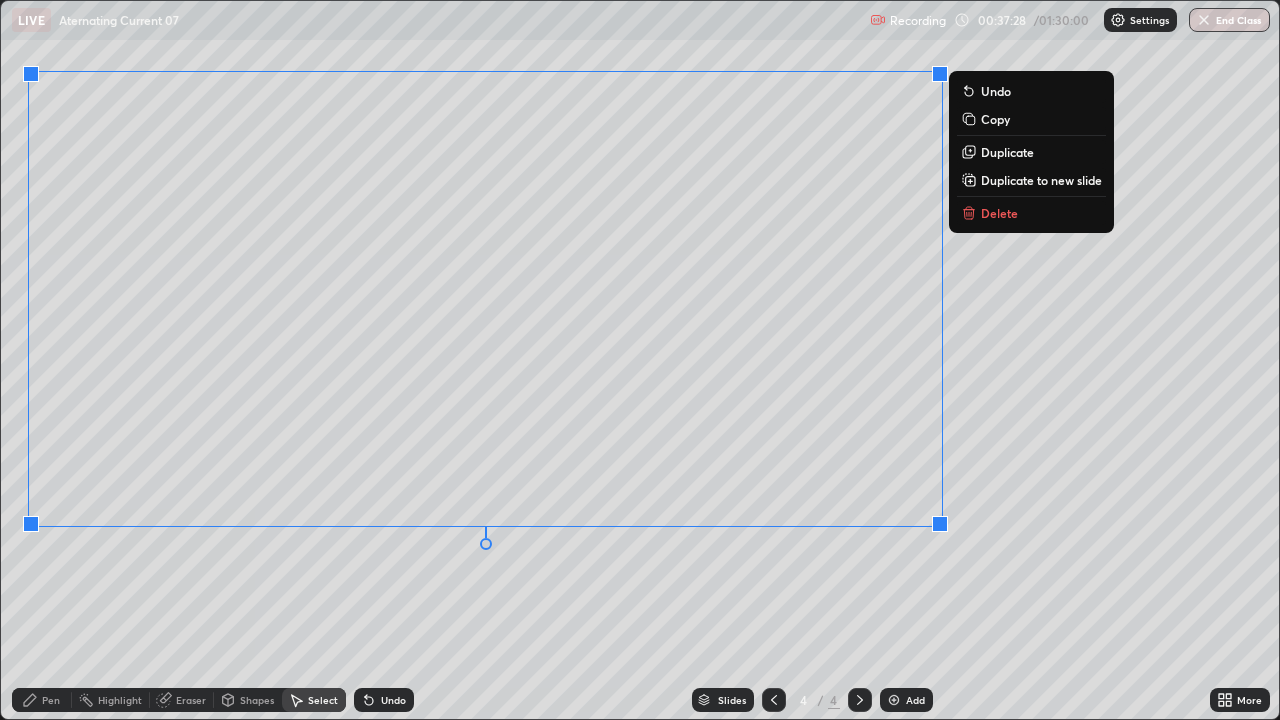 click on "0 ° Undo Copy Duplicate Duplicate to new slide Delete" at bounding box center (640, 360) 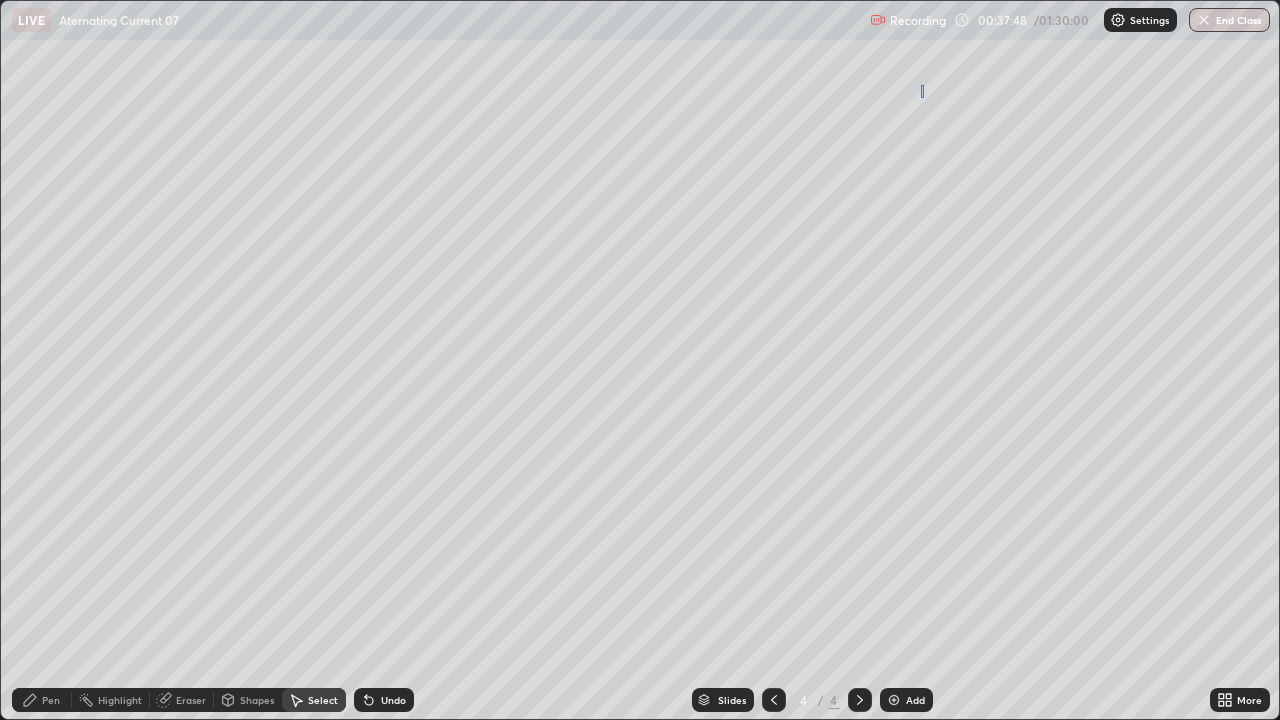 click on "0 ° Undo Copy Duplicate Duplicate to new slide Delete" at bounding box center [640, 360] 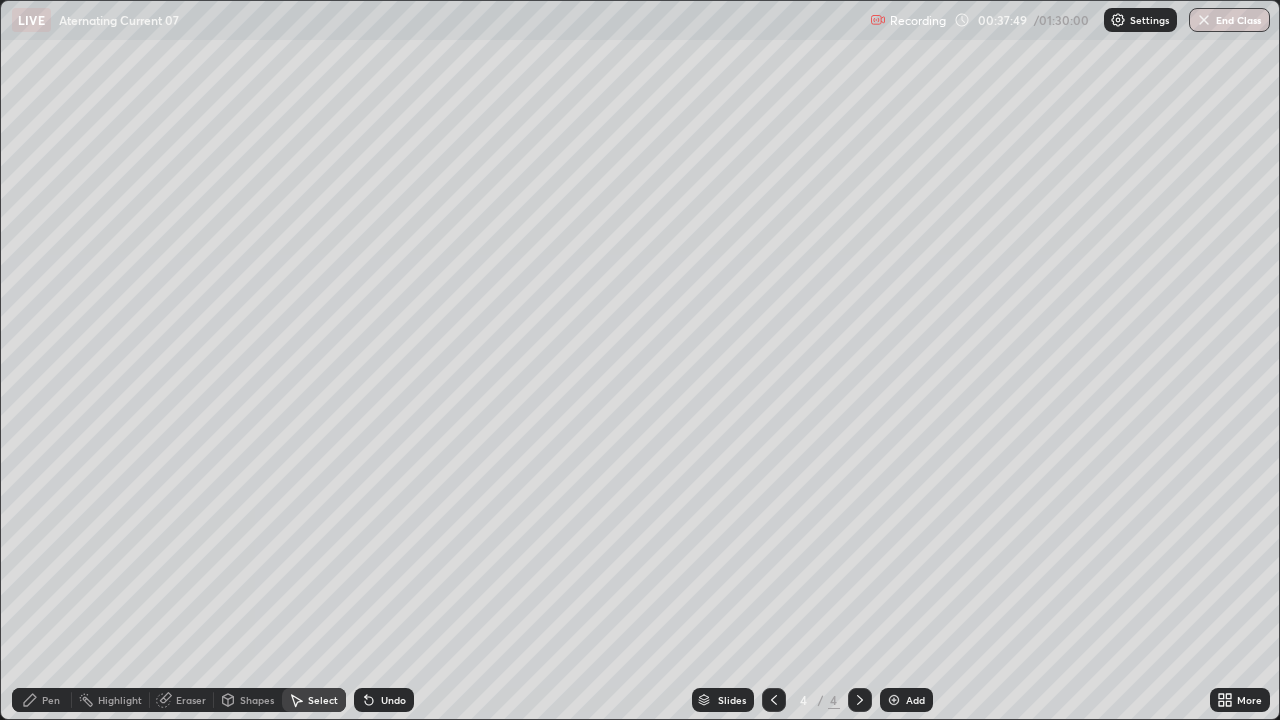 click on "0 ° Undo Copy Duplicate Duplicate to new slide Delete" at bounding box center [640, 360] 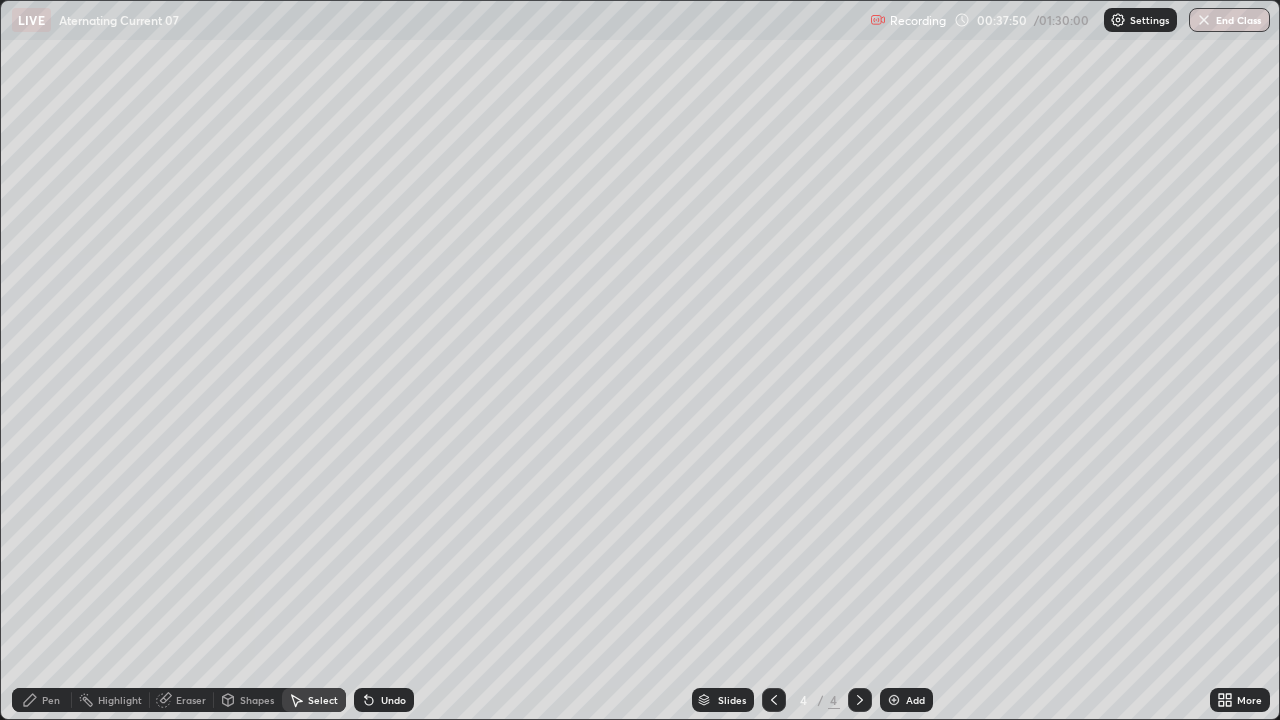 click on "Pen" at bounding box center [42, 700] 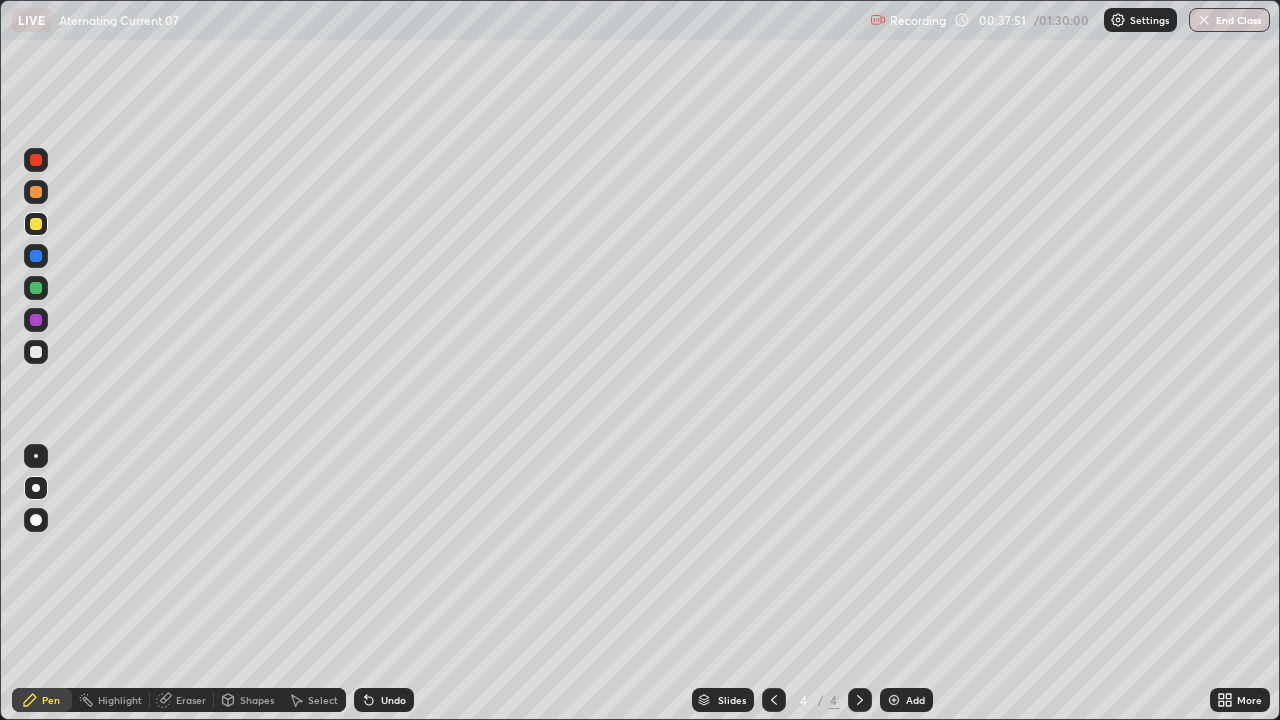 click at bounding box center (36, 352) 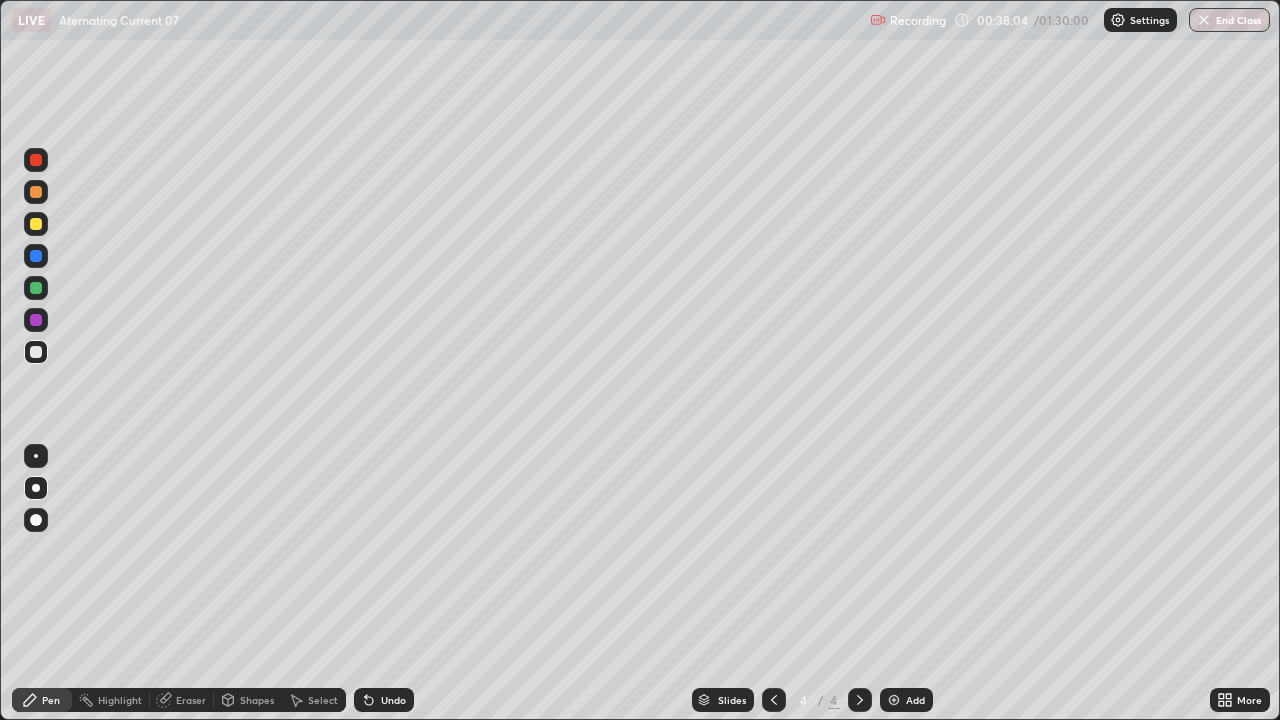 click 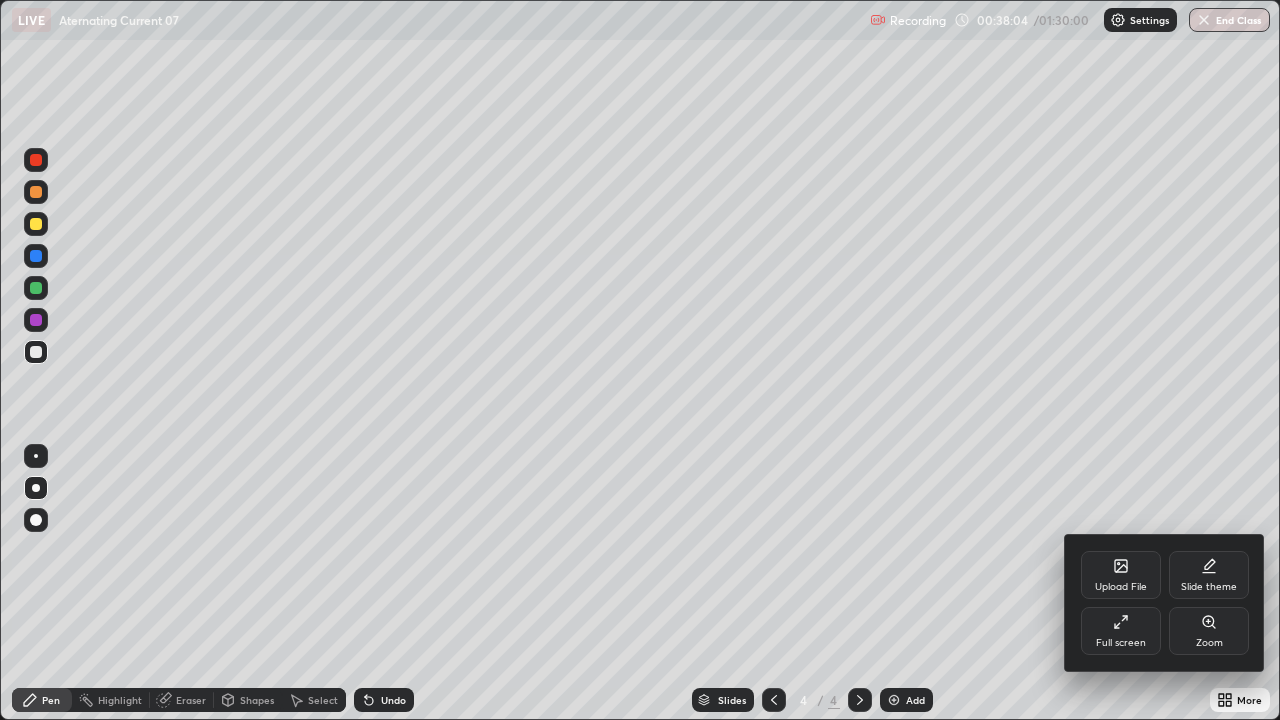 click on "Full screen" at bounding box center (1121, 631) 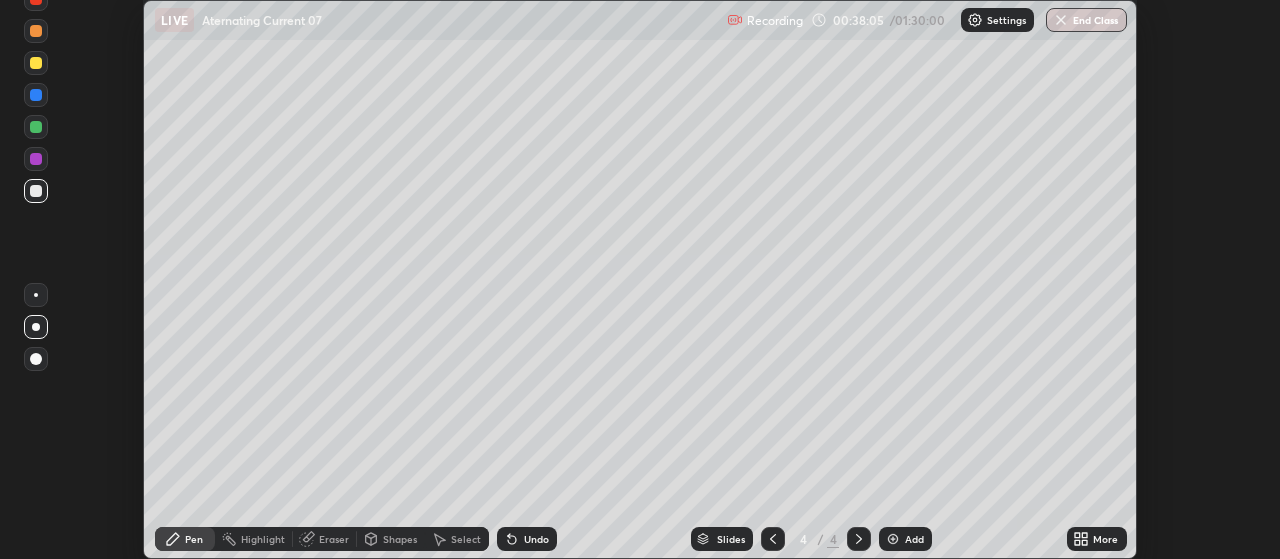 scroll, scrollTop: 559, scrollLeft: 1280, axis: both 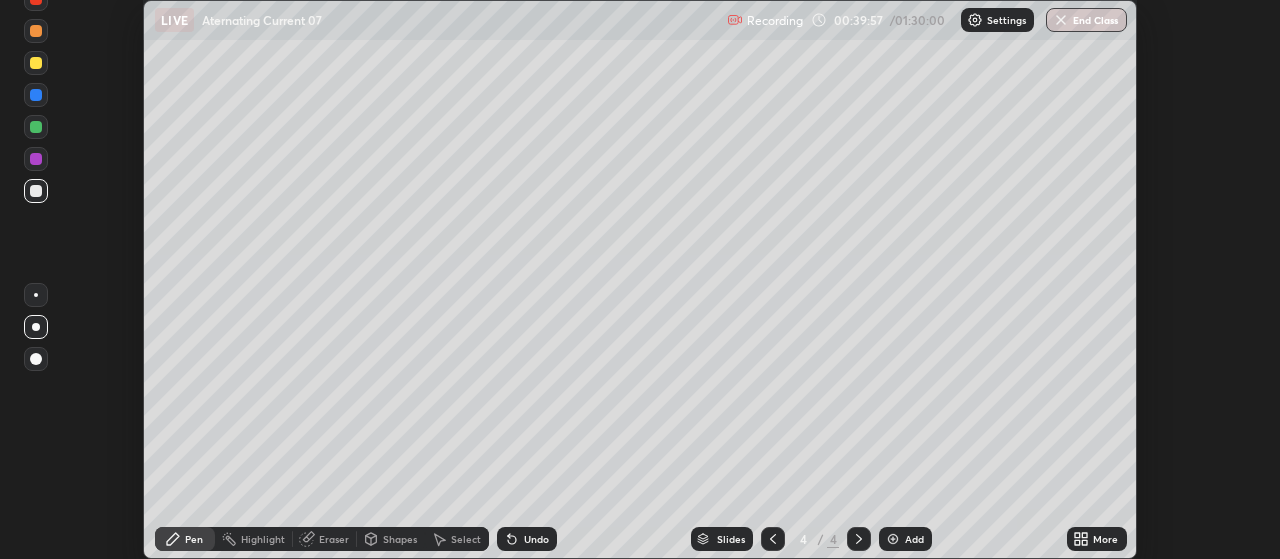 click 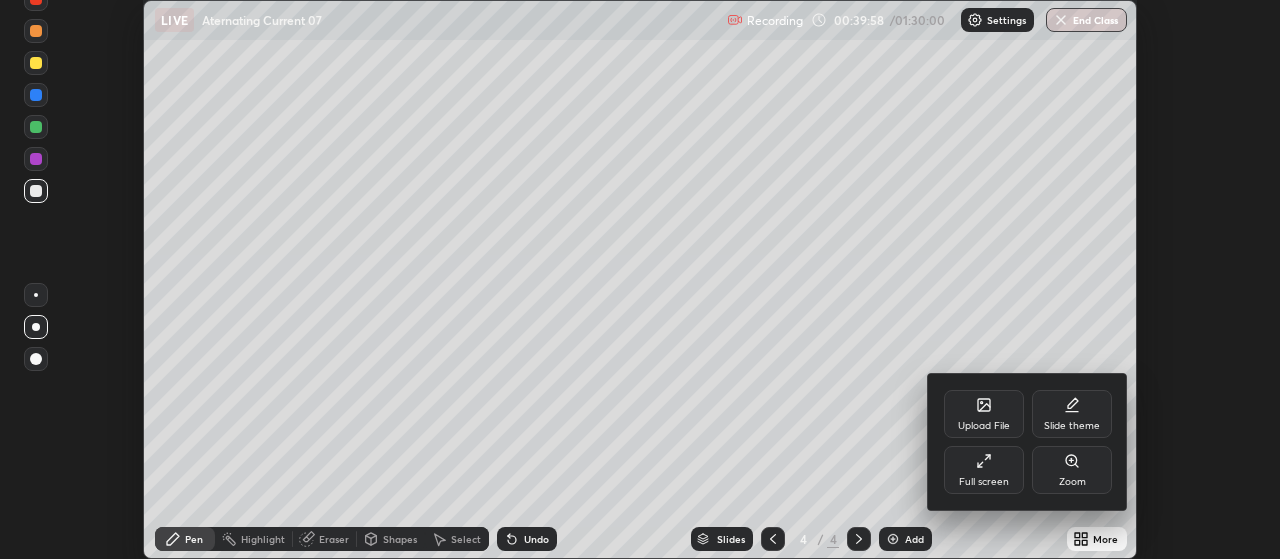 click on "Full screen" at bounding box center (984, 470) 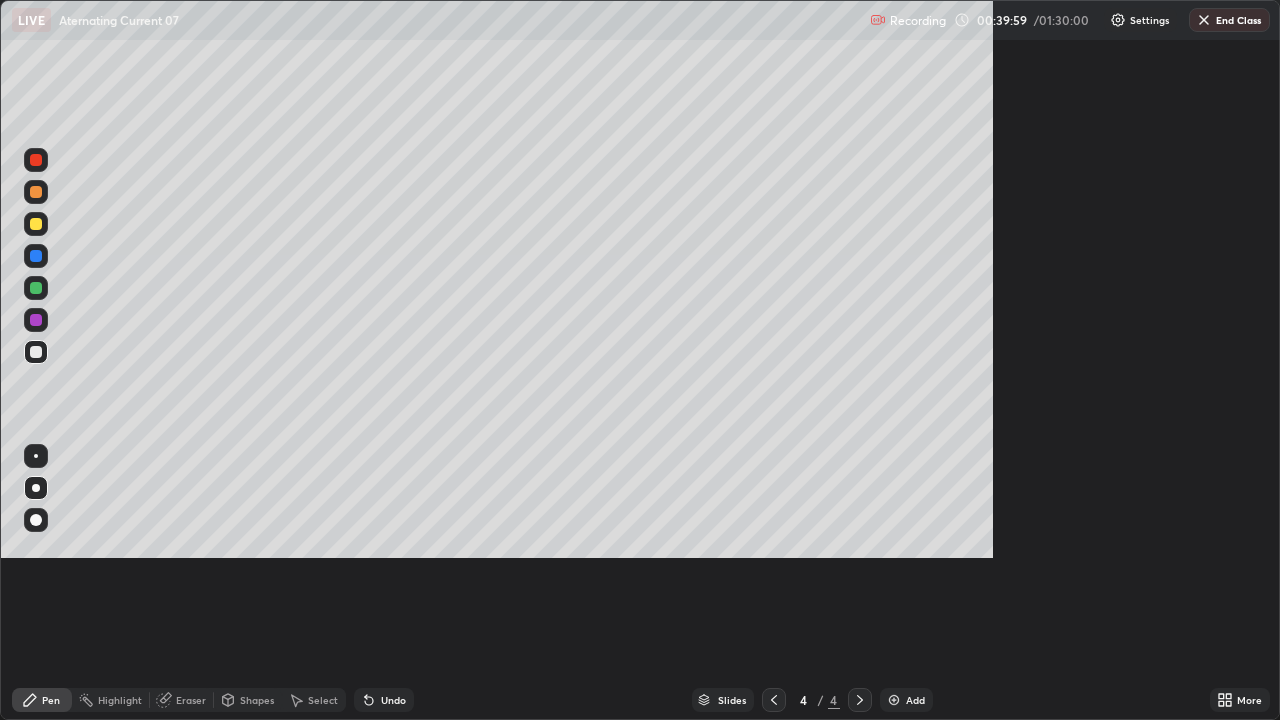 scroll, scrollTop: 99280, scrollLeft: 98720, axis: both 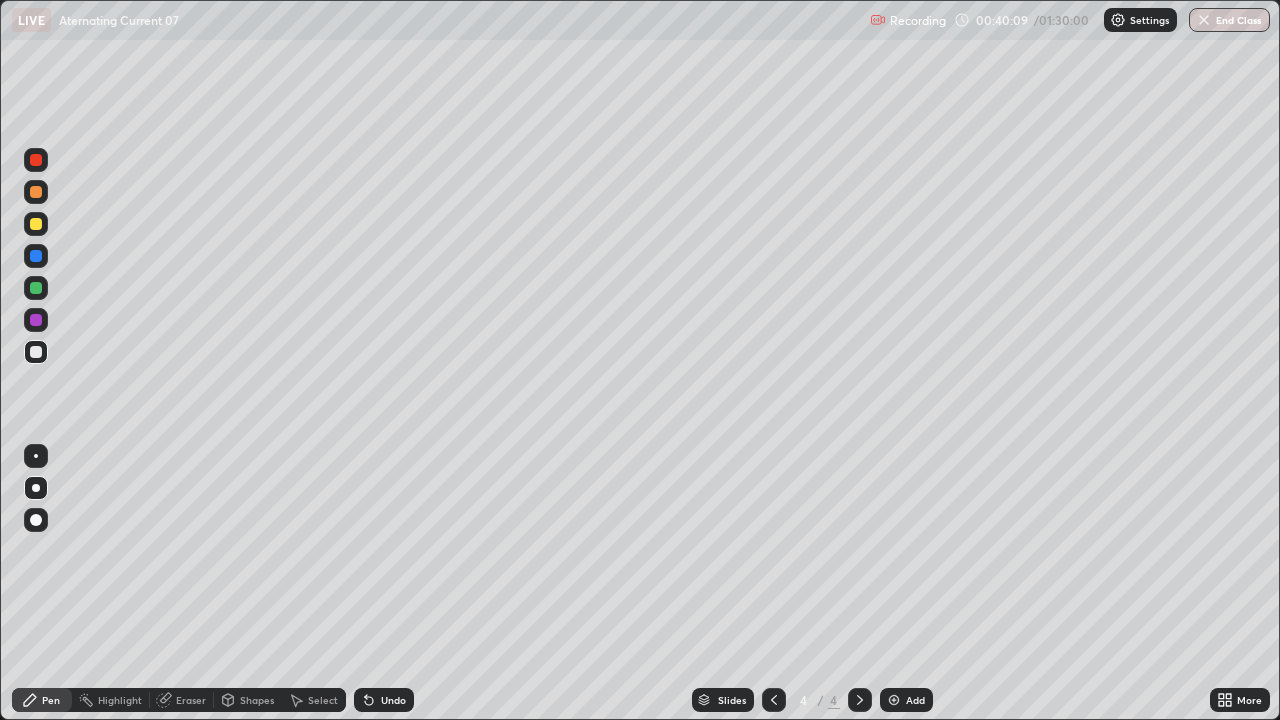 click 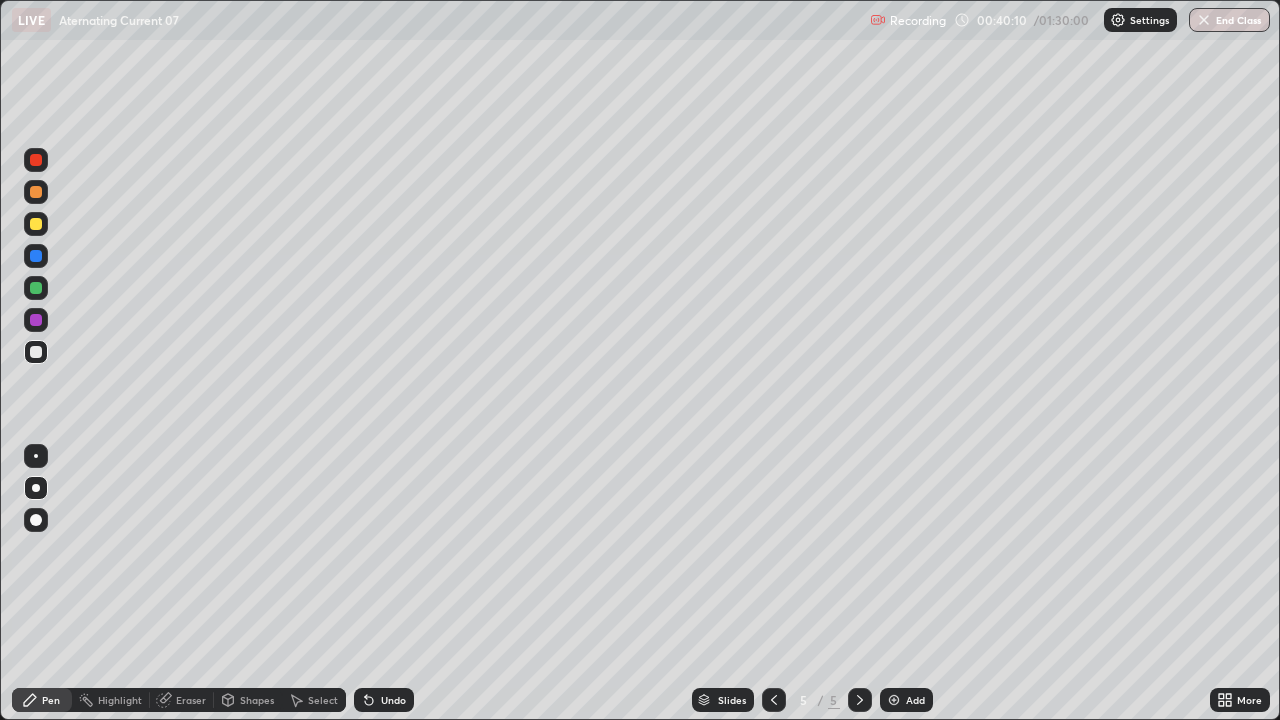 click 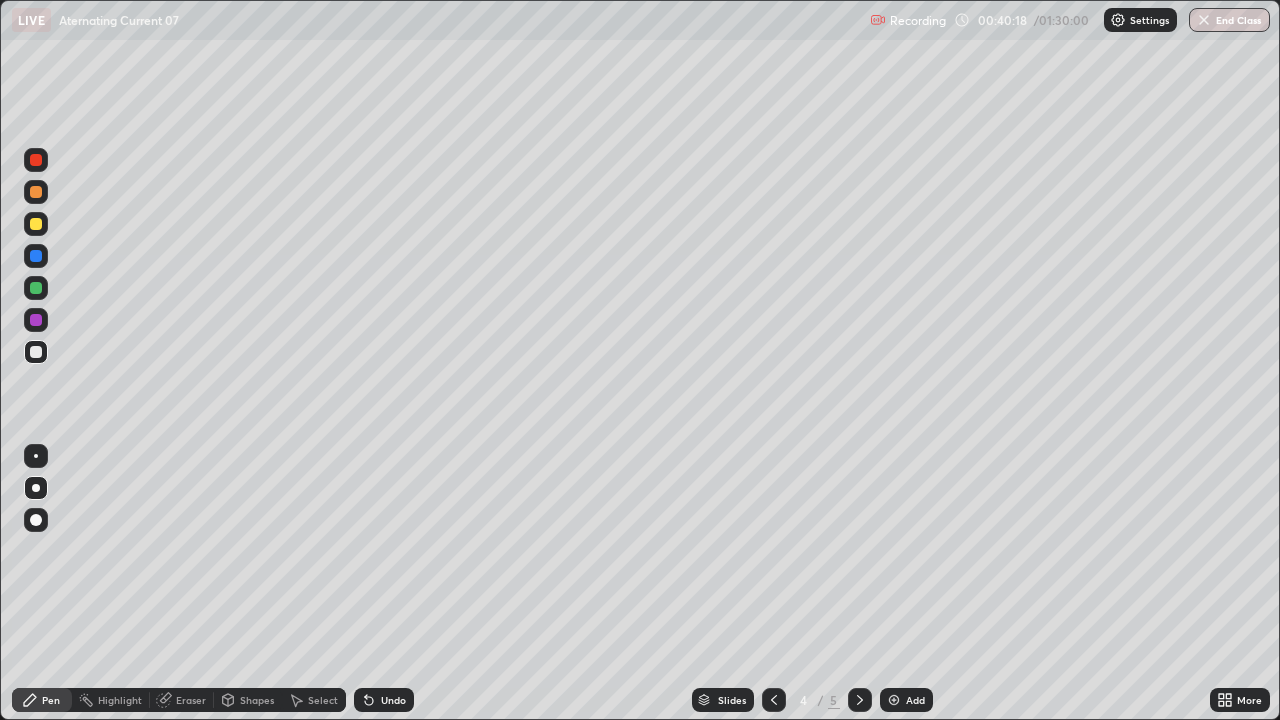 click 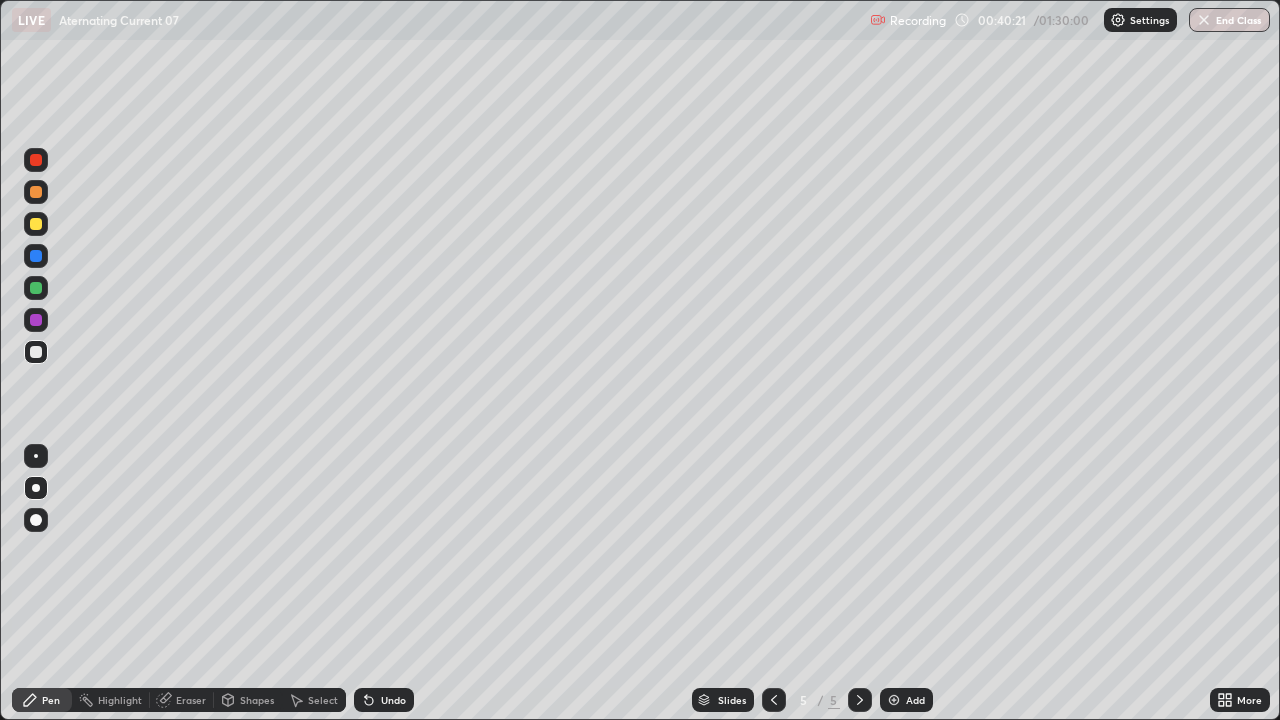 click at bounding box center (36, 352) 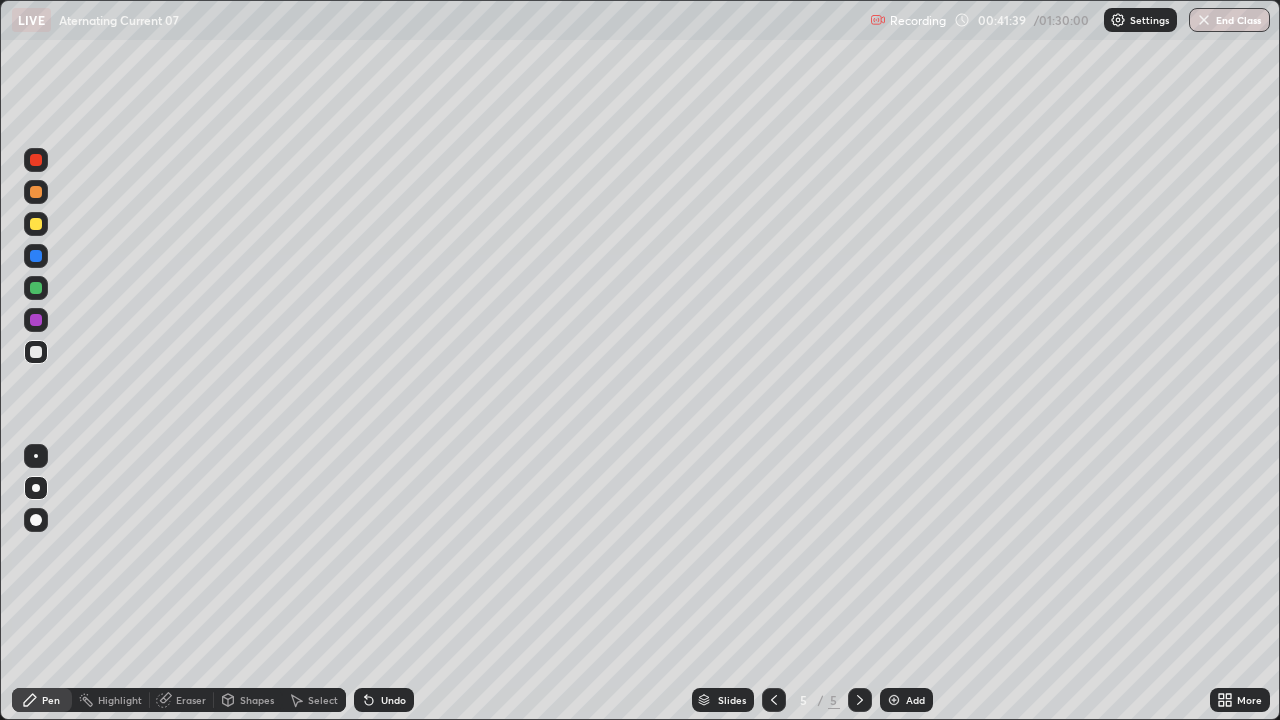 click 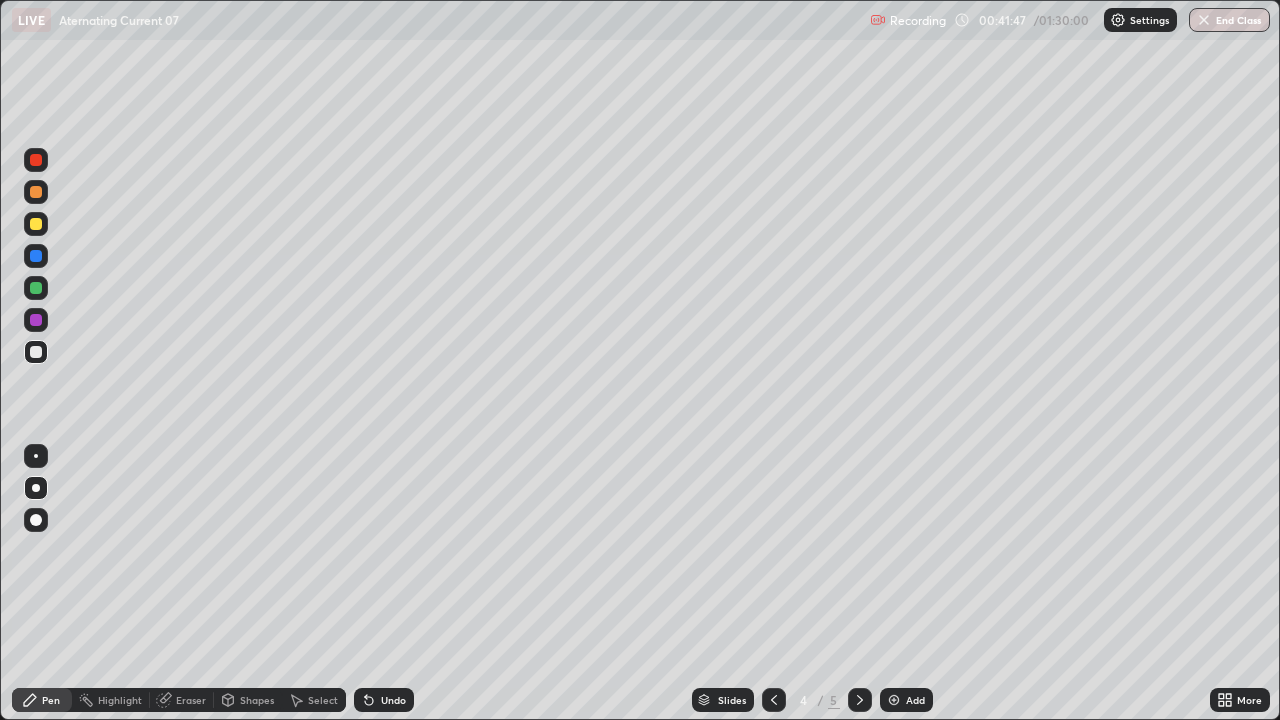 click 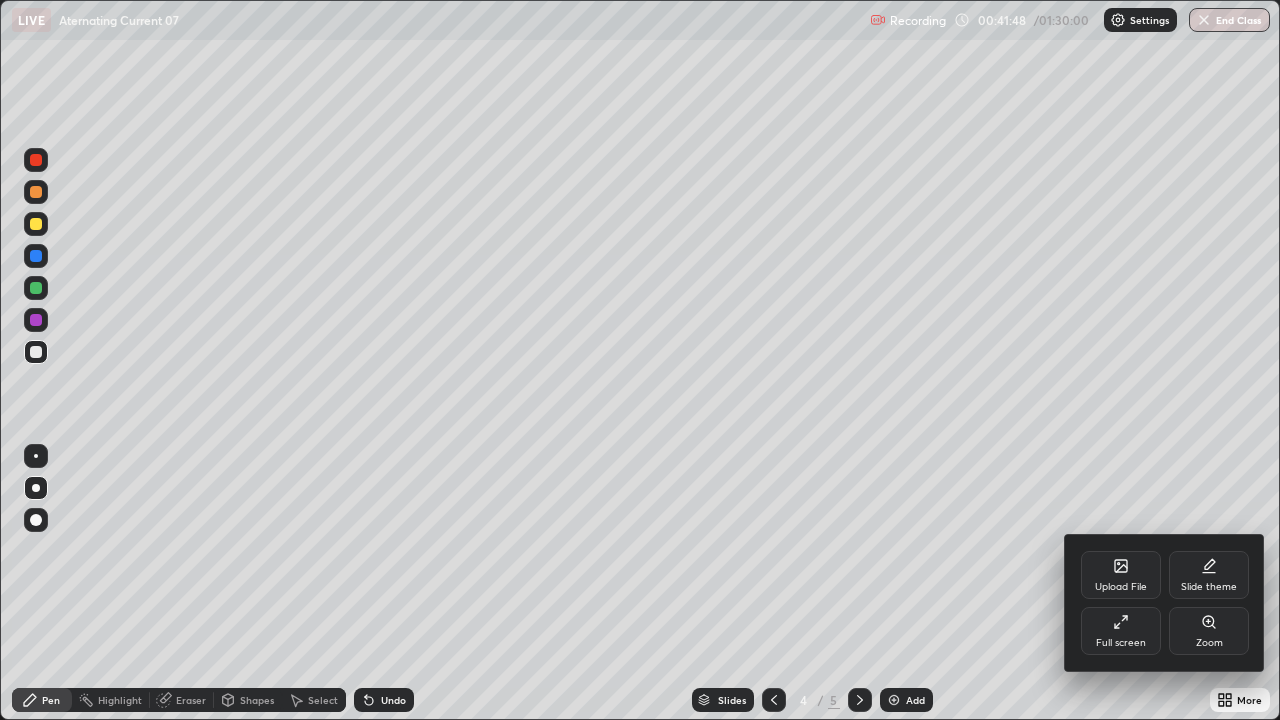 click on "Full screen" at bounding box center [1121, 643] 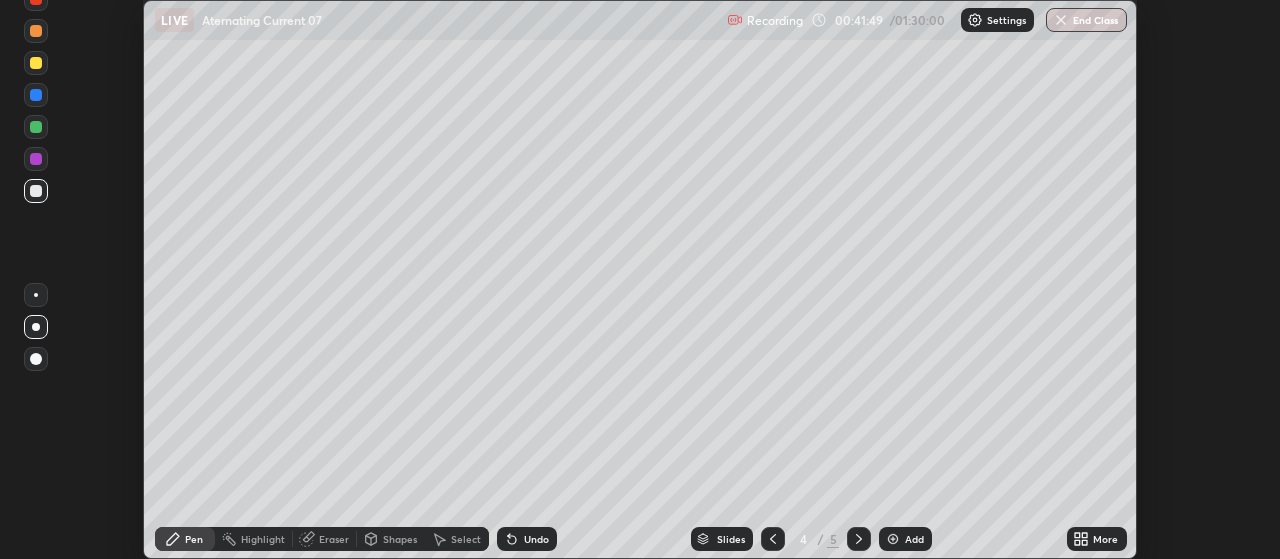 scroll, scrollTop: 559, scrollLeft: 1280, axis: both 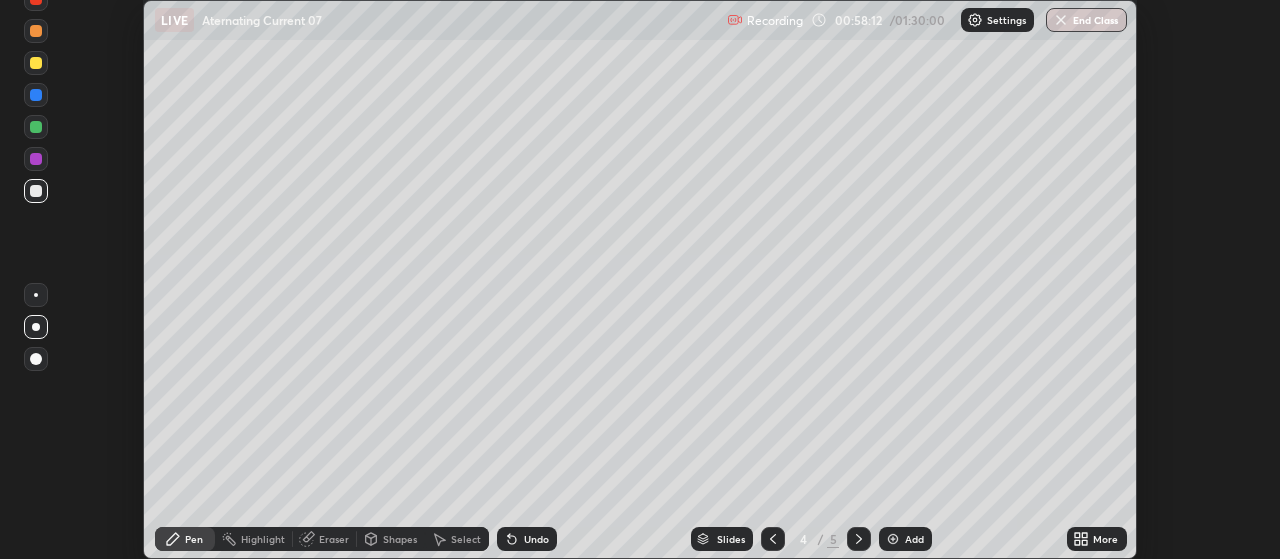 click 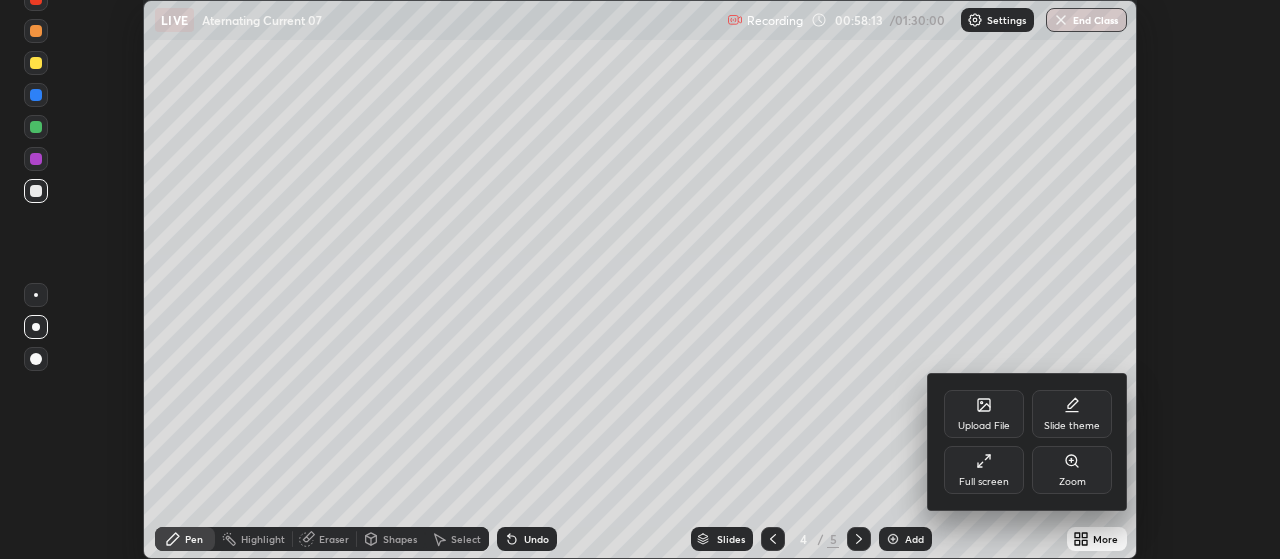 click on "Full screen" at bounding box center (984, 470) 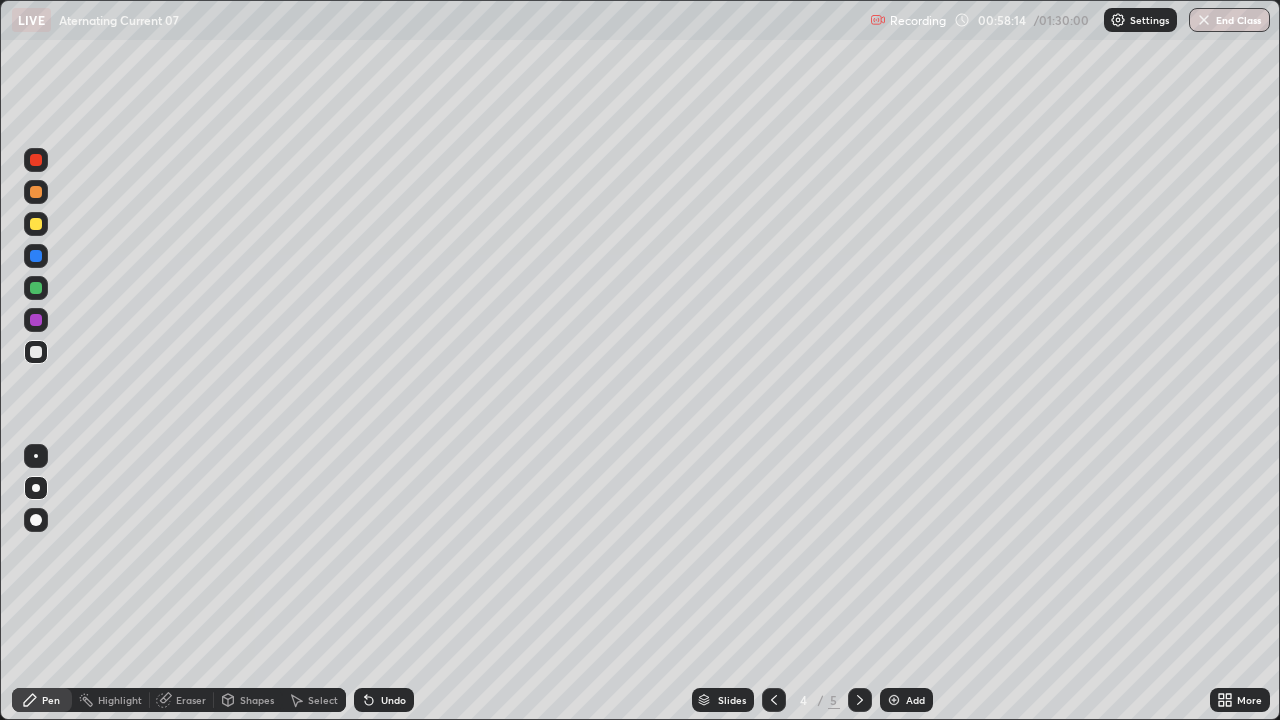 scroll, scrollTop: 99280, scrollLeft: 98720, axis: both 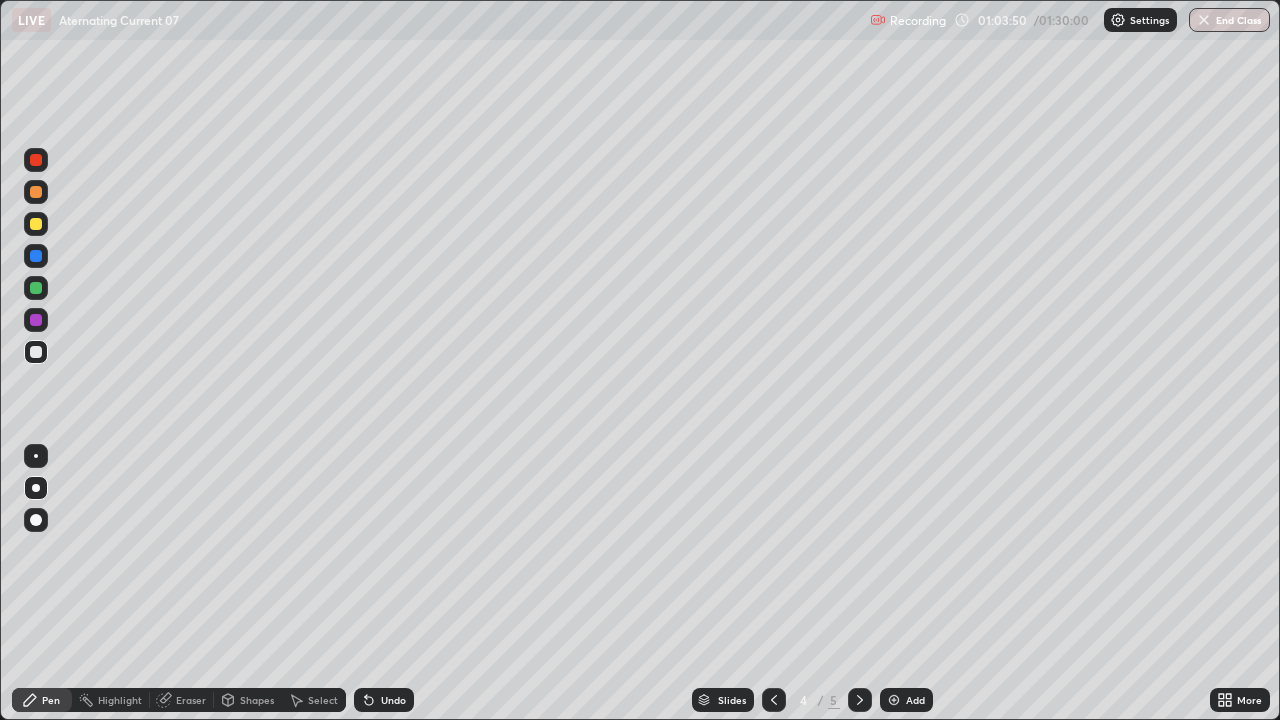 click 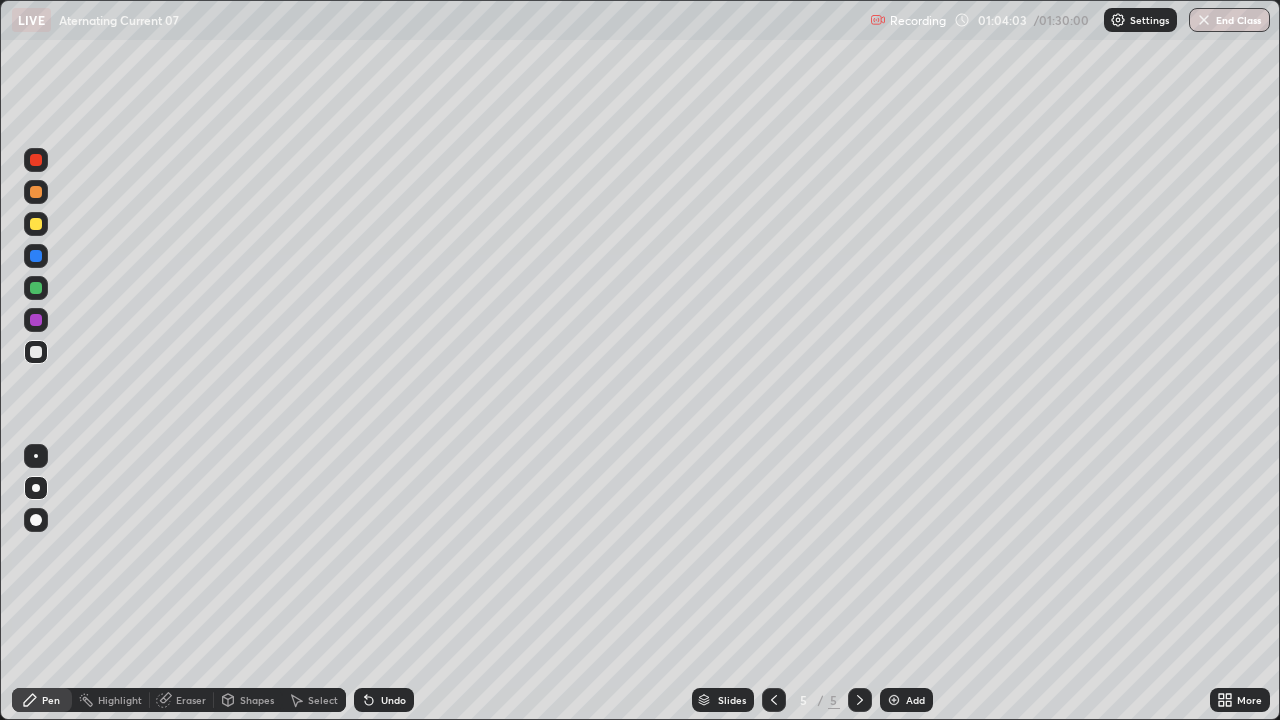 click on "Eraser" at bounding box center (182, 700) 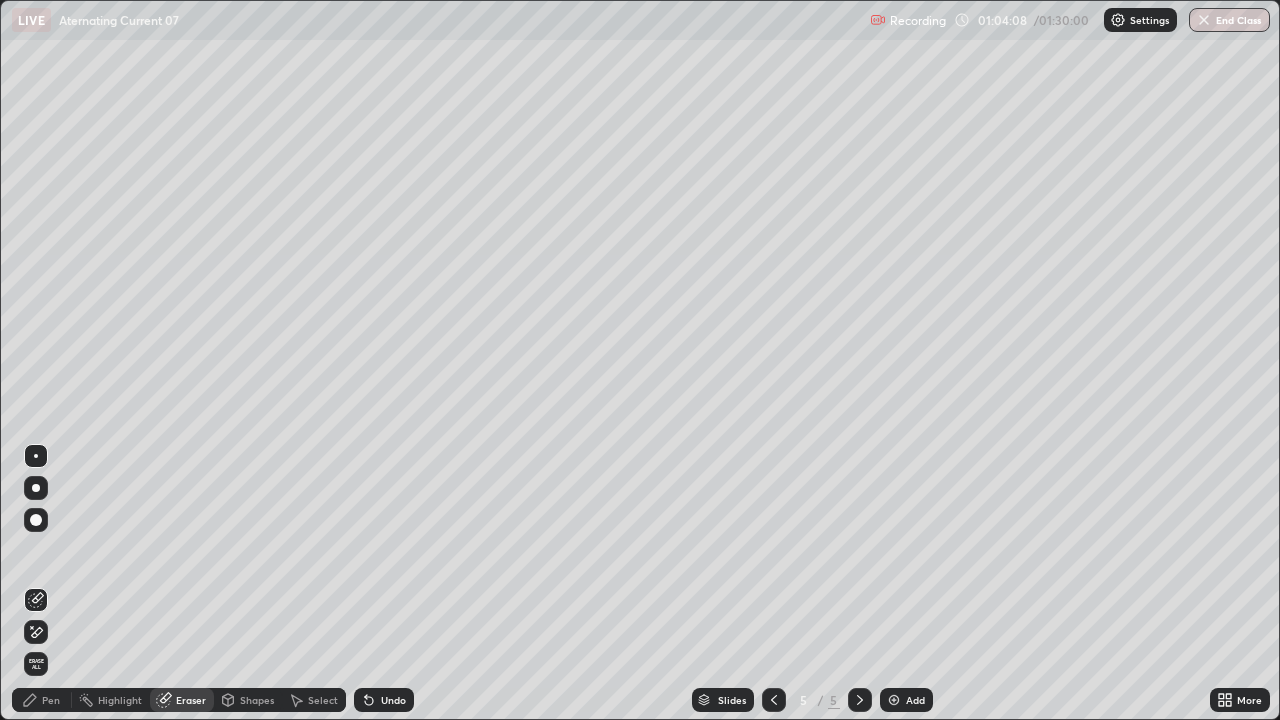 click on "Pen" at bounding box center [42, 700] 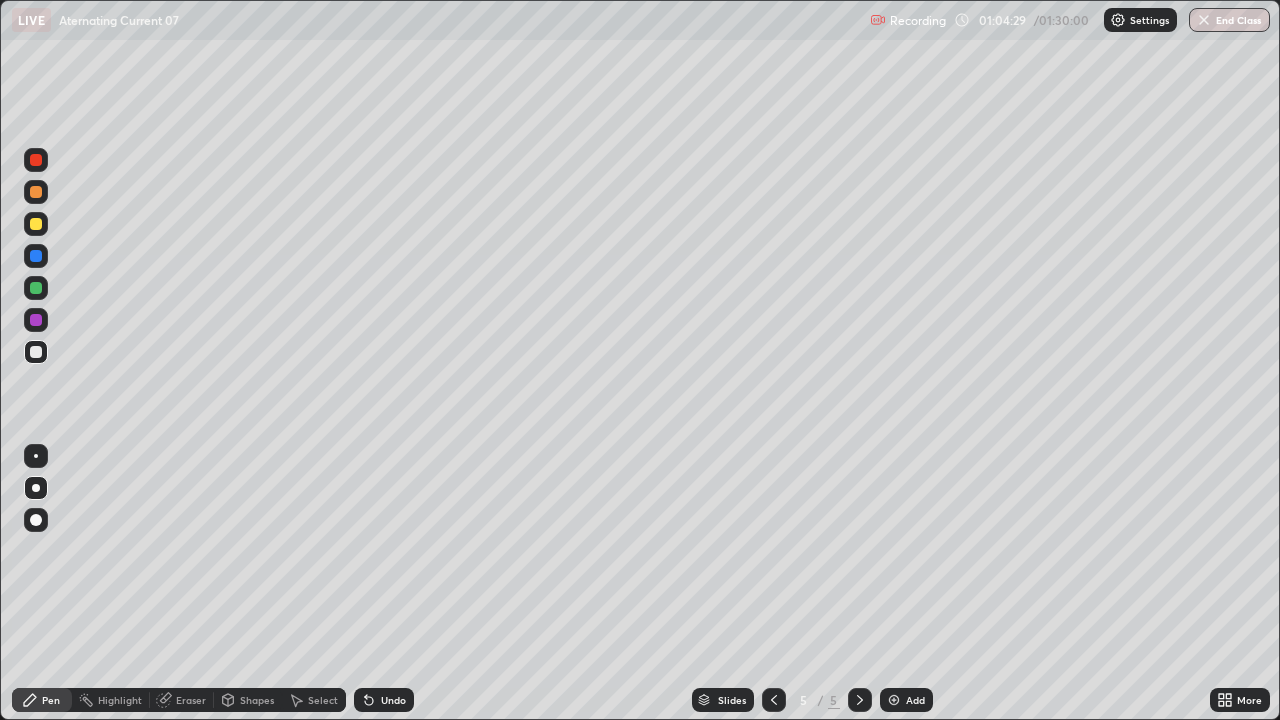click on "Shapes" at bounding box center (257, 700) 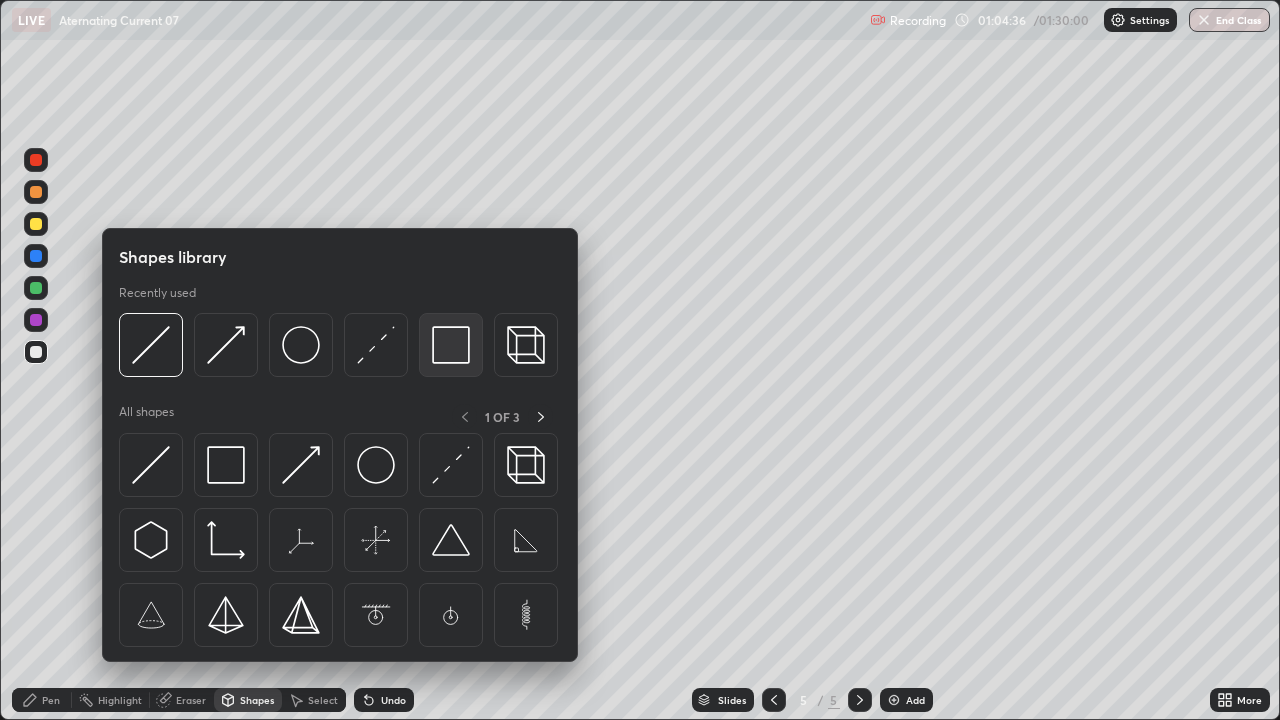 click at bounding box center (451, 345) 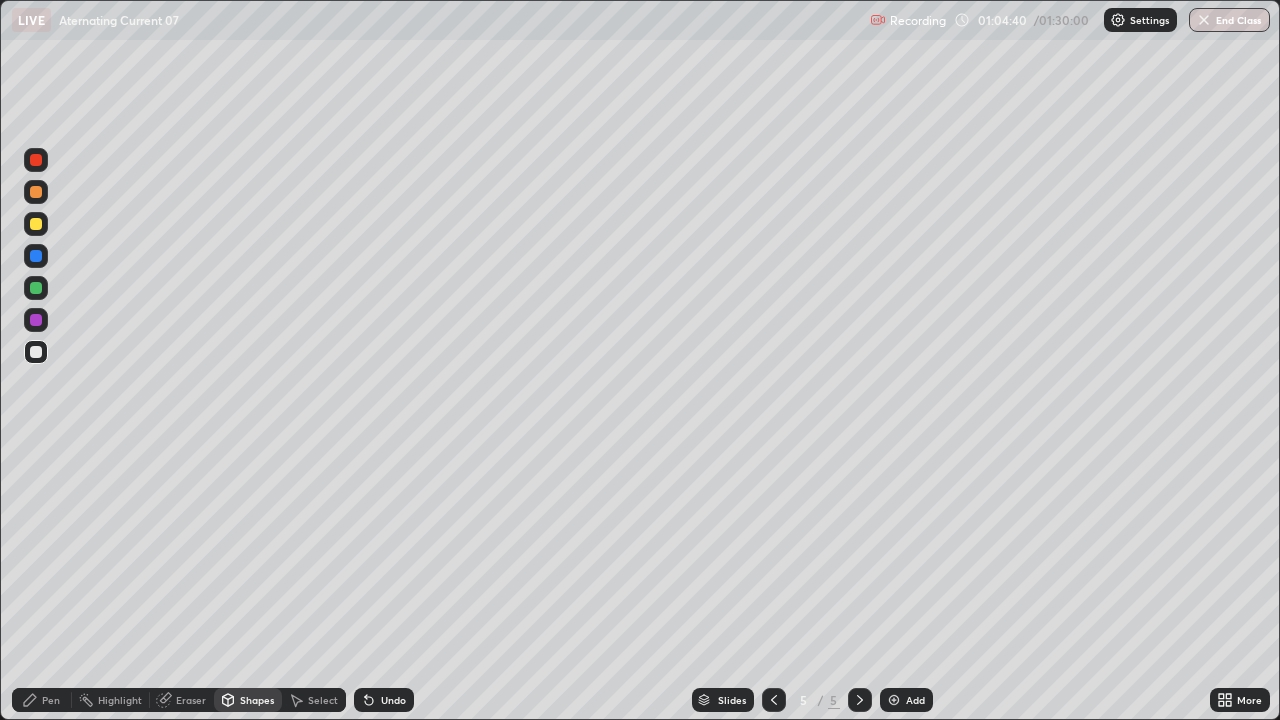 click on "Pen" at bounding box center [51, 700] 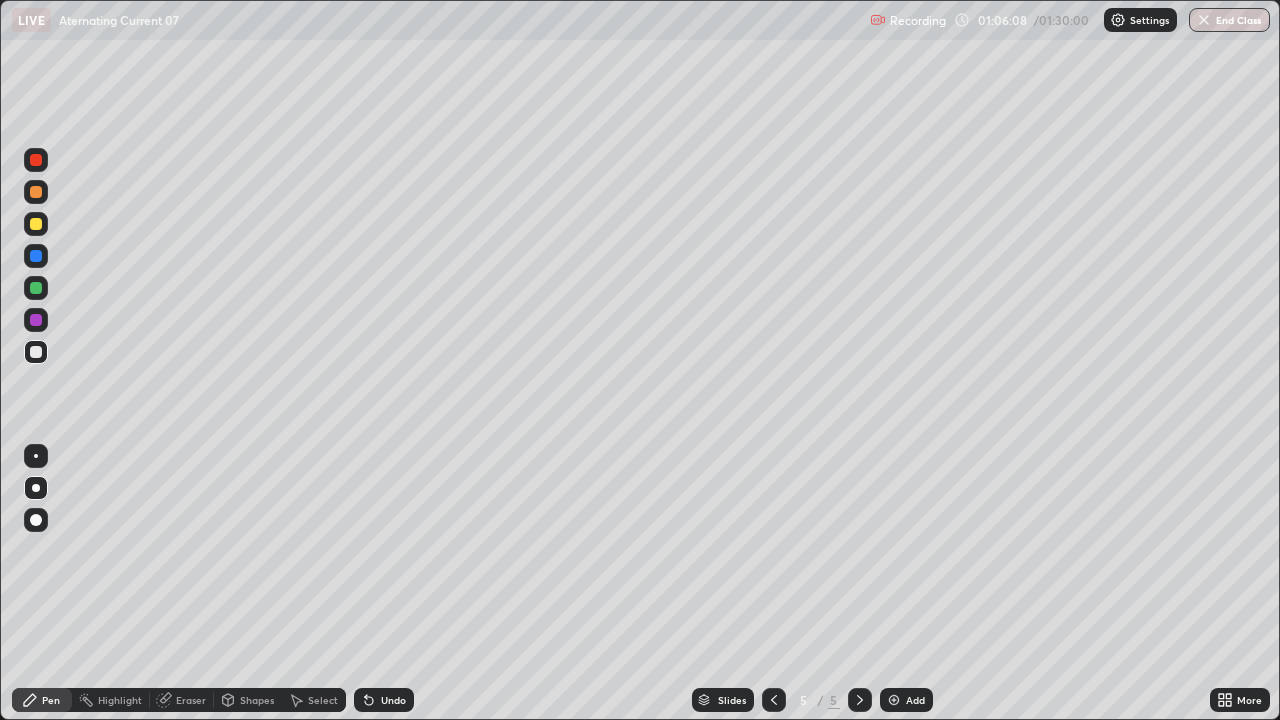 click on "Select" at bounding box center (323, 700) 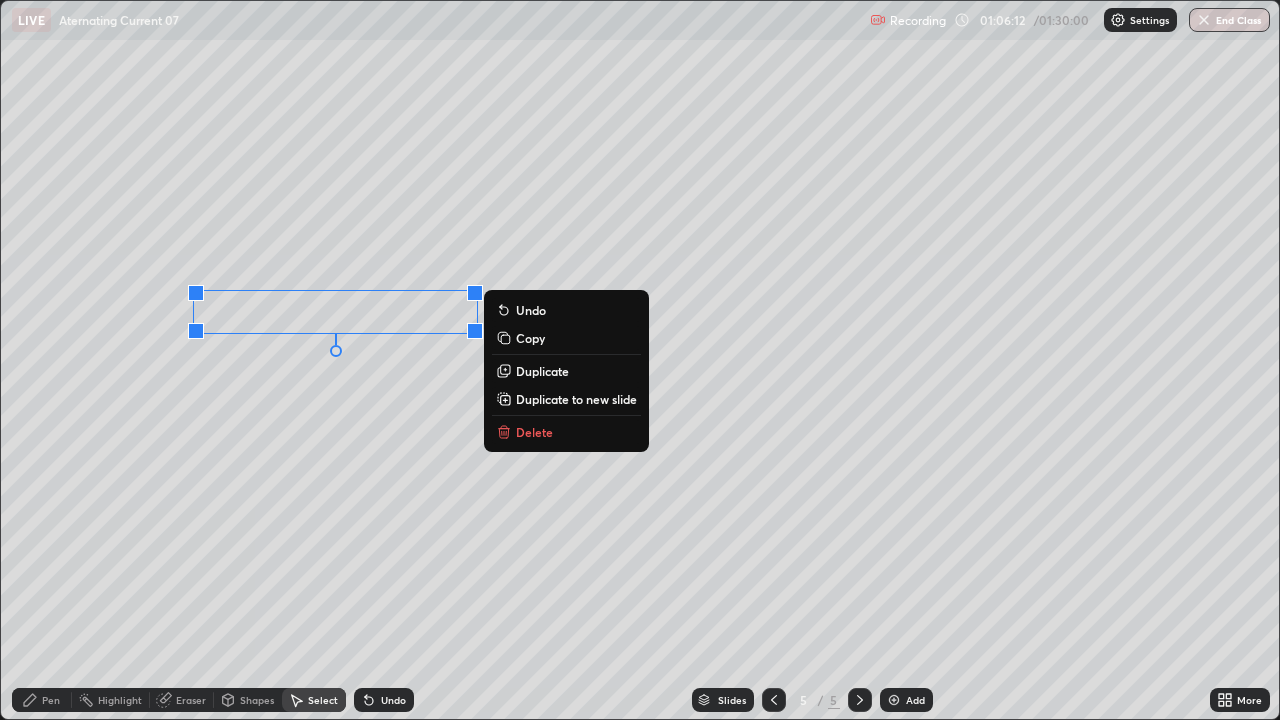 click on "0 ° Undo Copy Duplicate Duplicate to new slide Delete" at bounding box center [640, 360] 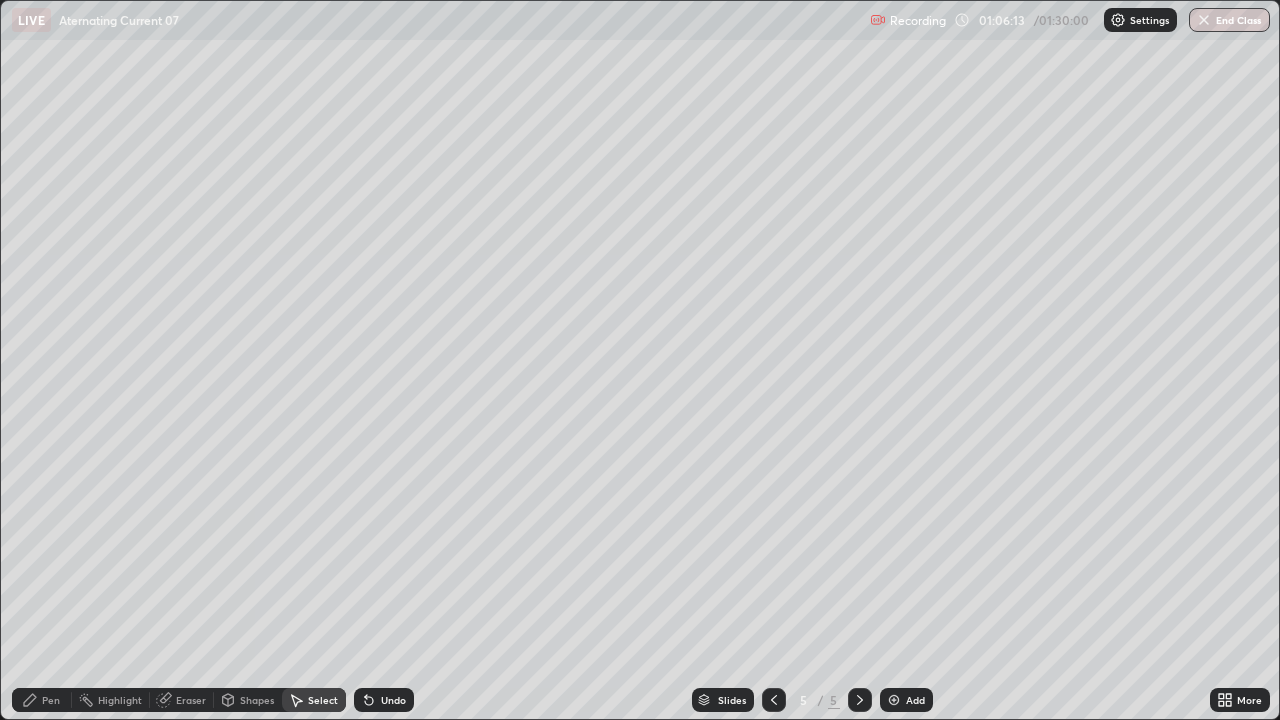 click on "Pen" at bounding box center [51, 700] 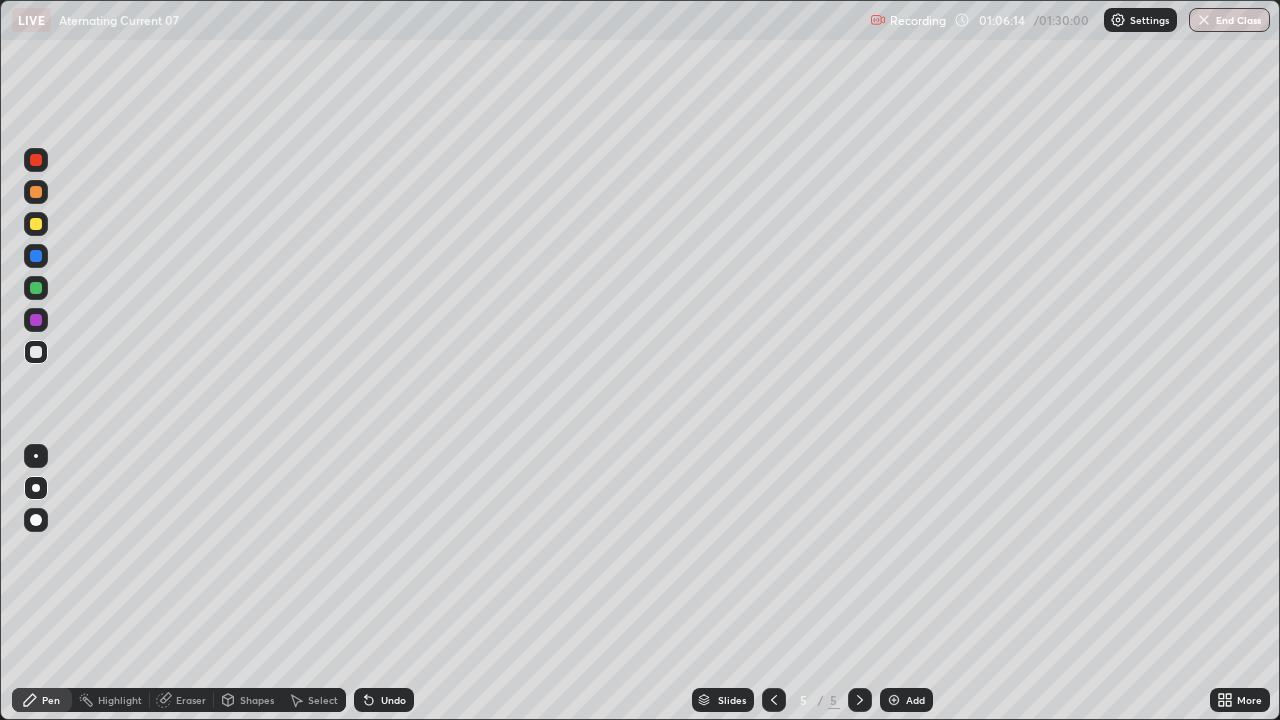 click at bounding box center (36, 224) 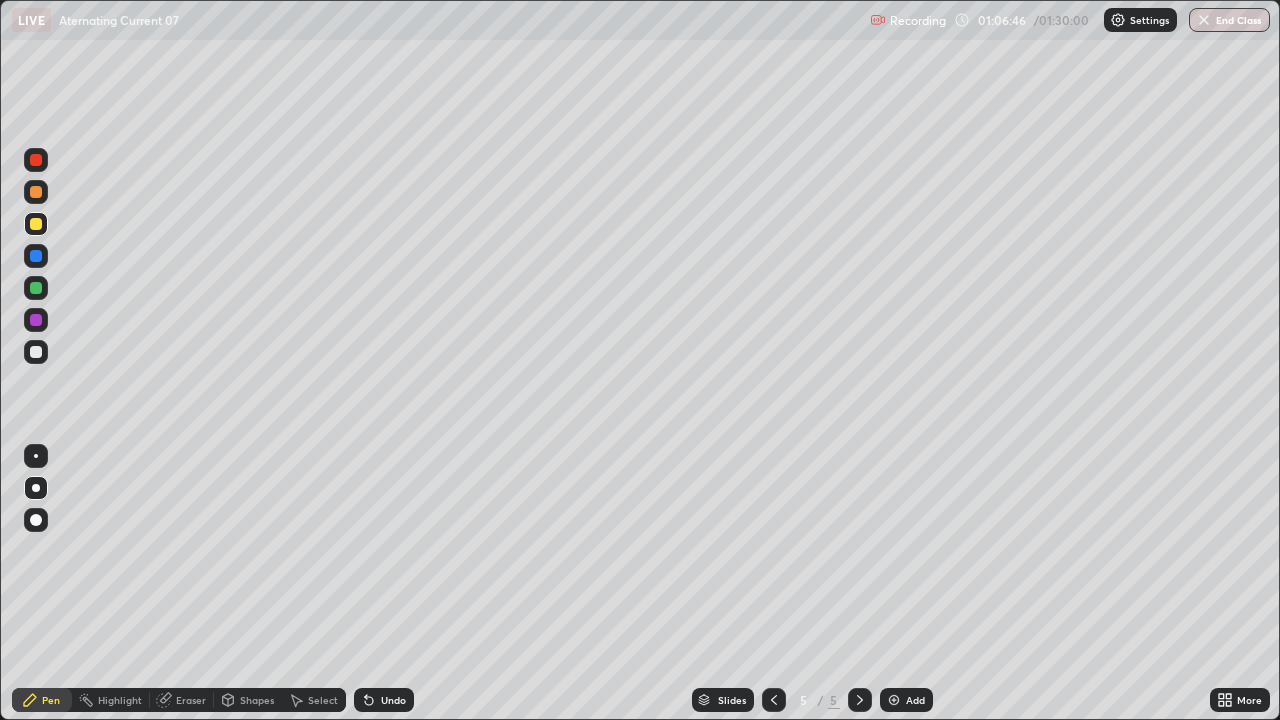 click on "Shapes" at bounding box center [257, 700] 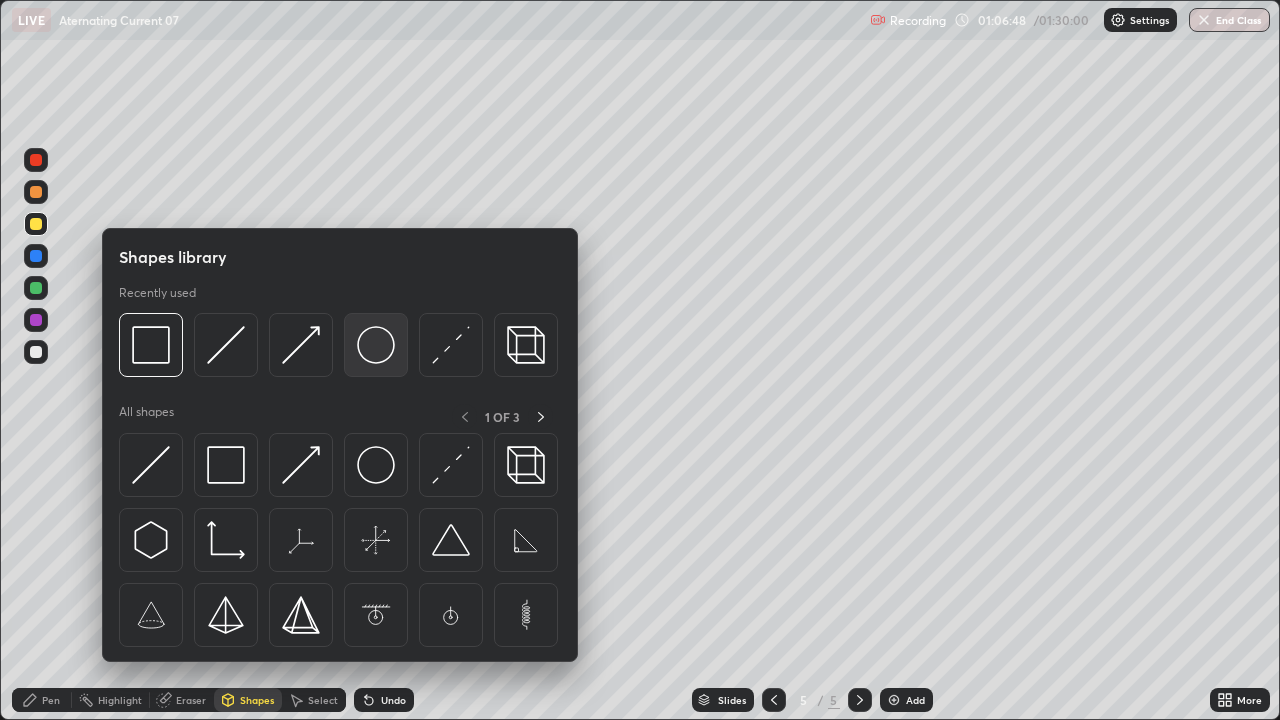 click at bounding box center (376, 345) 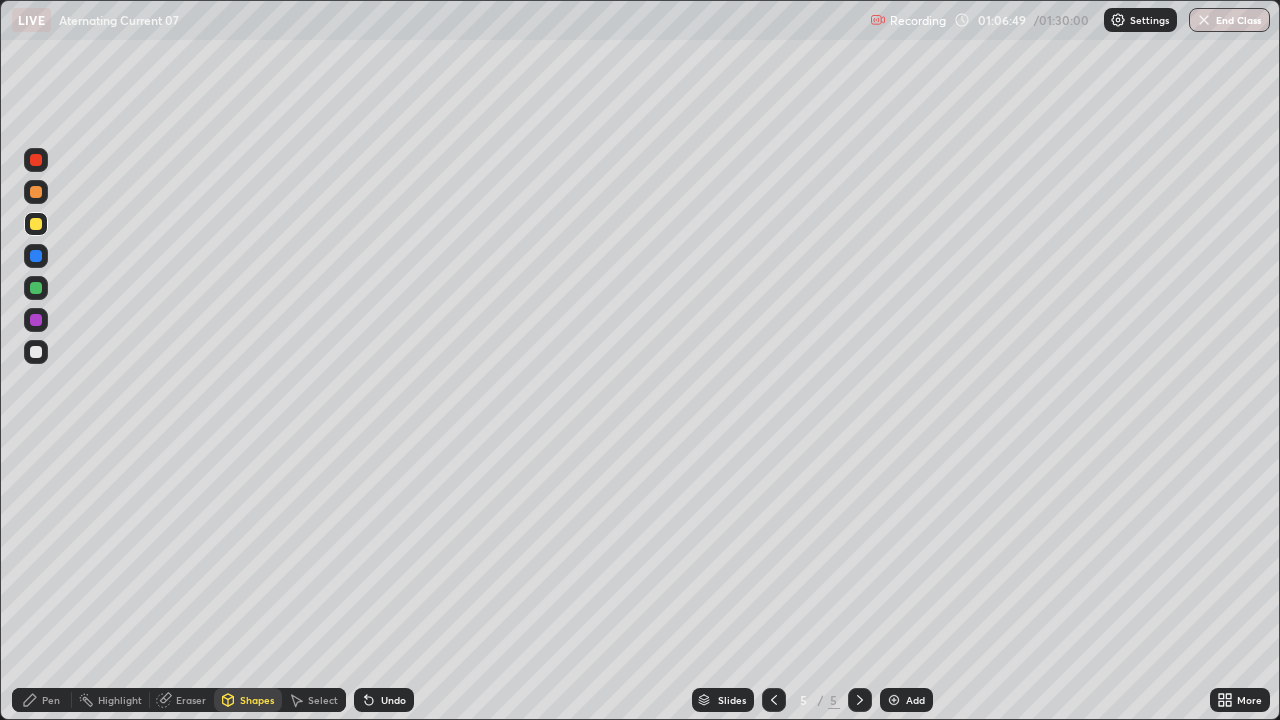 click on "Pen" at bounding box center (51, 700) 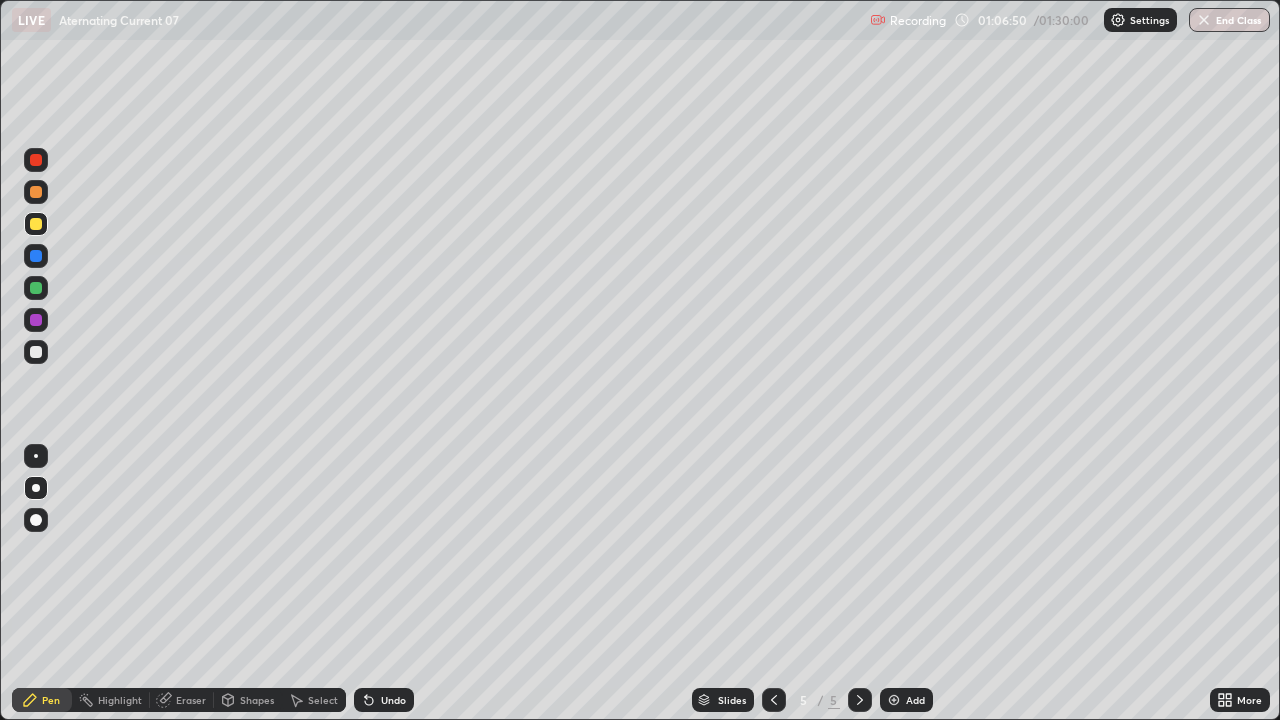 click at bounding box center [36, 352] 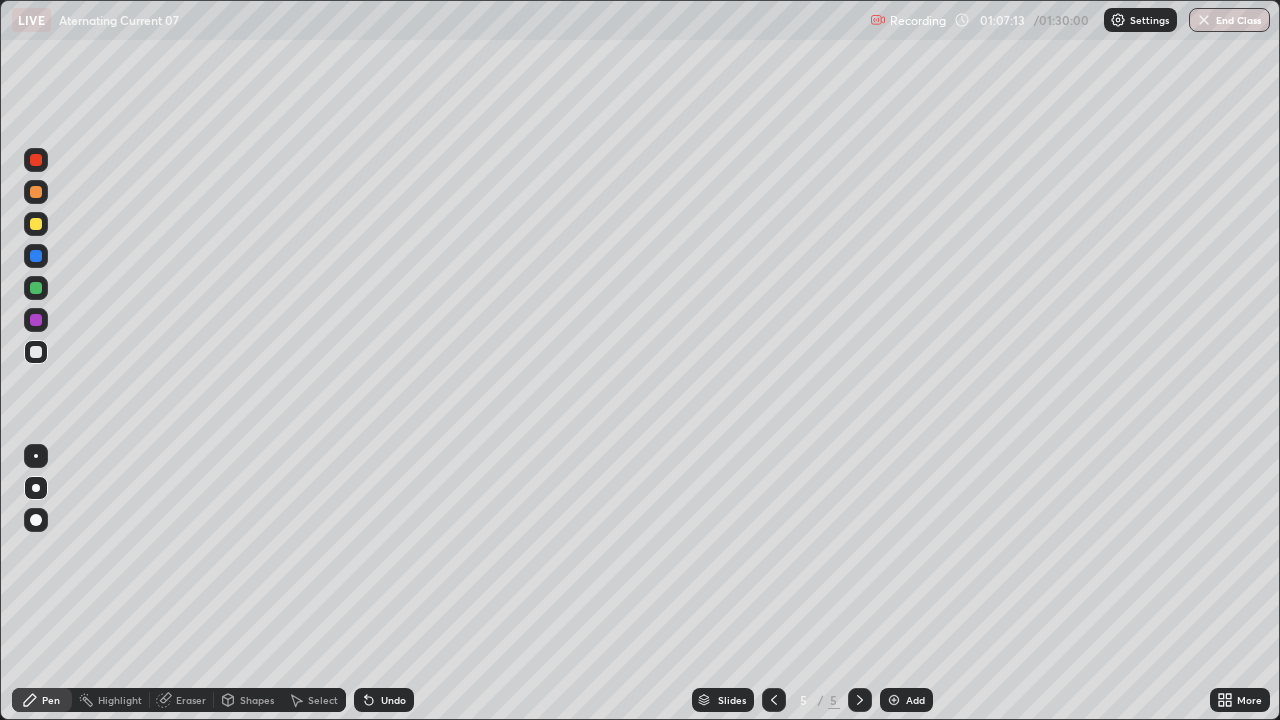 click on "Eraser" at bounding box center [182, 700] 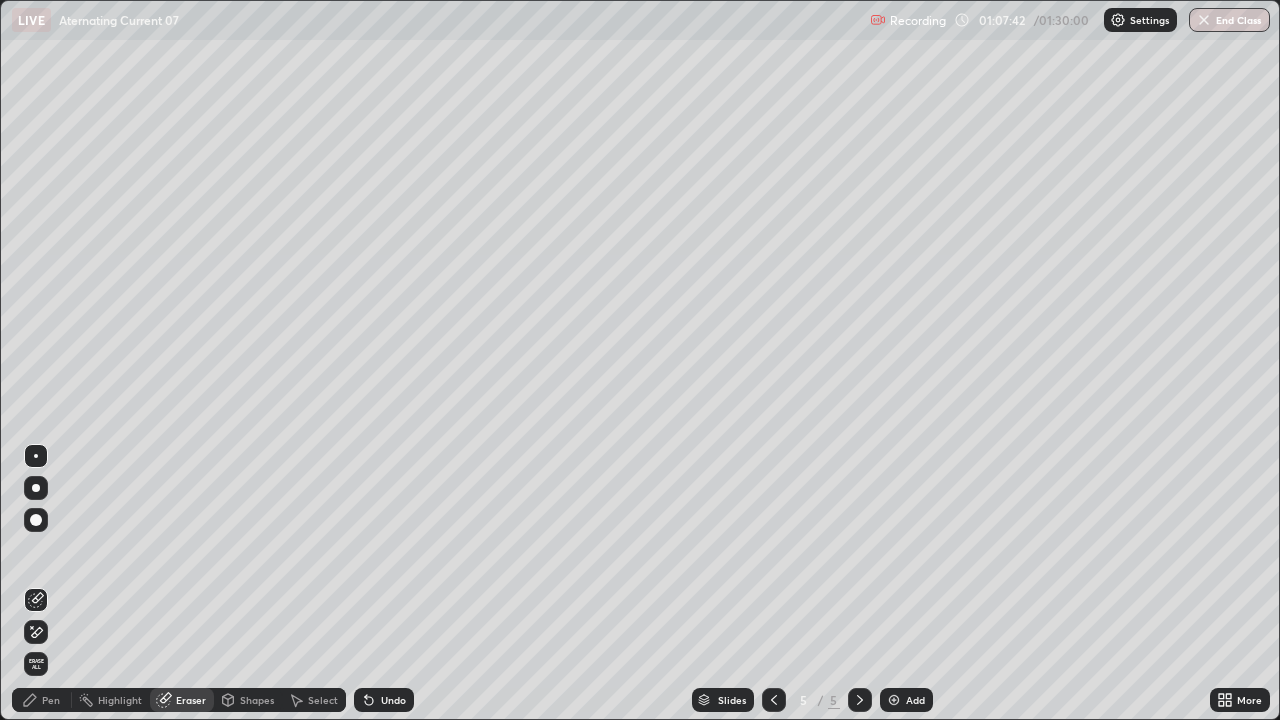click on "Pen" at bounding box center [42, 700] 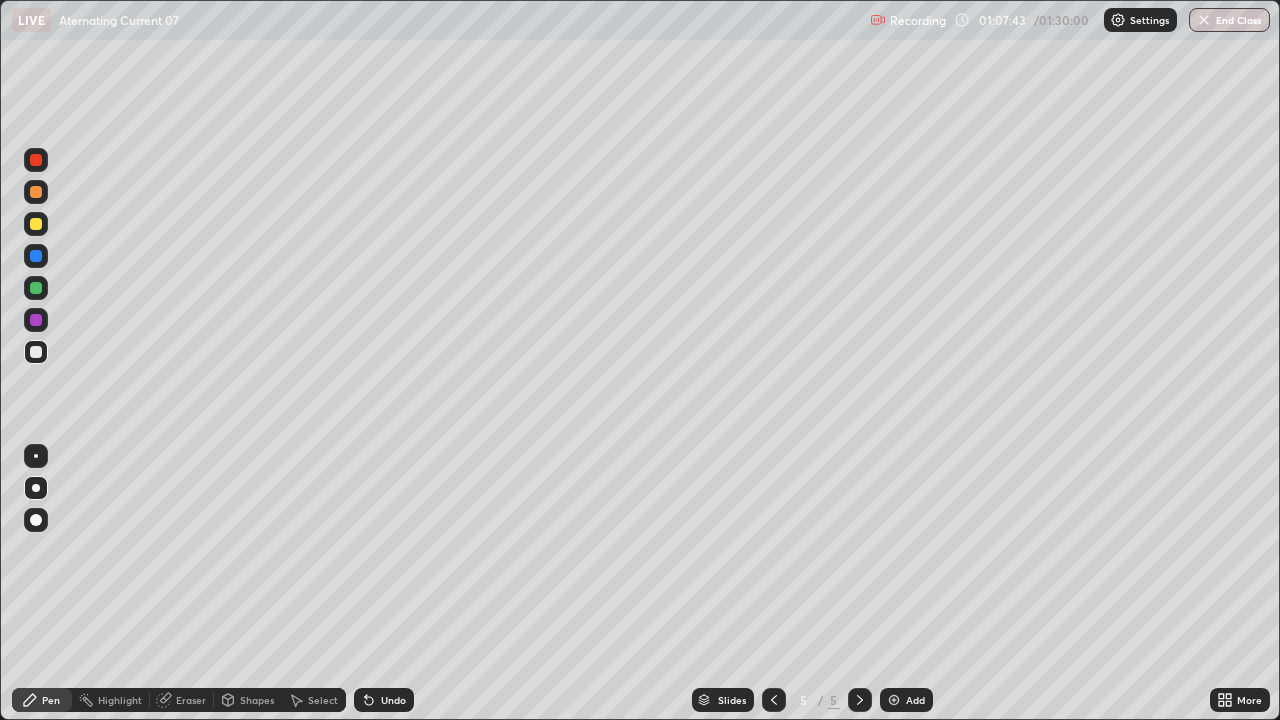 click on "Shapes" at bounding box center [257, 700] 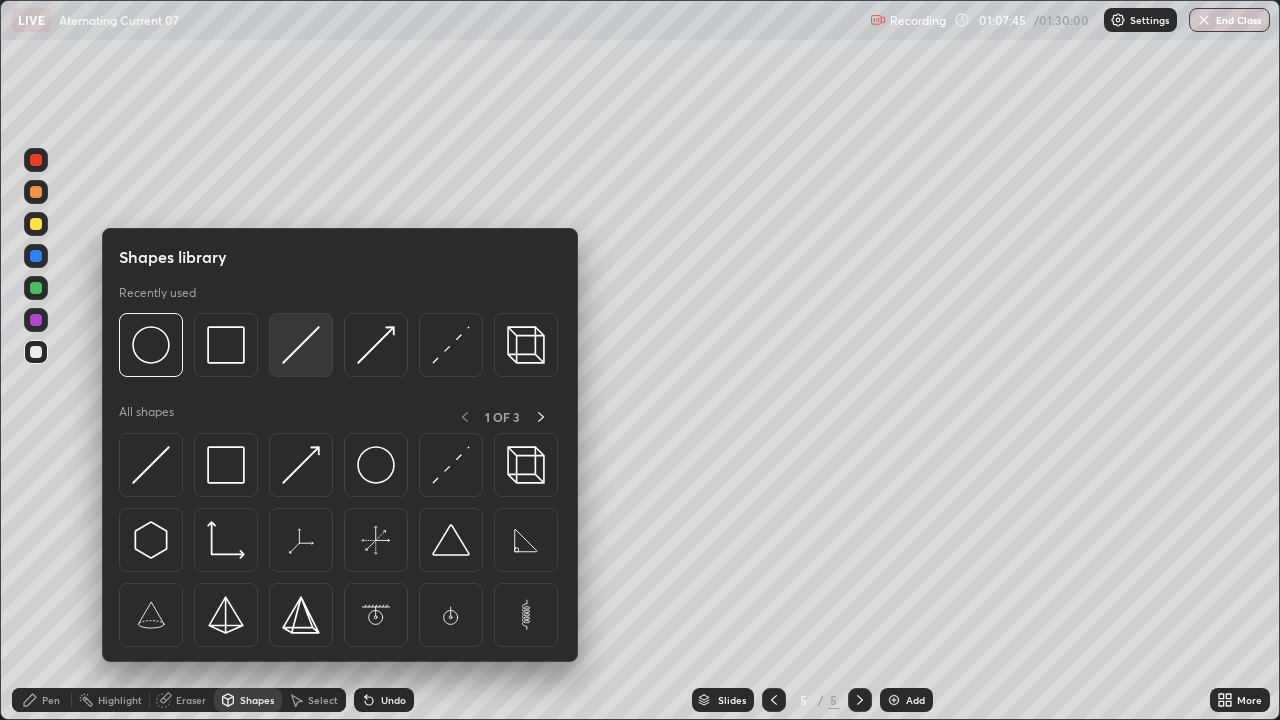click at bounding box center [301, 345] 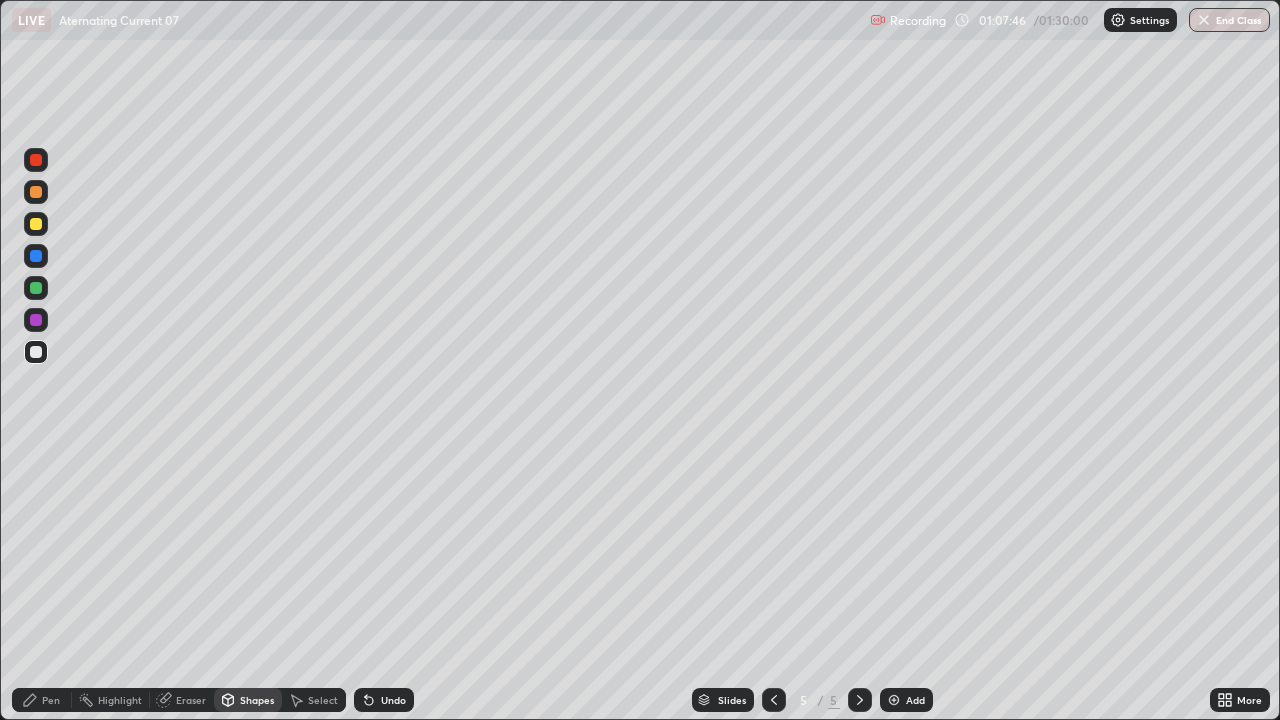 click at bounding box center [36, 224] 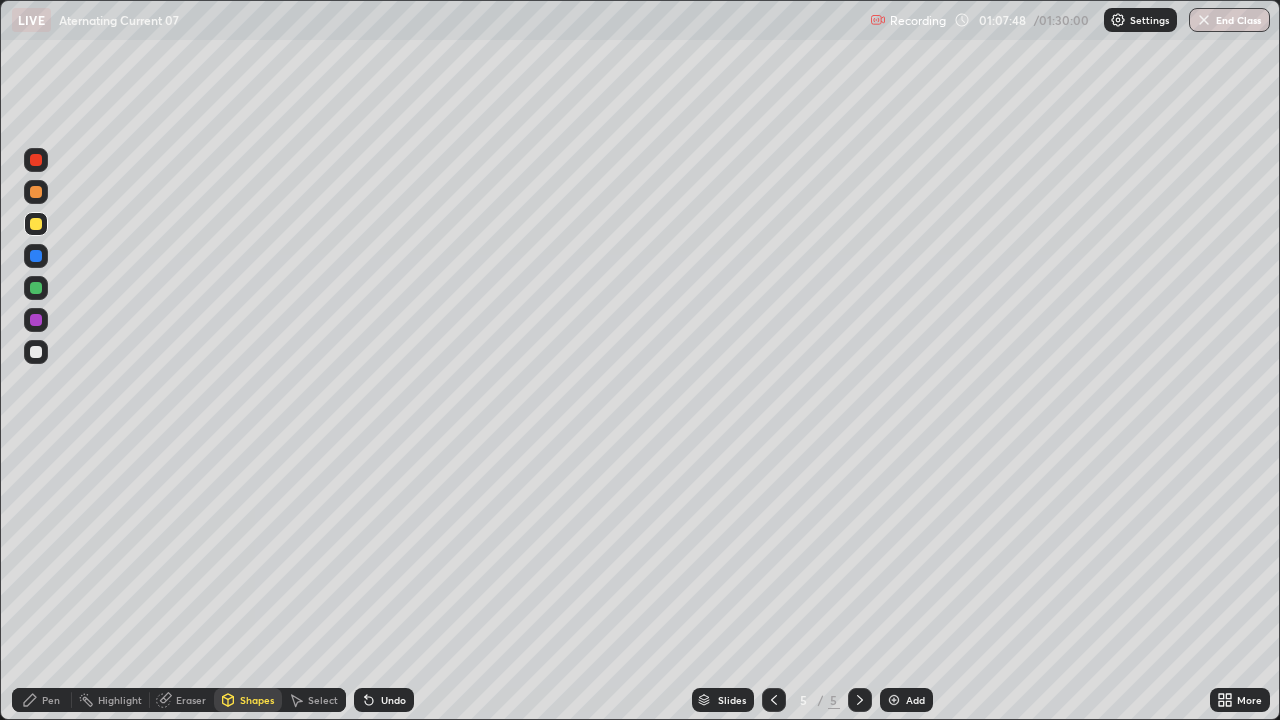 click on "Undo" at bounding box center (393, 700) 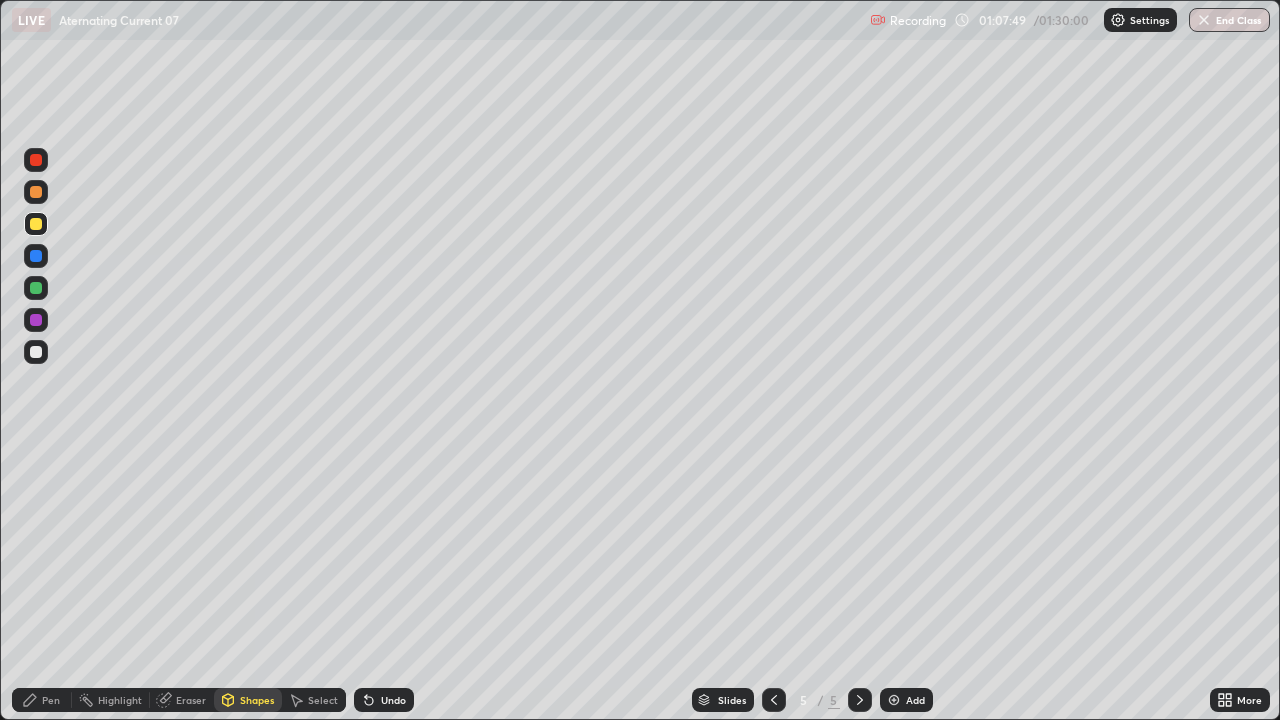 click on "Pen" at bounding box center (51, 700) 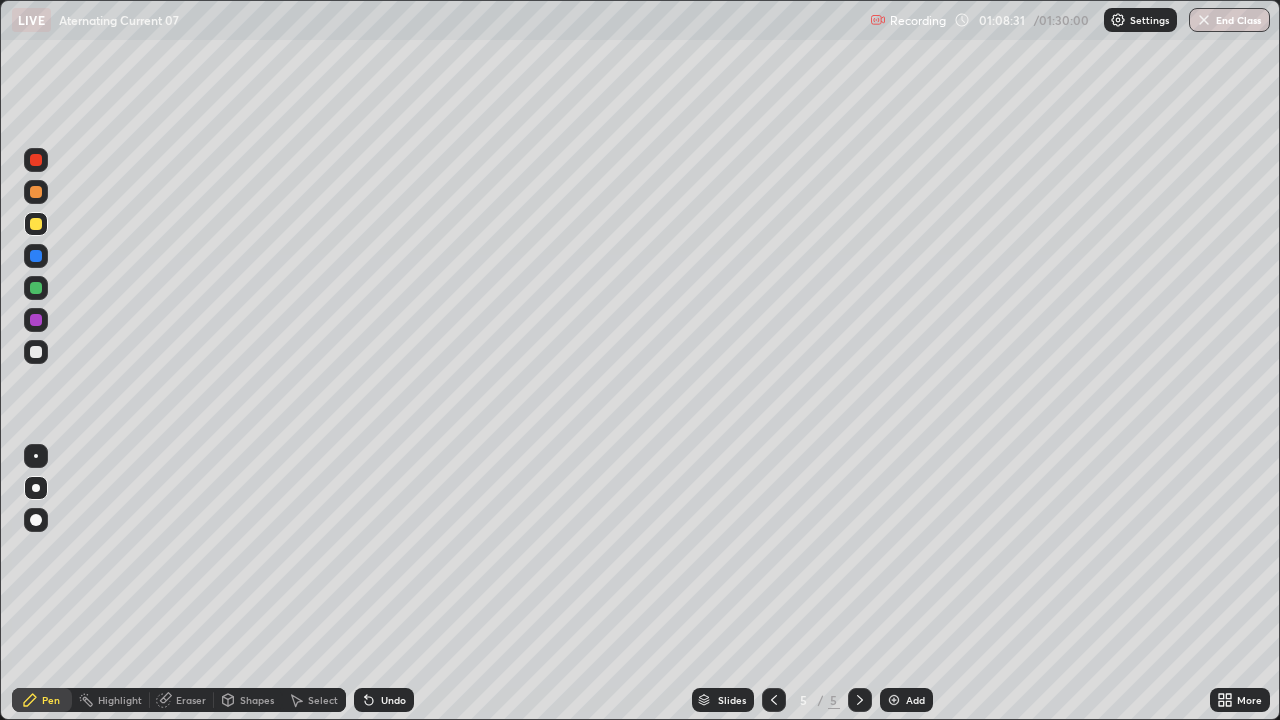click on "Undo" at bounding box center [384, 700] 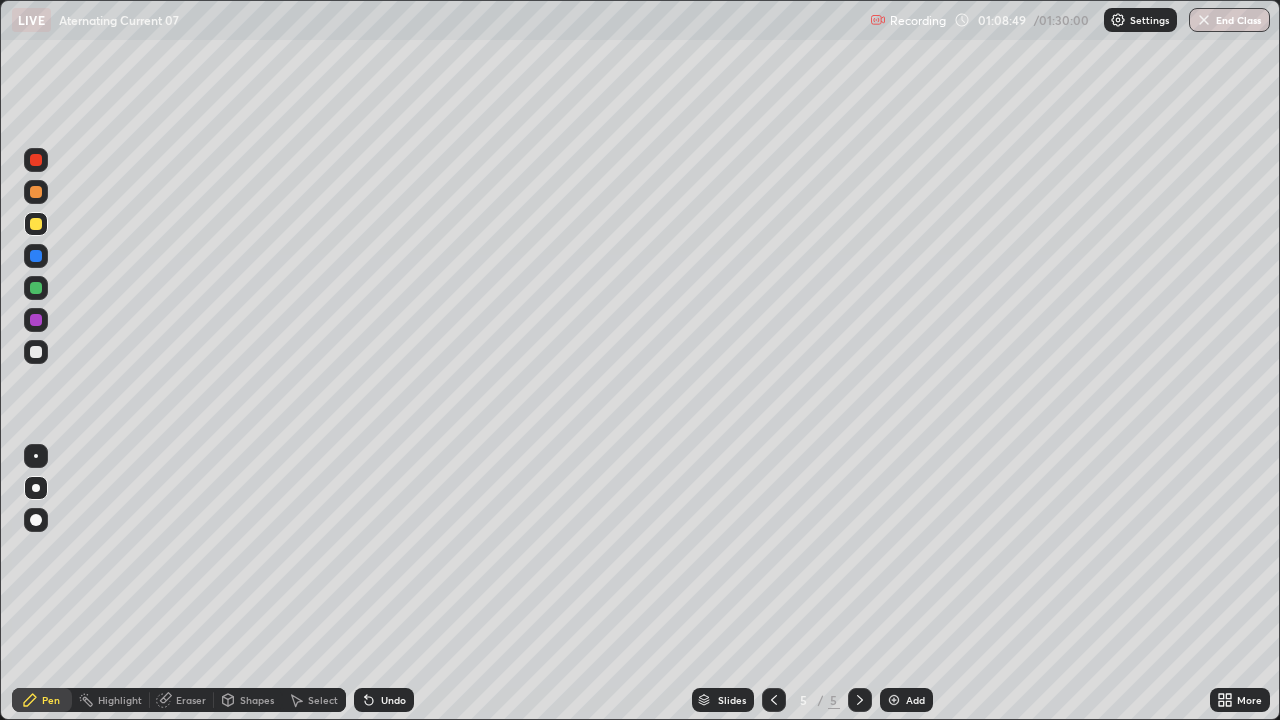 click at bounding box center [36, 352] 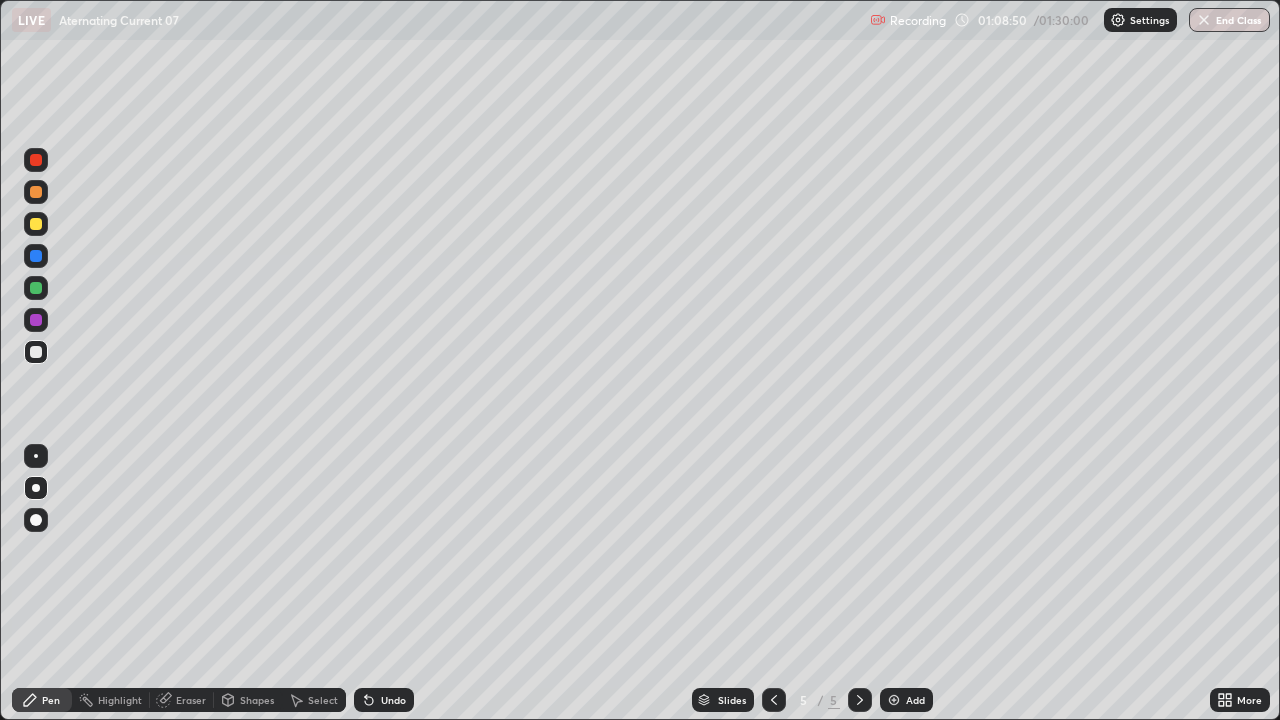 click 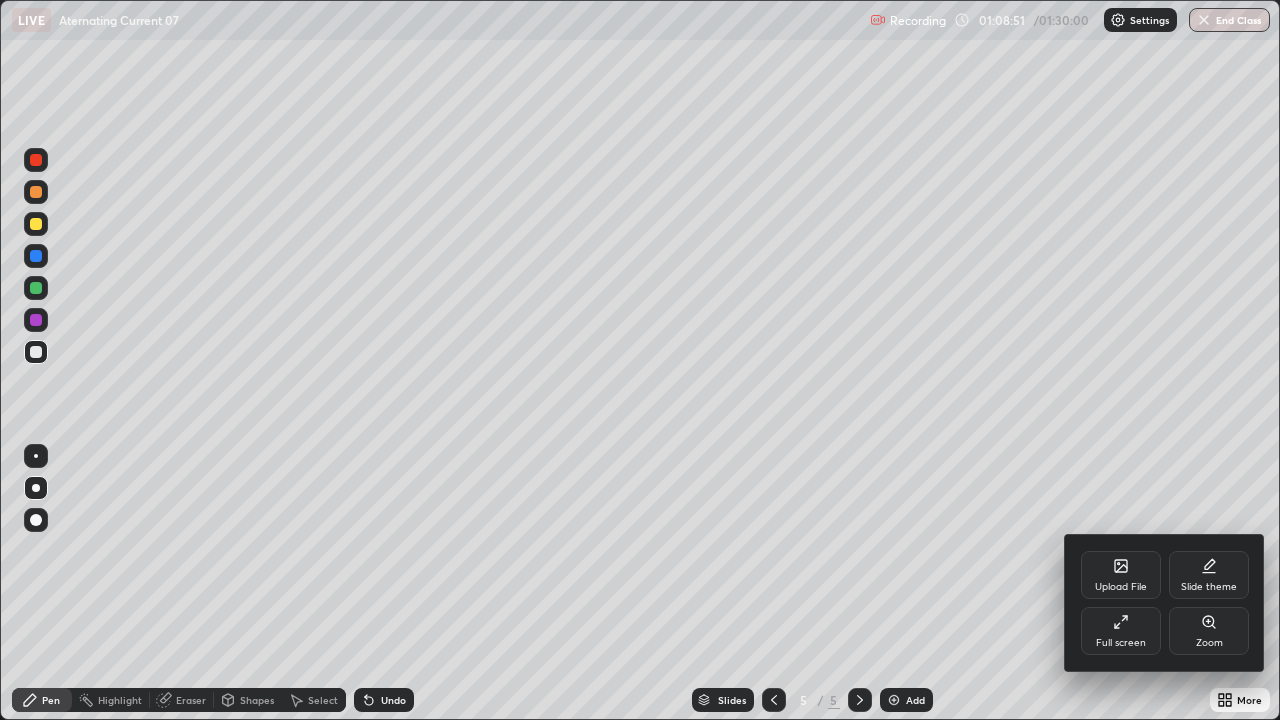 click on "Full screen" at bounding box center (1121, 631) 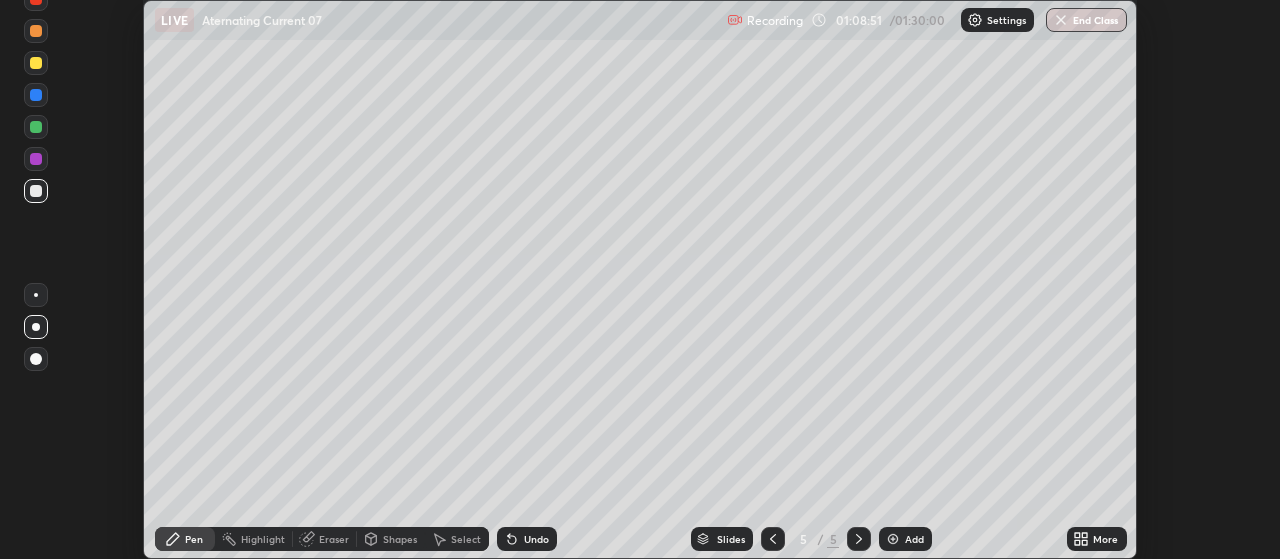 scroll, scrollTop: 559, scrollLeft: 1280, axis: both 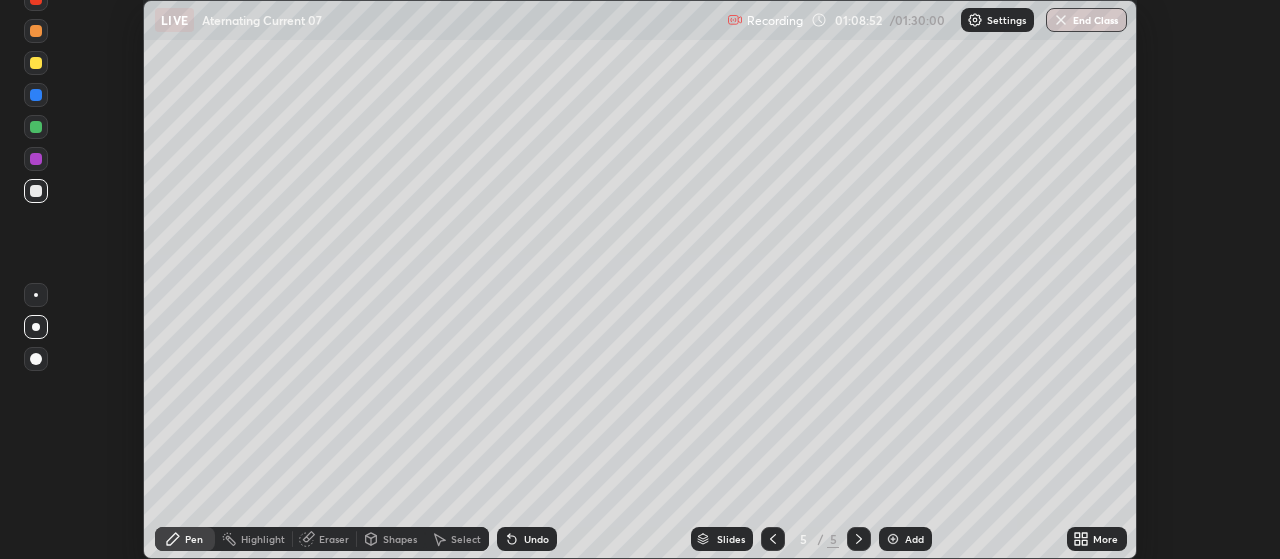click at bounding box center (36, 191) 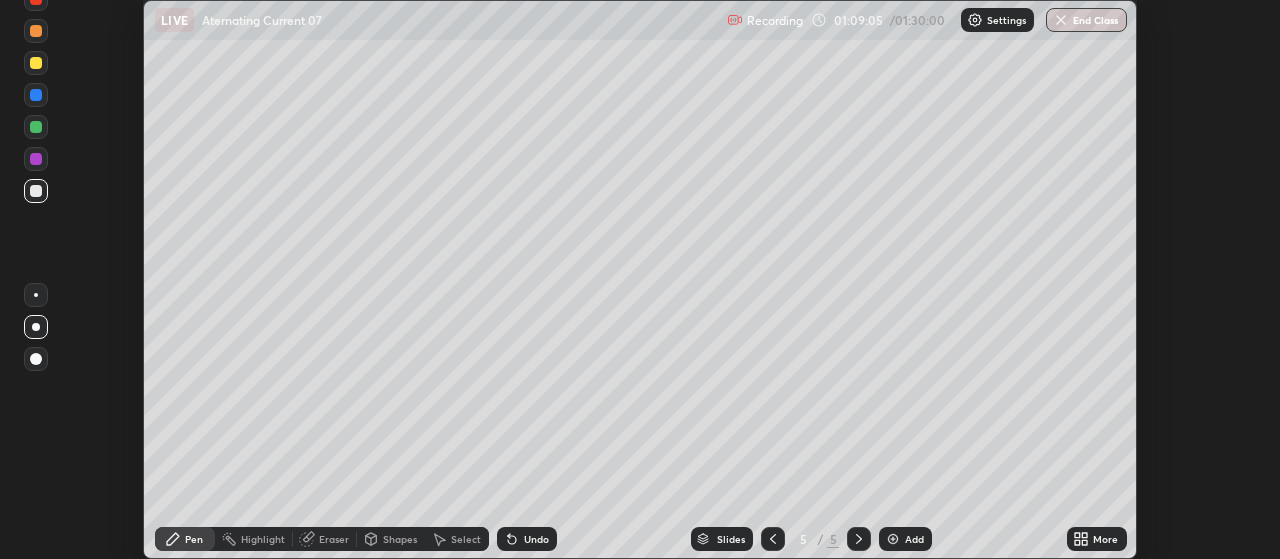 click at bounding box center [36, 191] 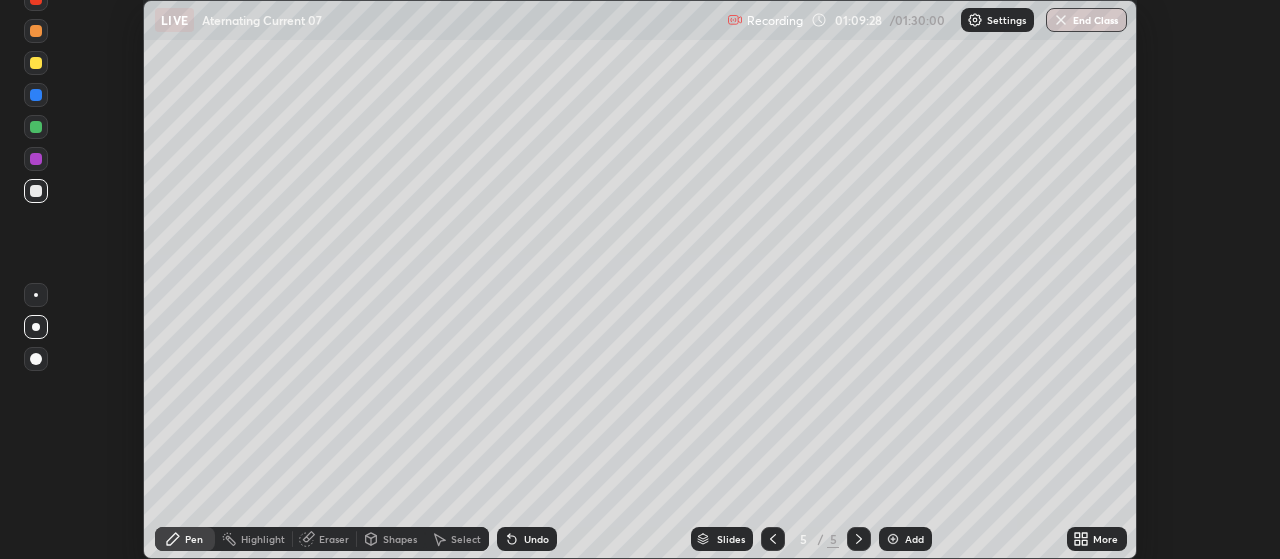 click 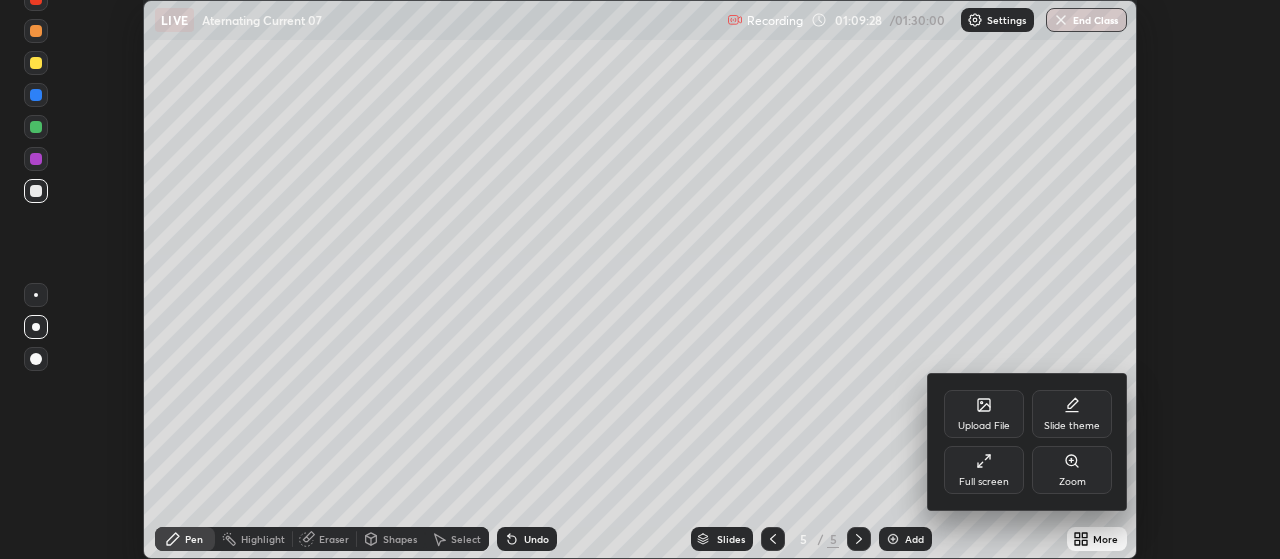 click 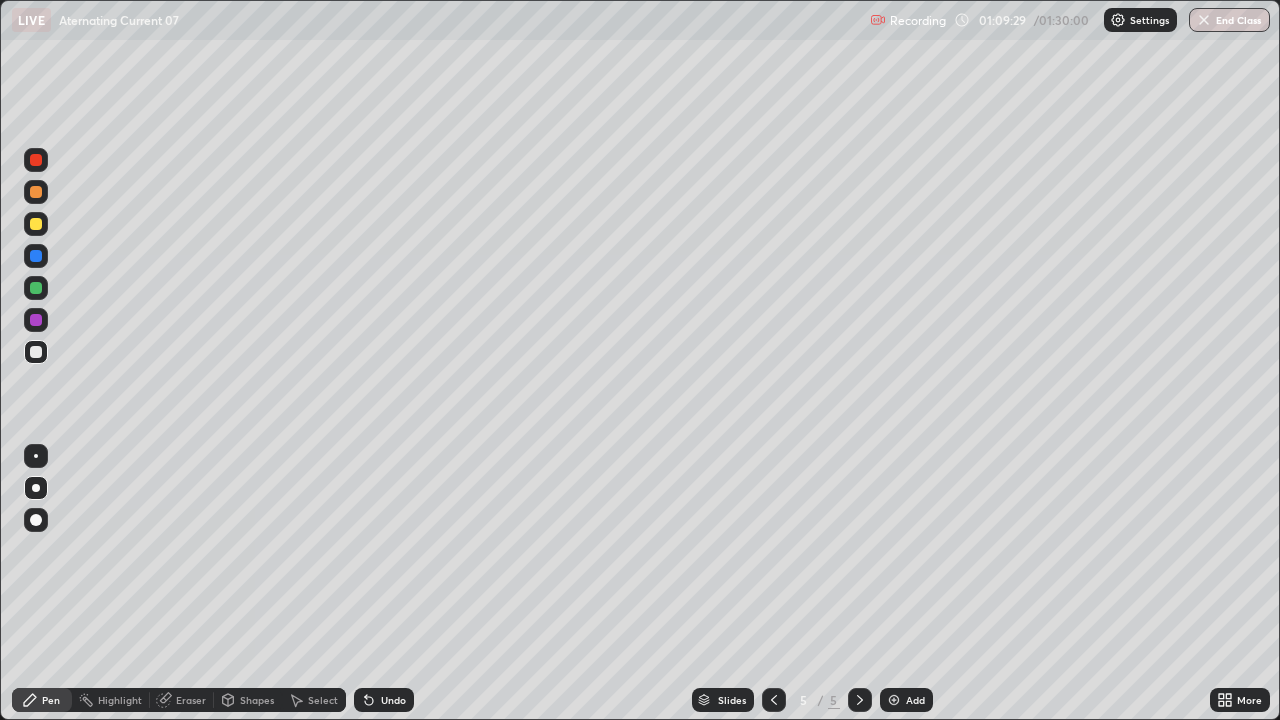 scroll, scrollTop: 99280, scrollLeft: 98720, axis: both 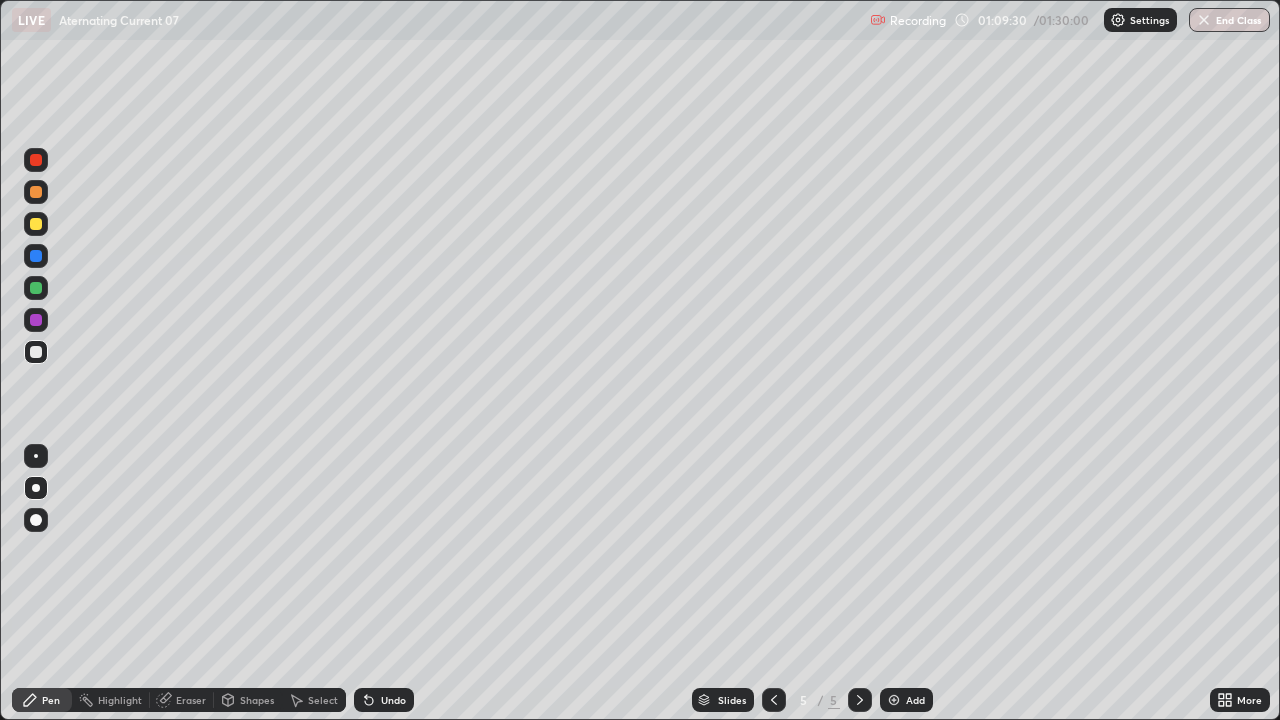 click on "Shapes" at bounding box center [257, 700] 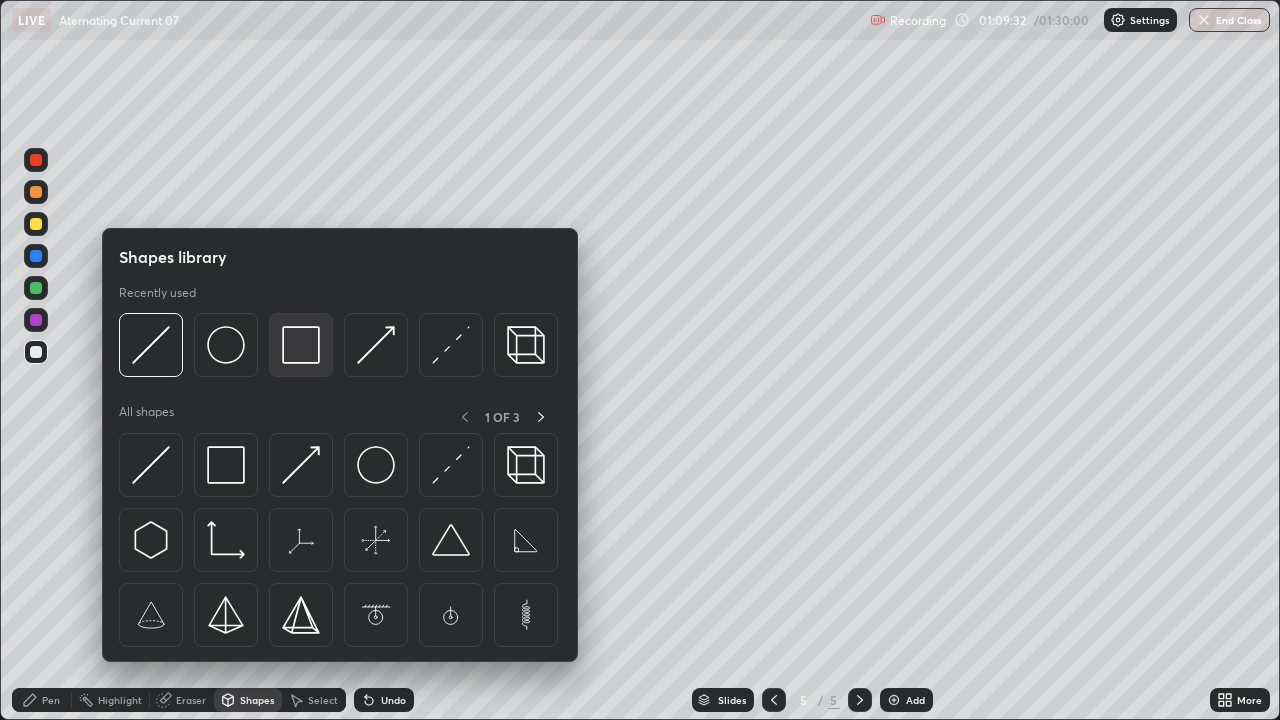 click at bounding box center [301, 345] 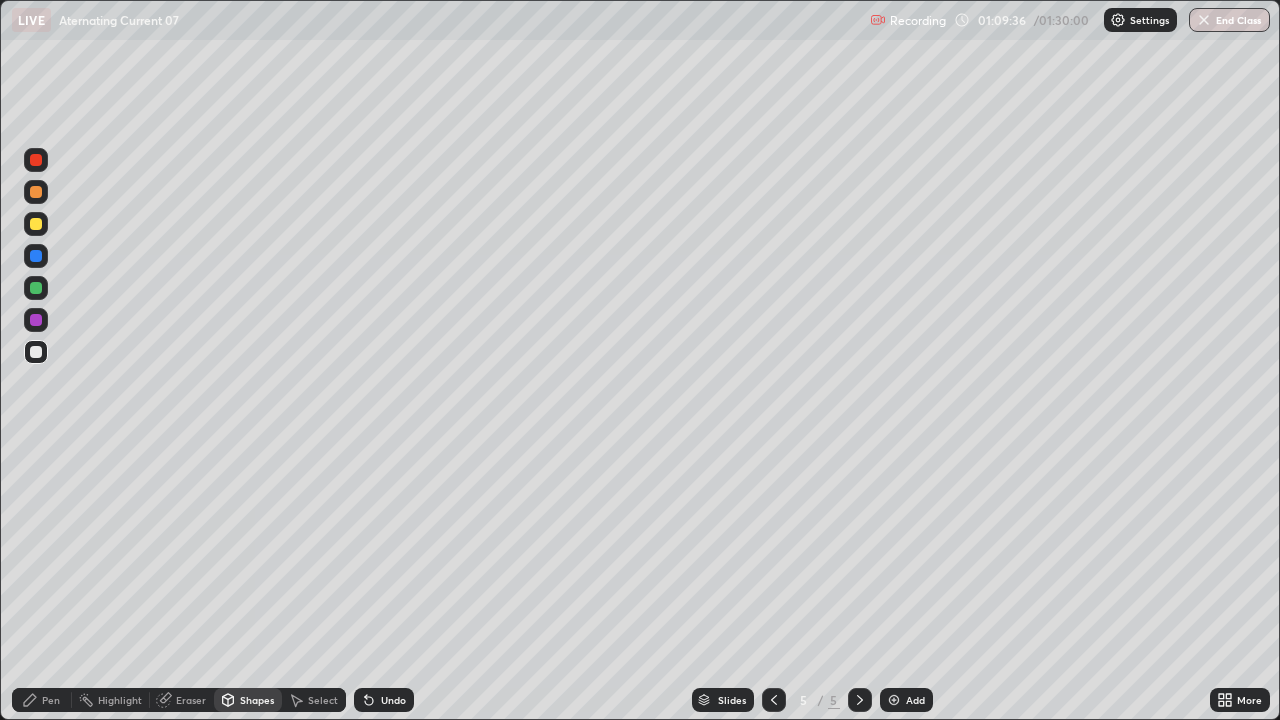 click on "Pen" at bounding box center [42, 700] 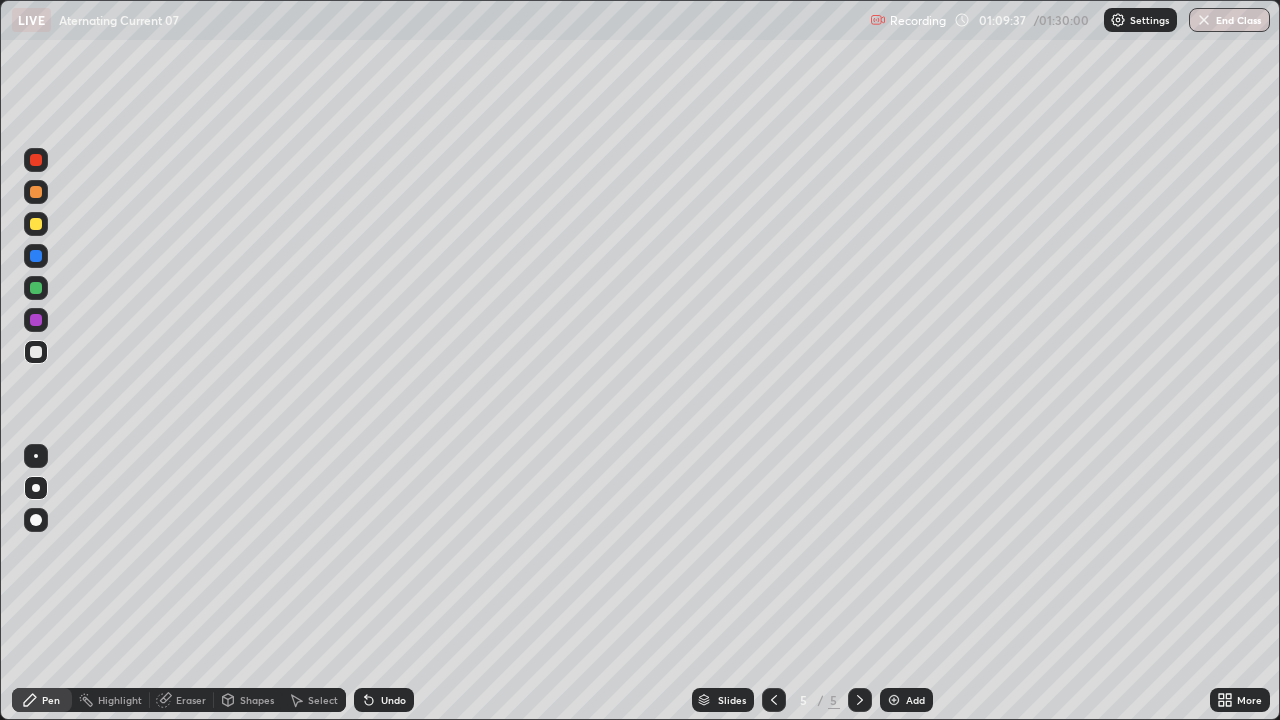 click at bounding box center (36, 352) 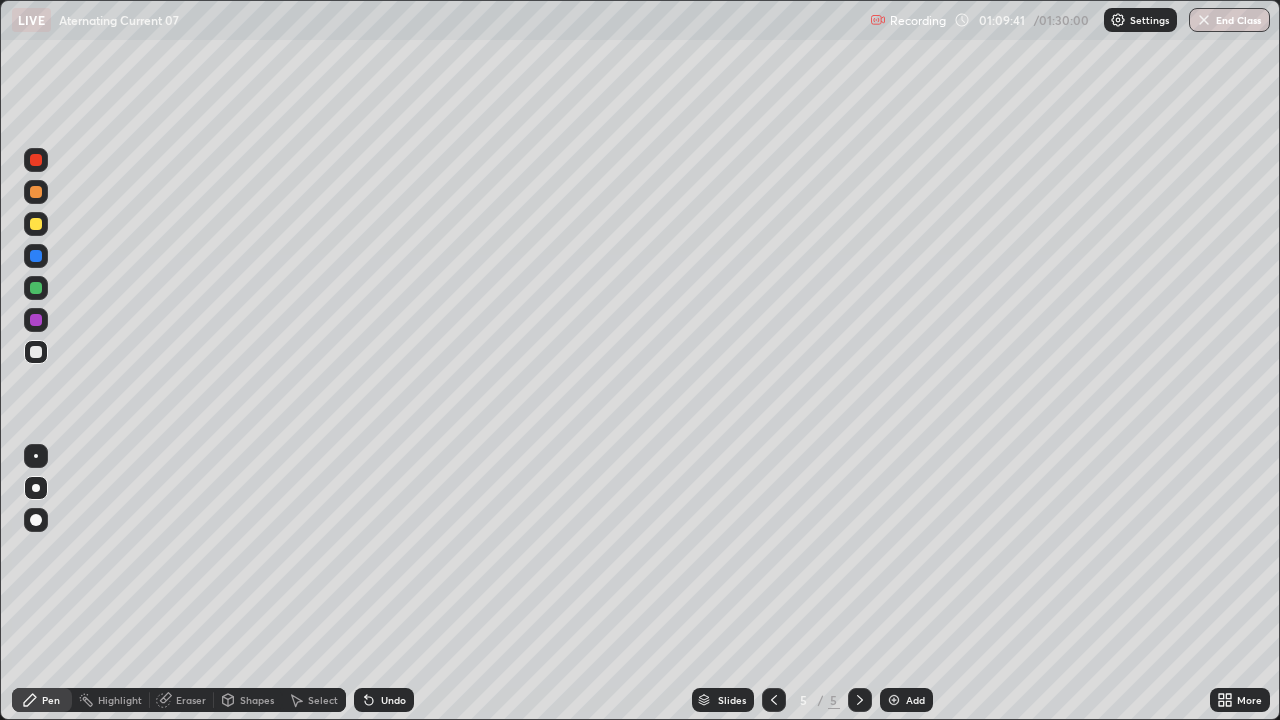 click on "Shapes" at bounding box center (248, 700) 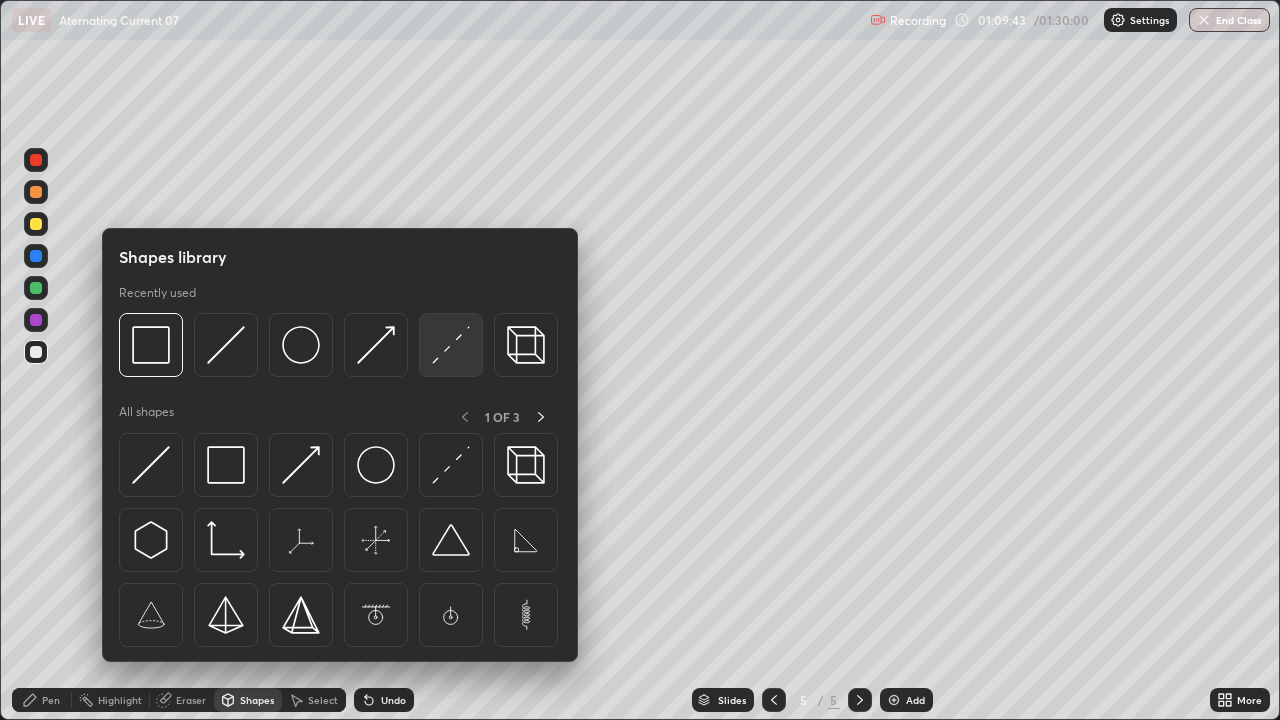 click at bounding box center [451, 345] 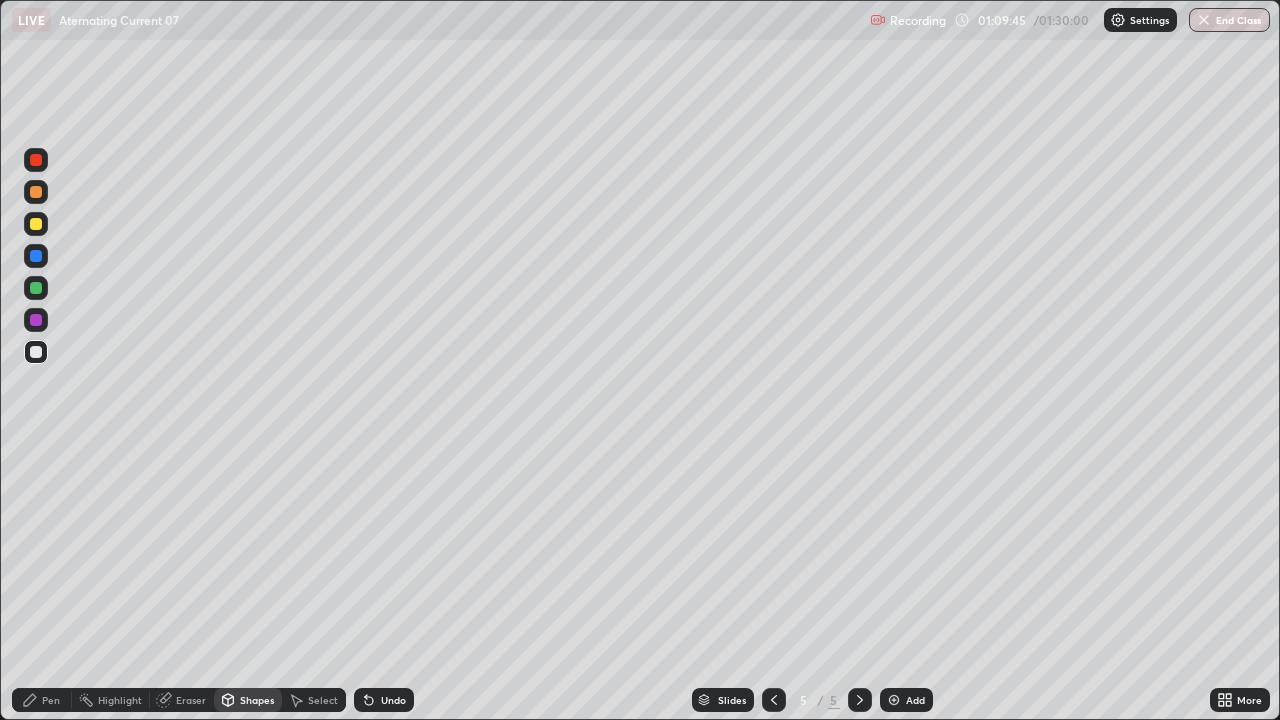 click on "Shapes" at bounding box center [257, 700] 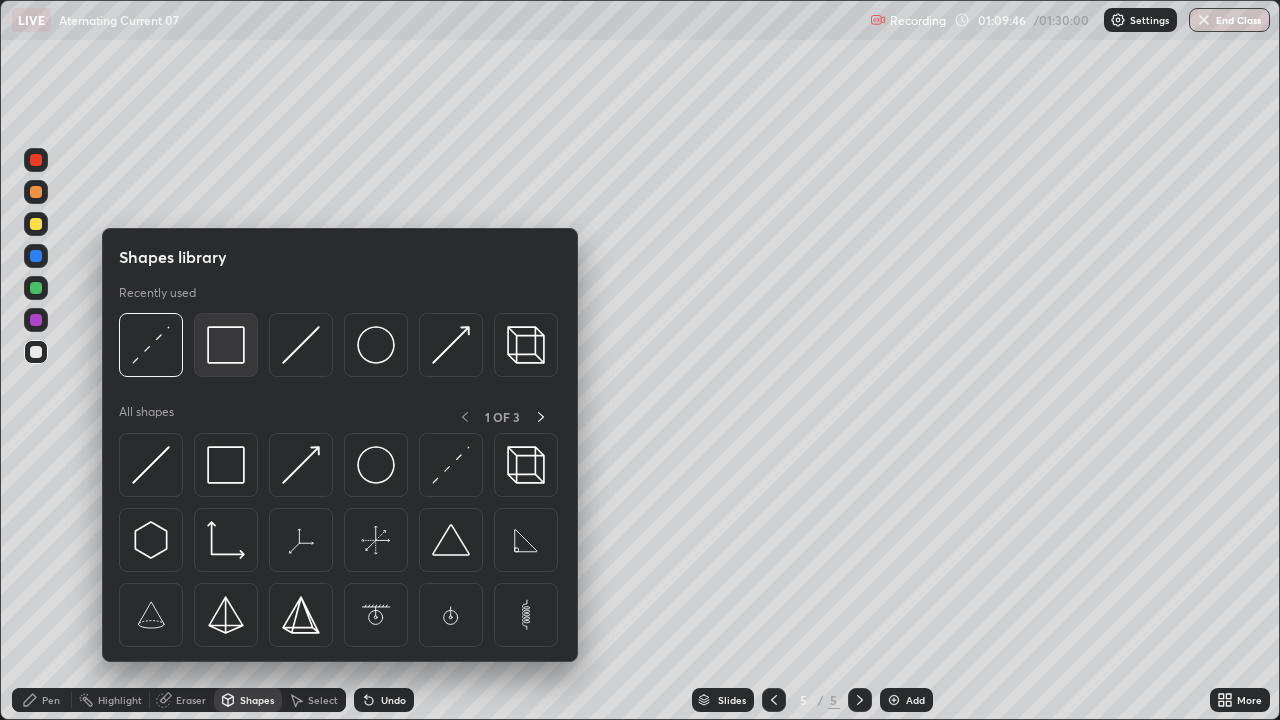 click at bounding box center [226, 345] 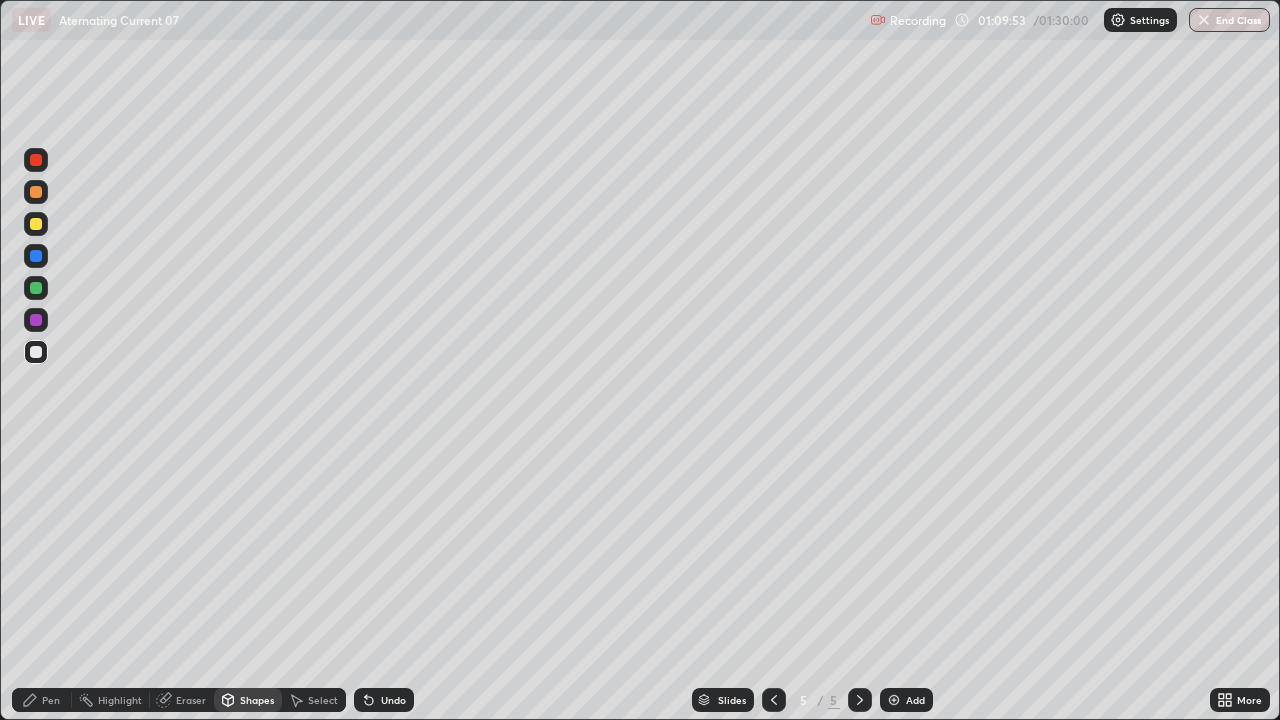 click on "Pen" at bounding box center [42, 700] 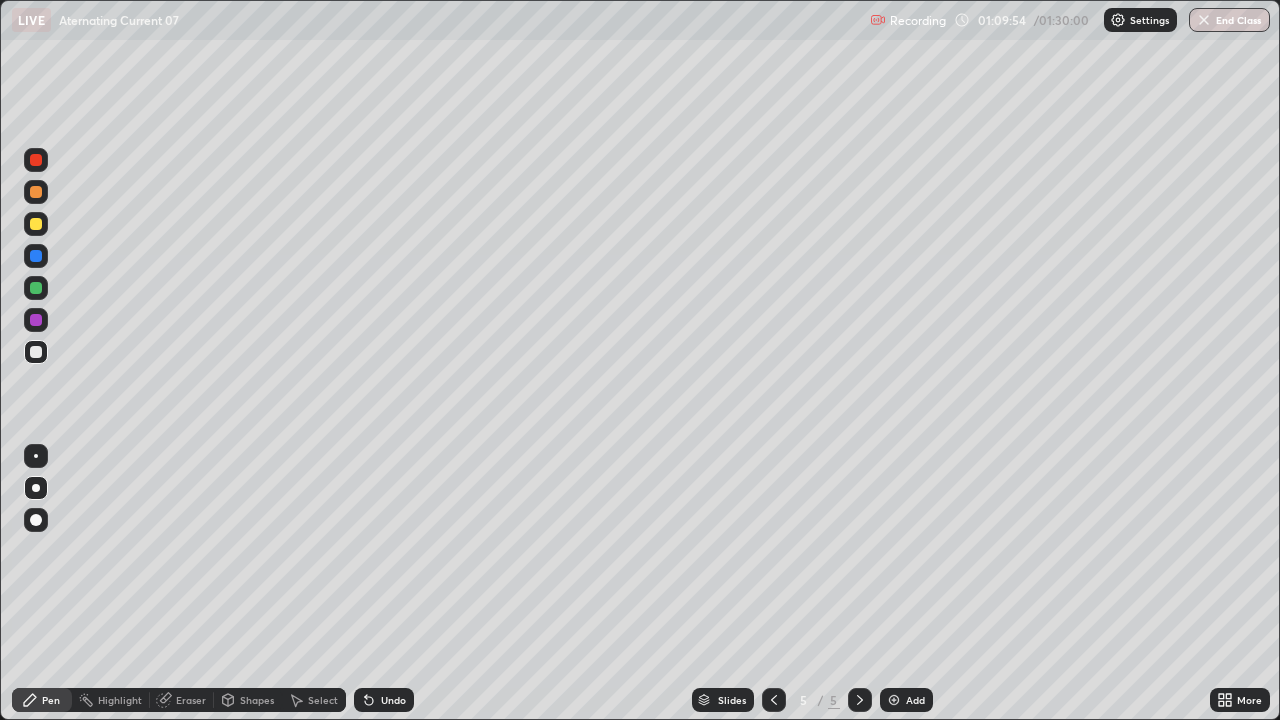 click at bounding box center (36, 352) 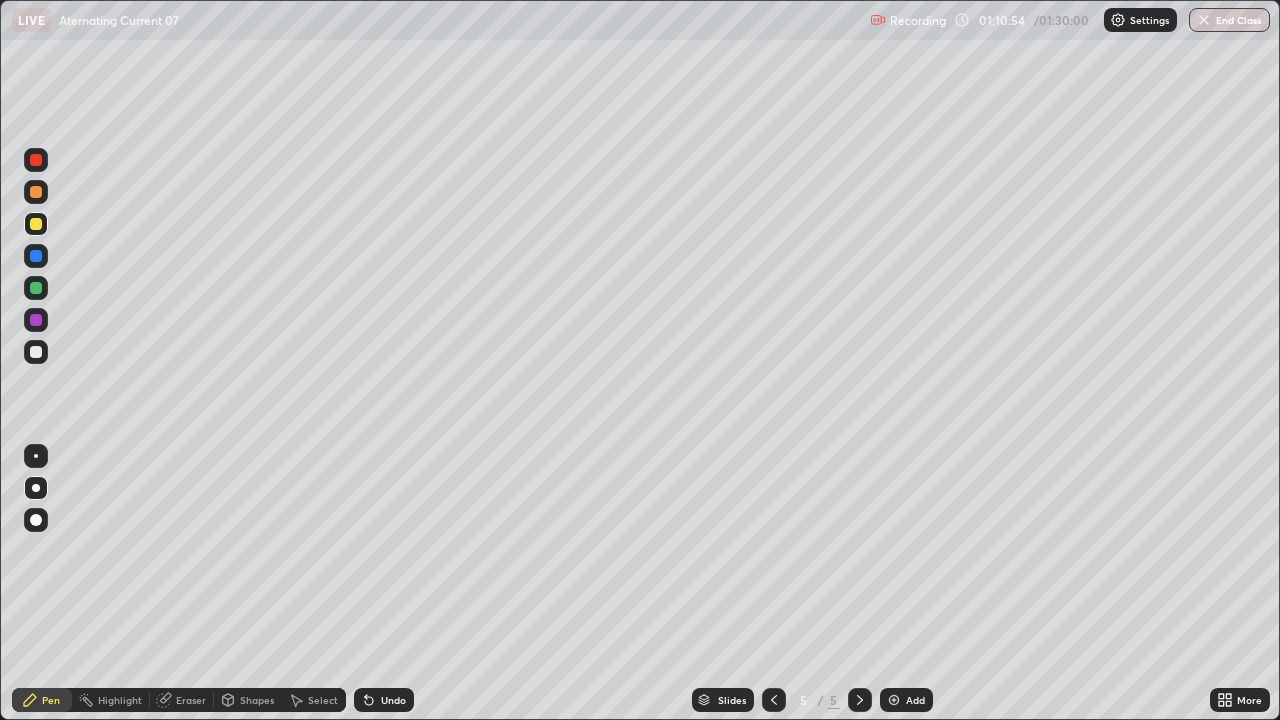 click 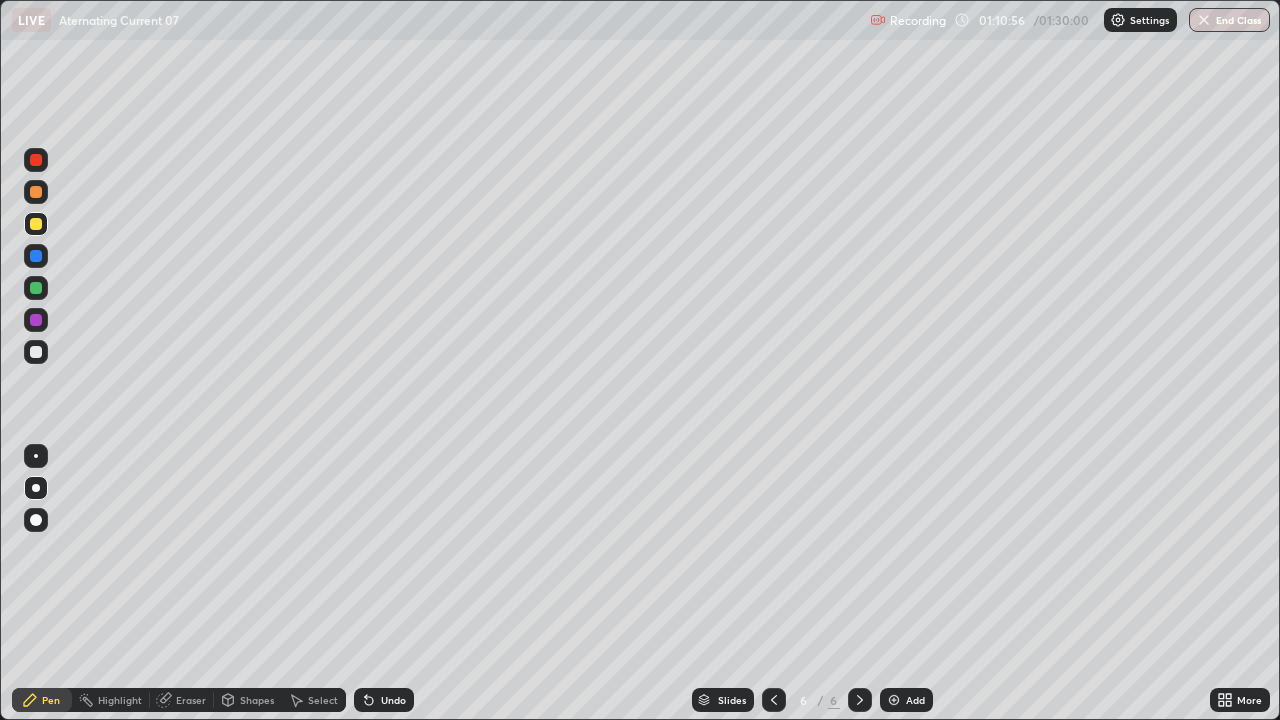 click at bounding box center [36, 352] 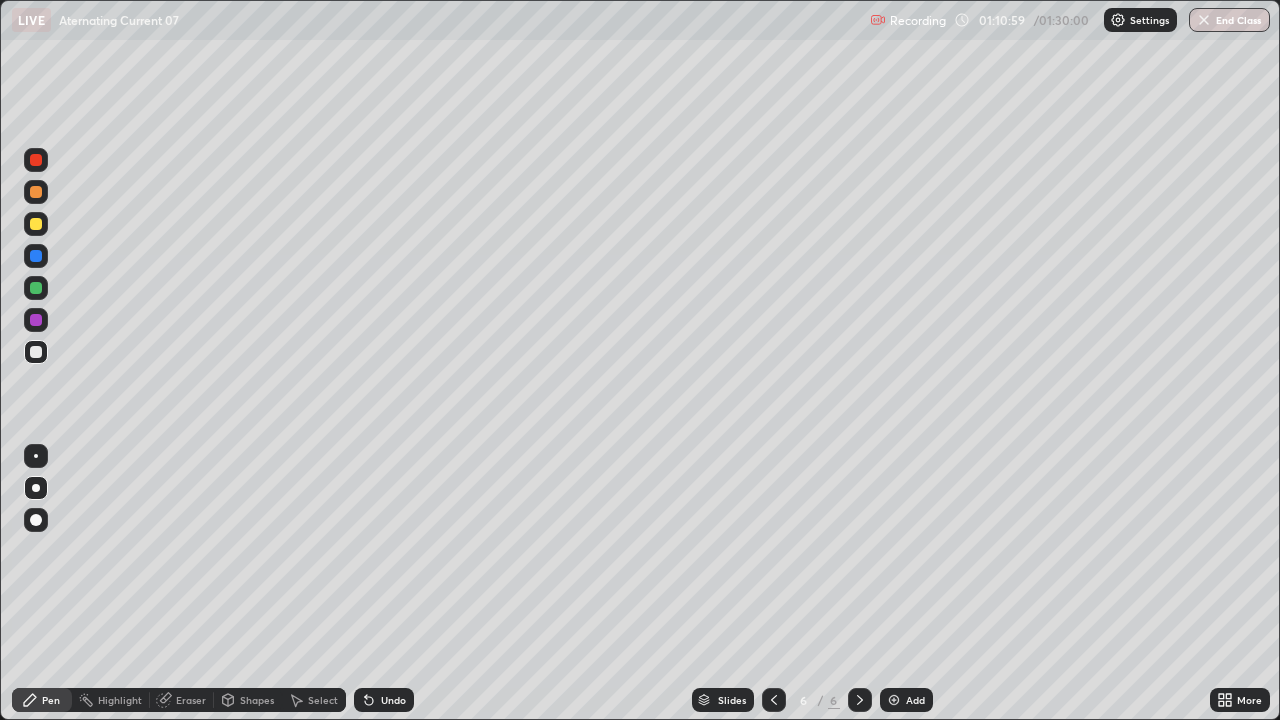click on "Select" at bounding box center (314, 700) 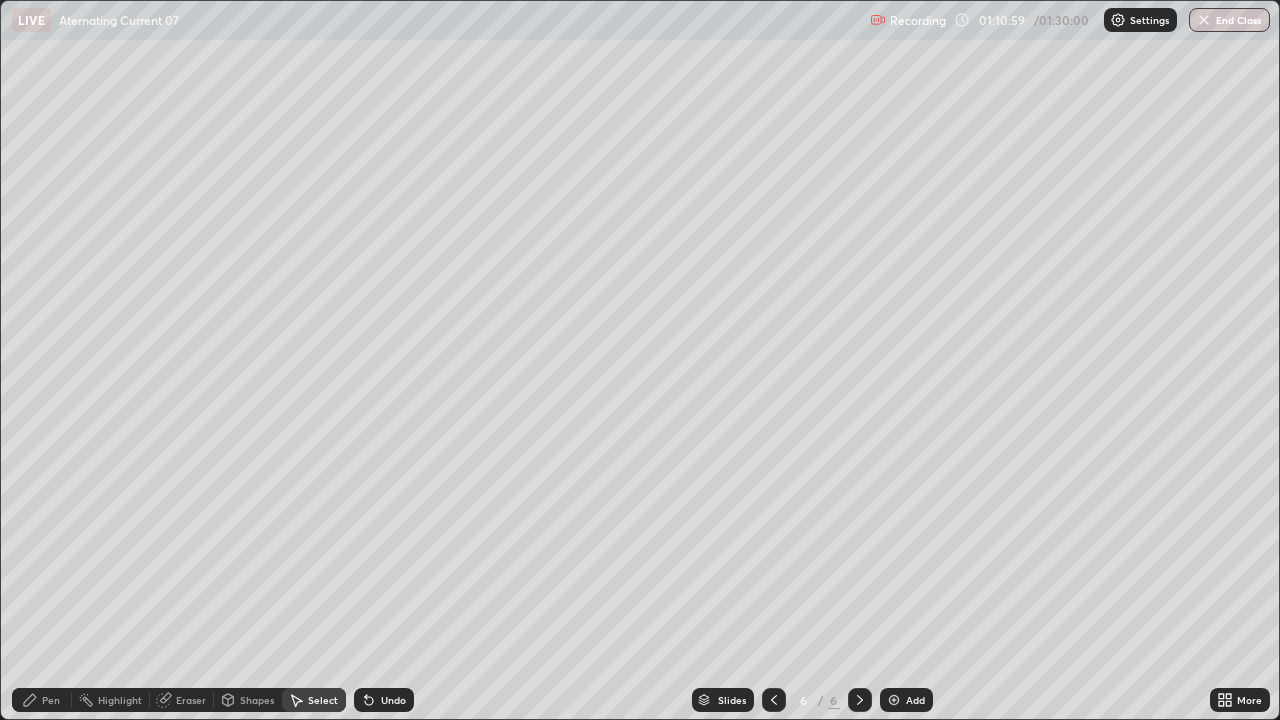 click on "Shapes" at bounding box center (248, 700) 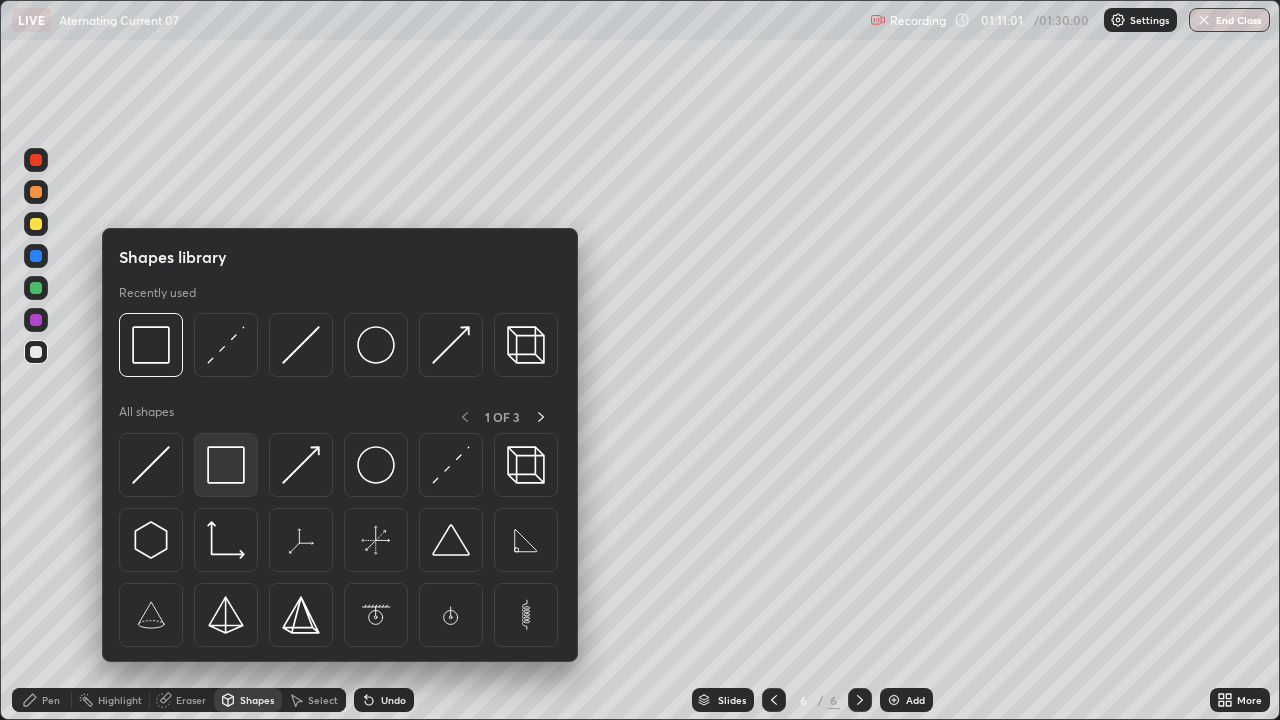 click at bounding box center [226, 465] 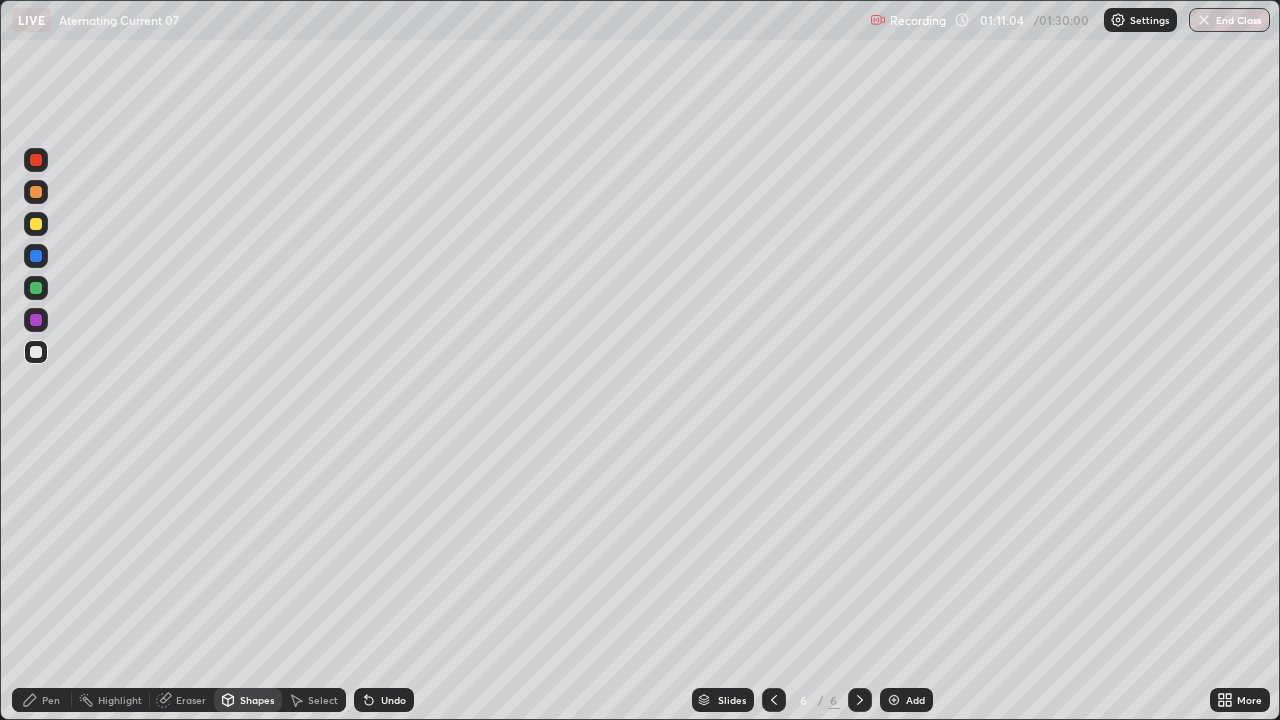 click on "Shapes" at bounding box center [257, 700] 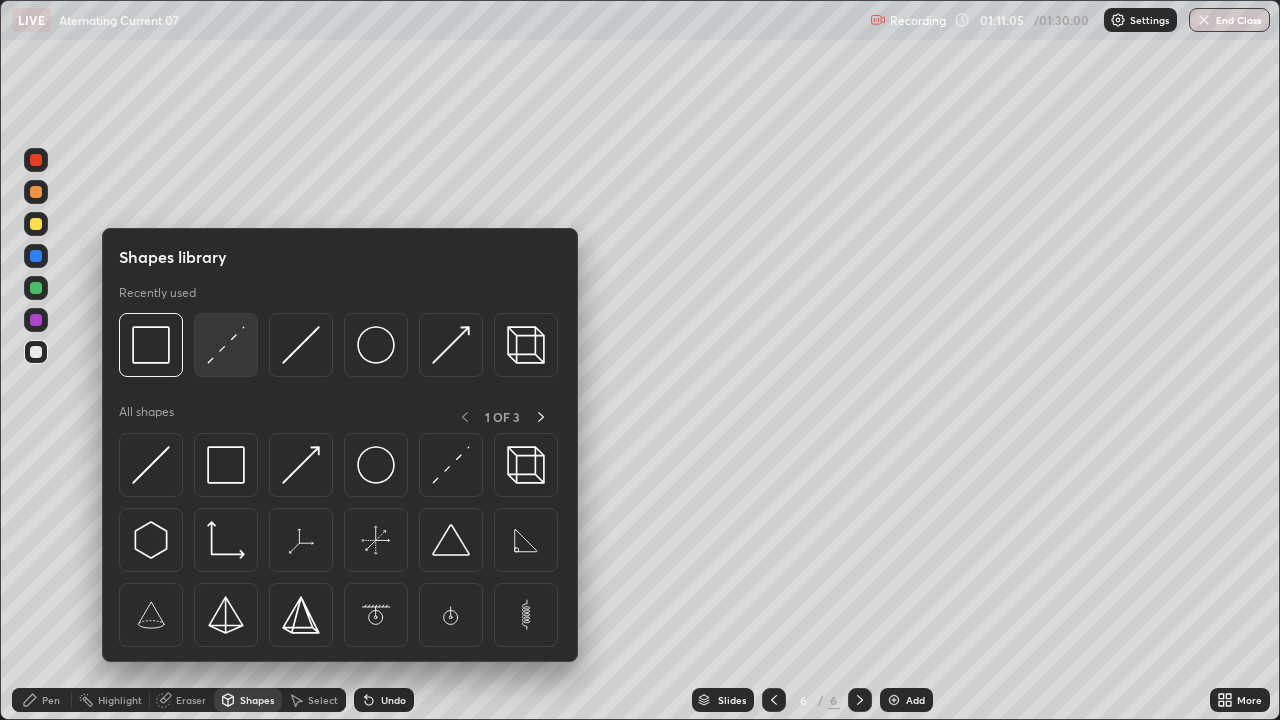 click at bounding box center (226, 345) 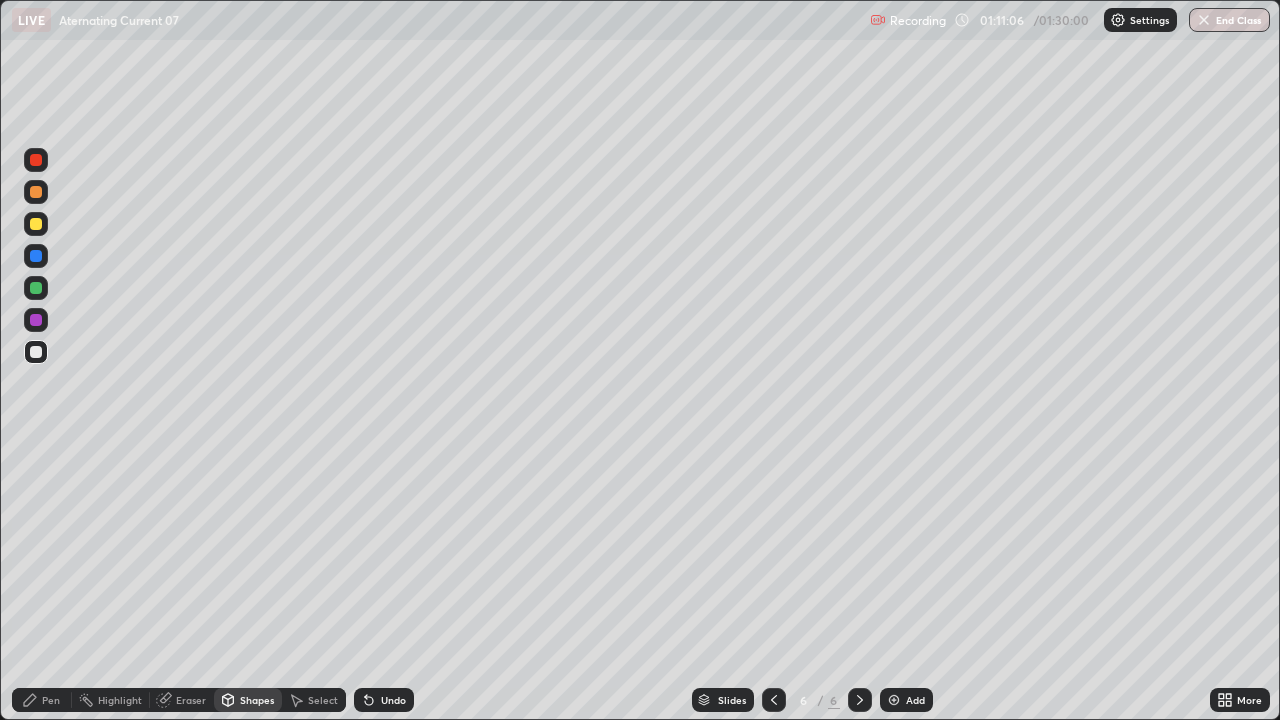 click at bounding box center (36, 256) 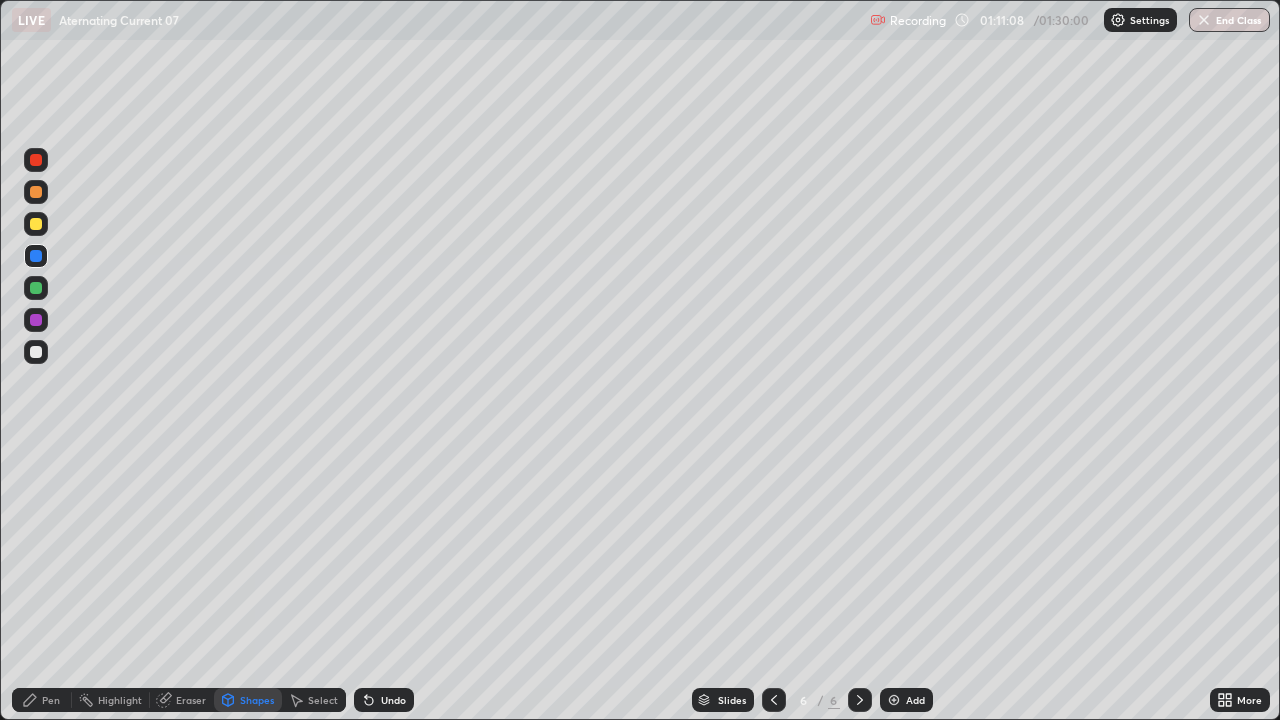 click on "Undo" at bounding box center [384, 700] 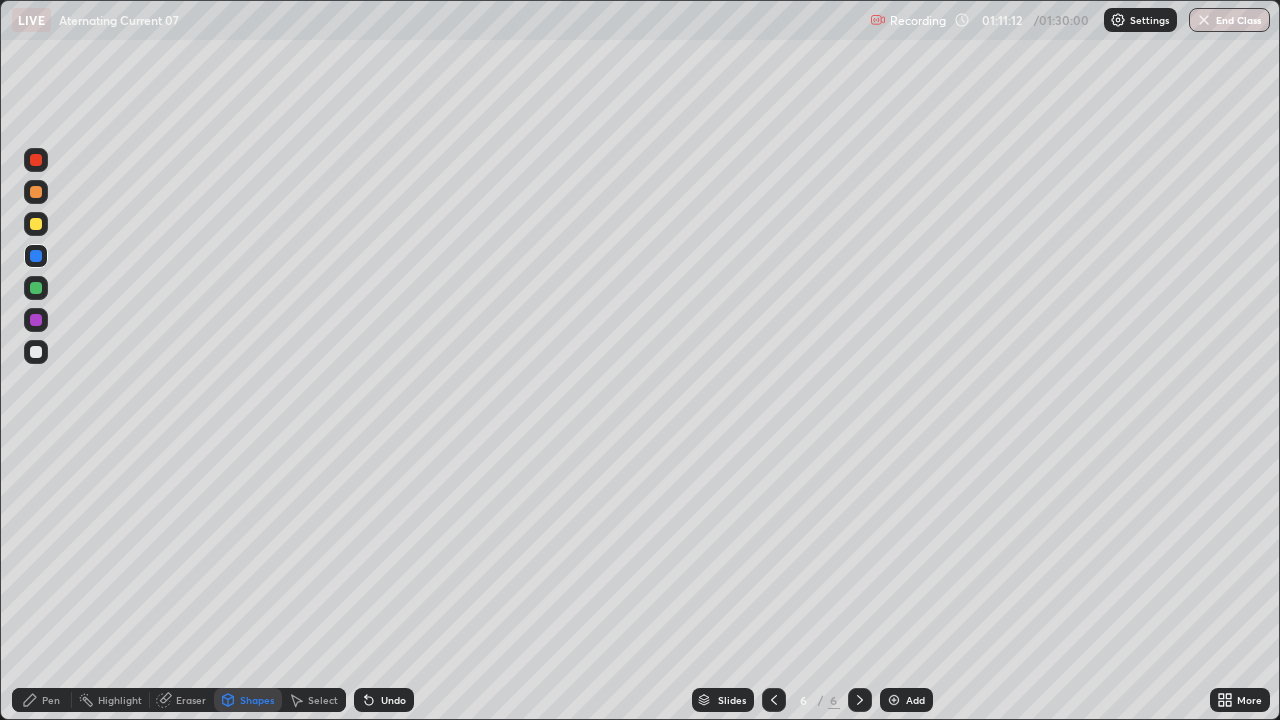 click on "Shapes" at bounding box center (257, 700) 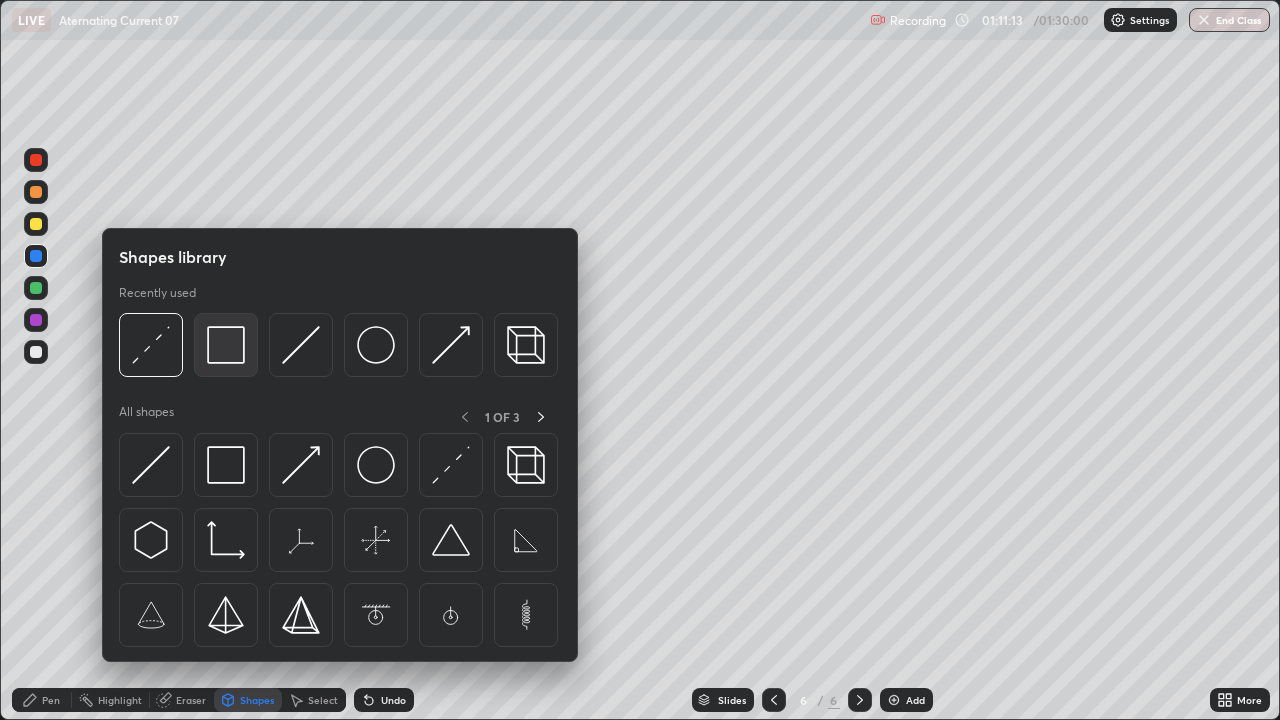 click at bounding box center [226, 345] 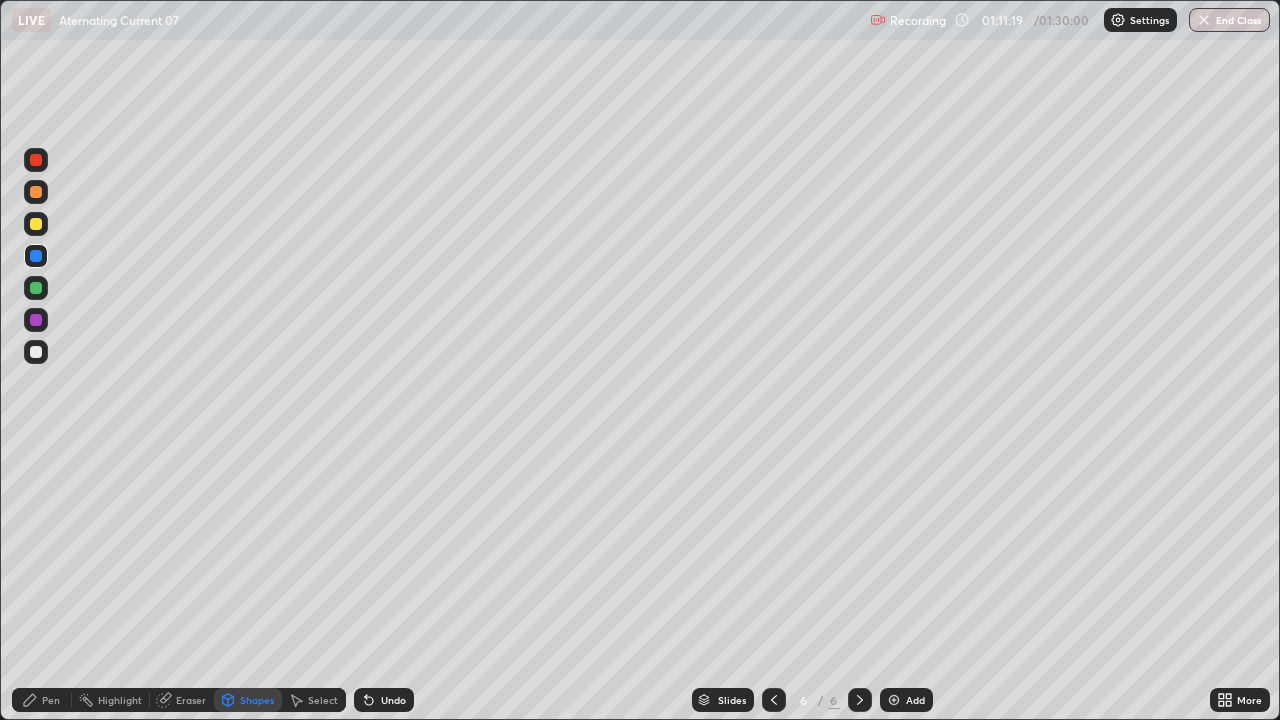 click at bounding box center [36, 224] 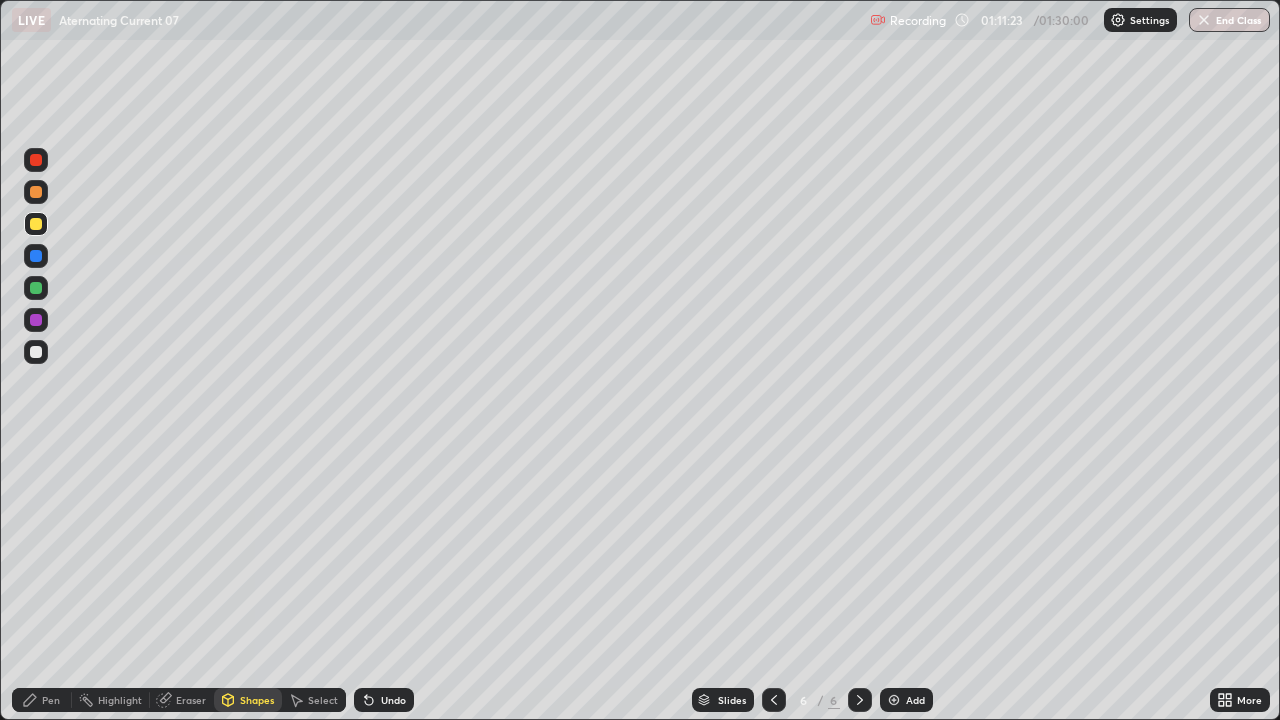 click on "Pen" at bounding box center (51, 700) 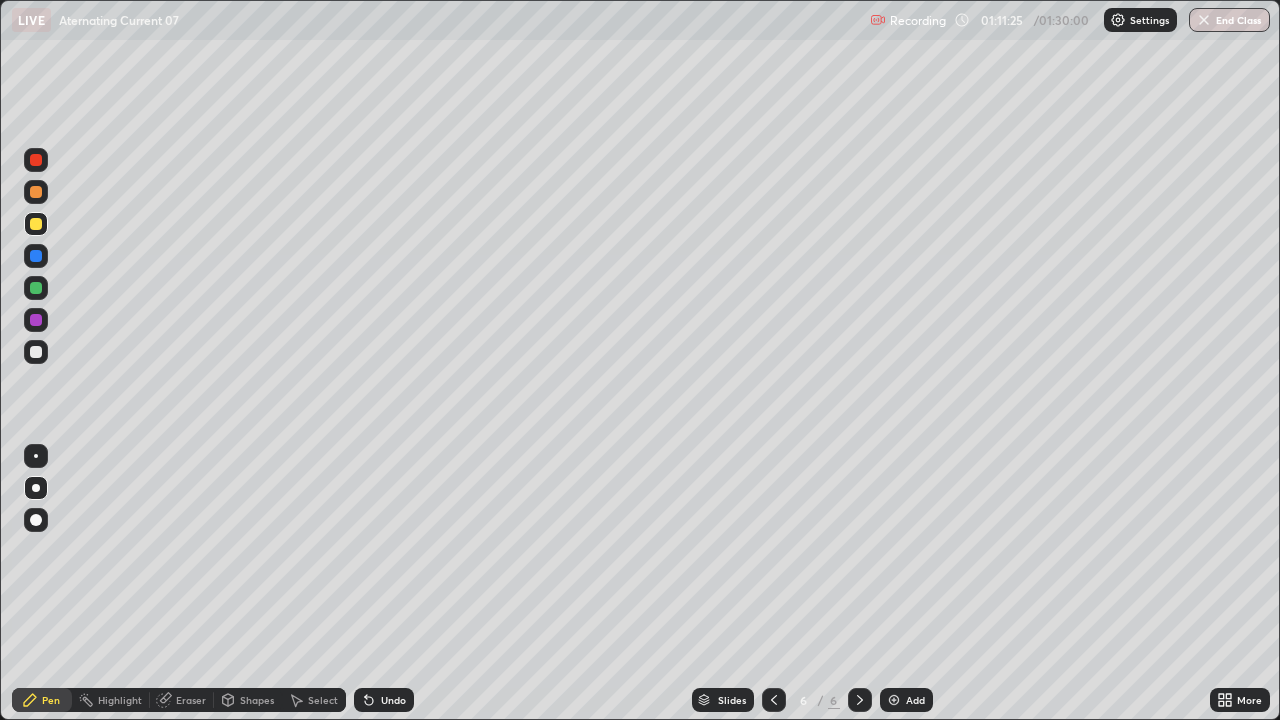 click at bounding box center [36, 352] 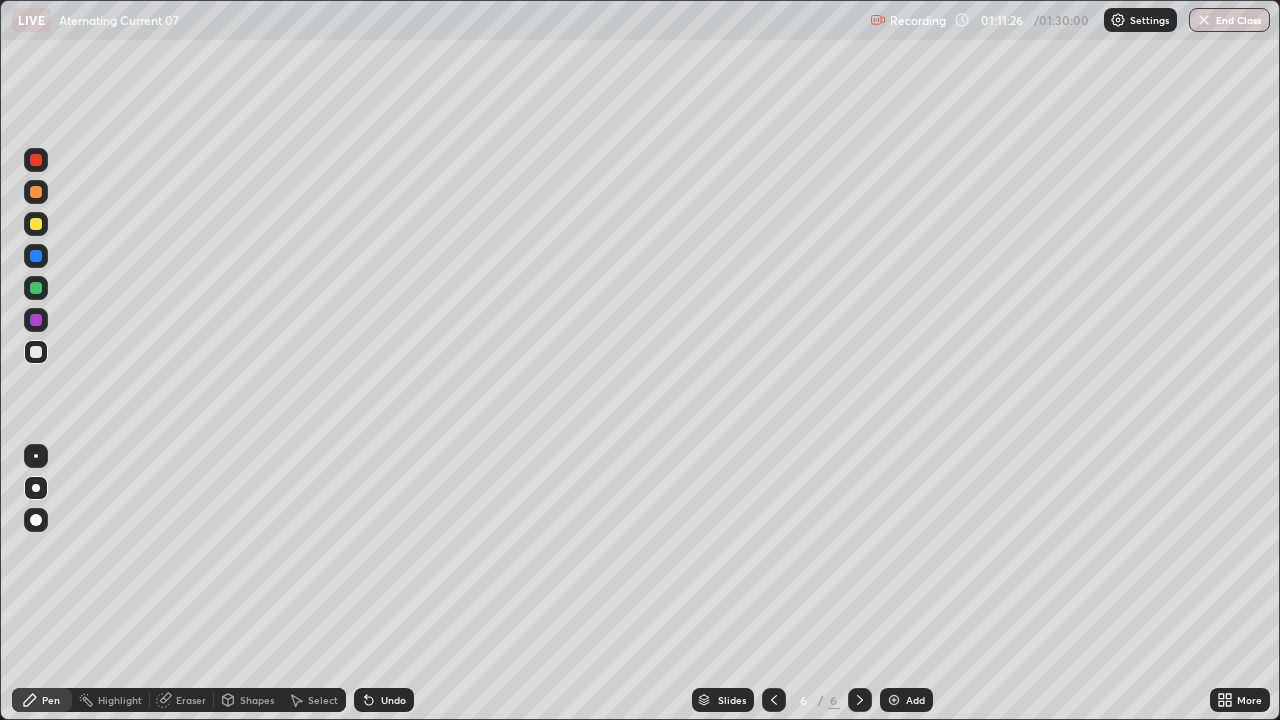 click at bounding box center [36, 288] 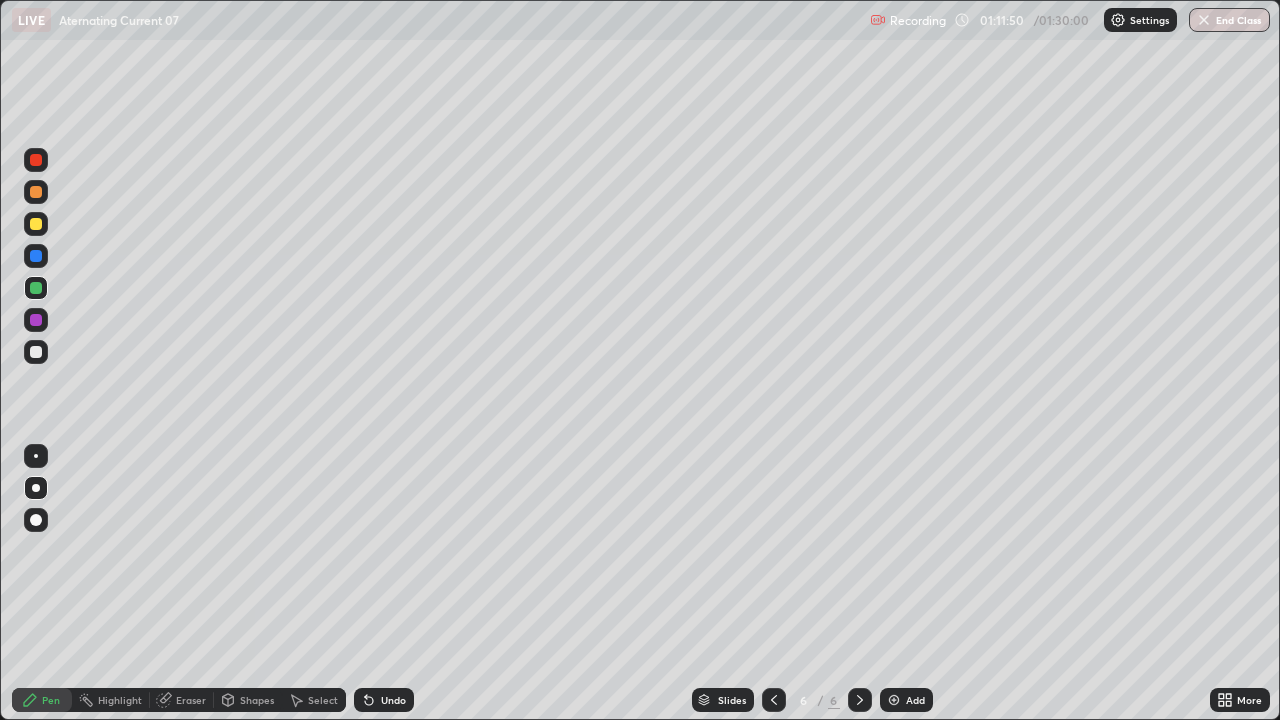 click at bounding box center [36, 352] 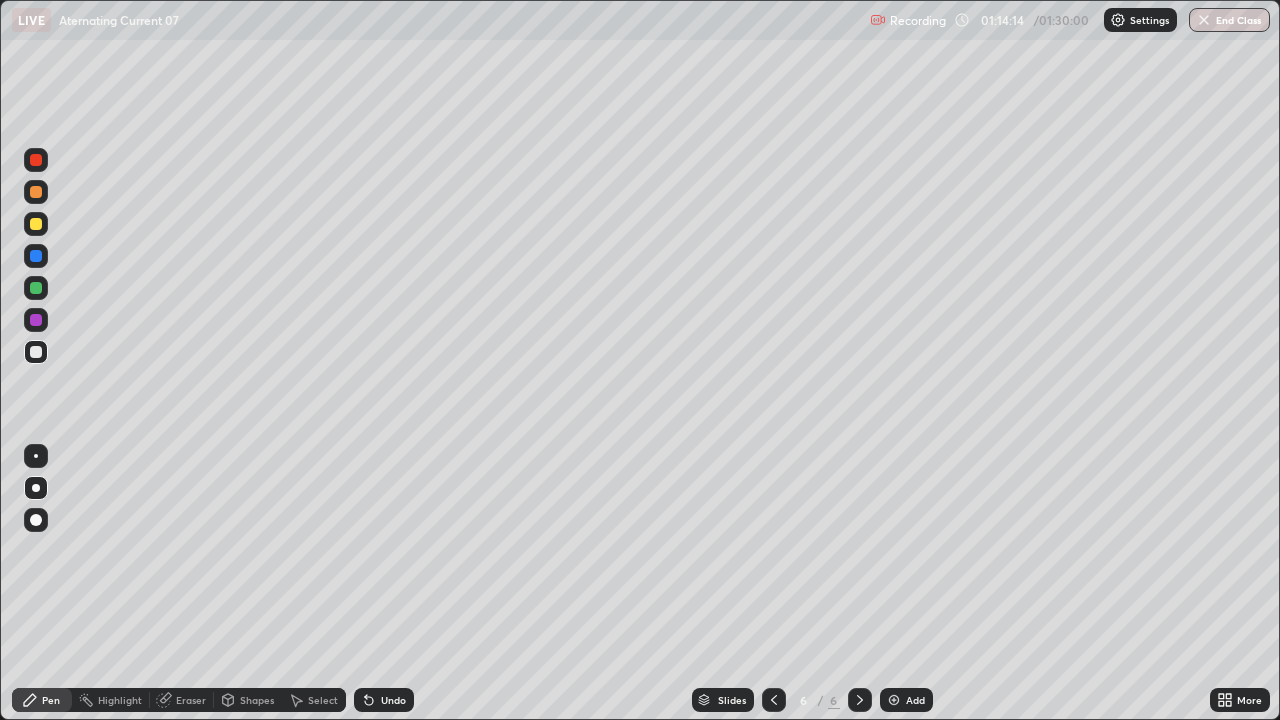 click 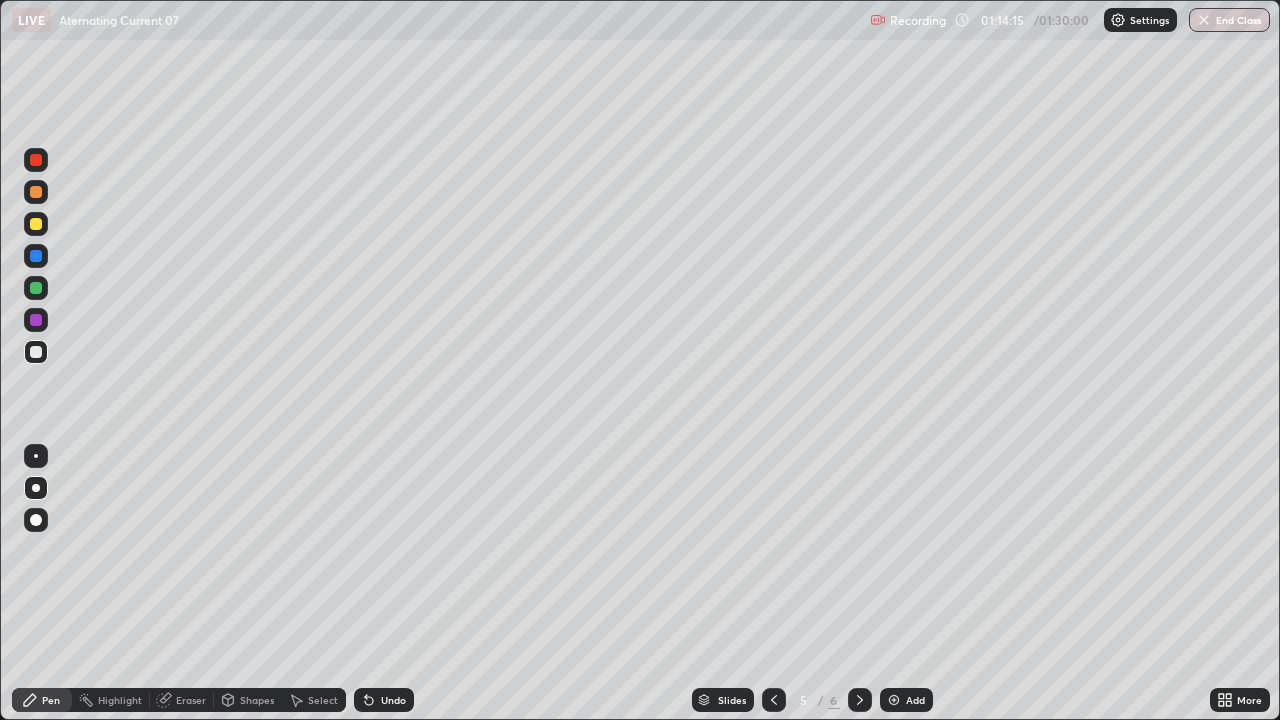 click 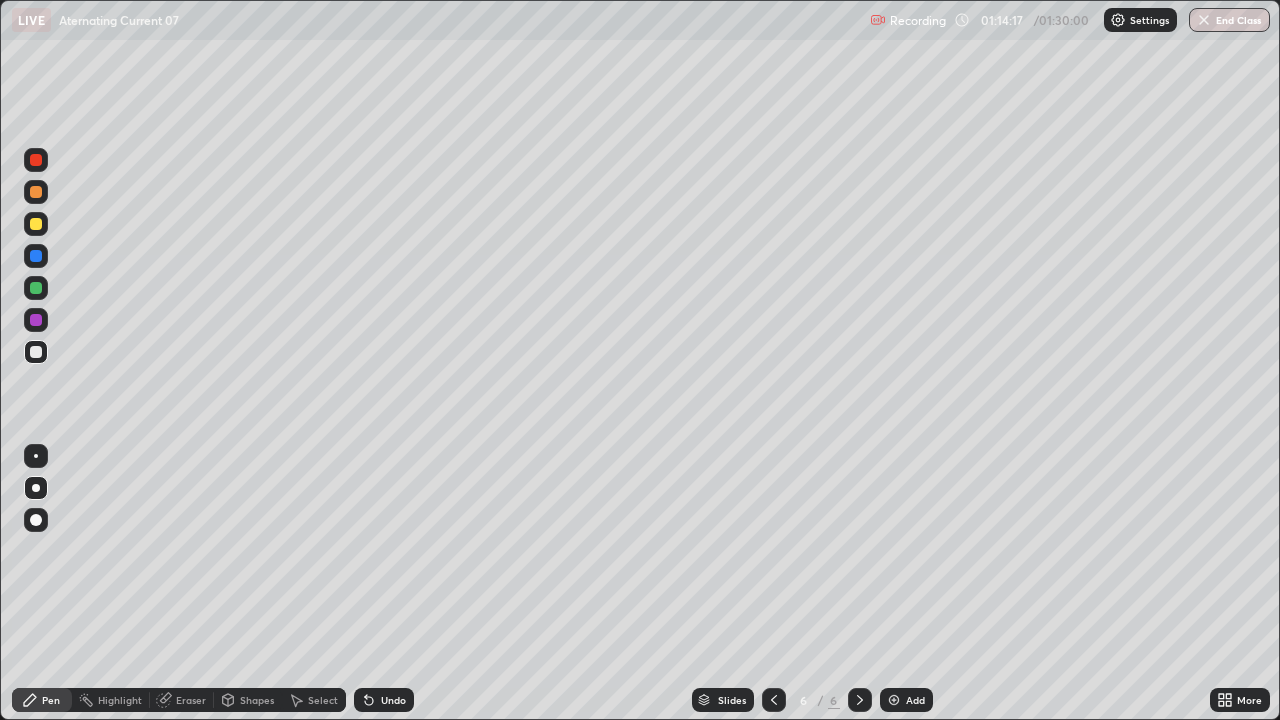click at bounding box center [774, 700] 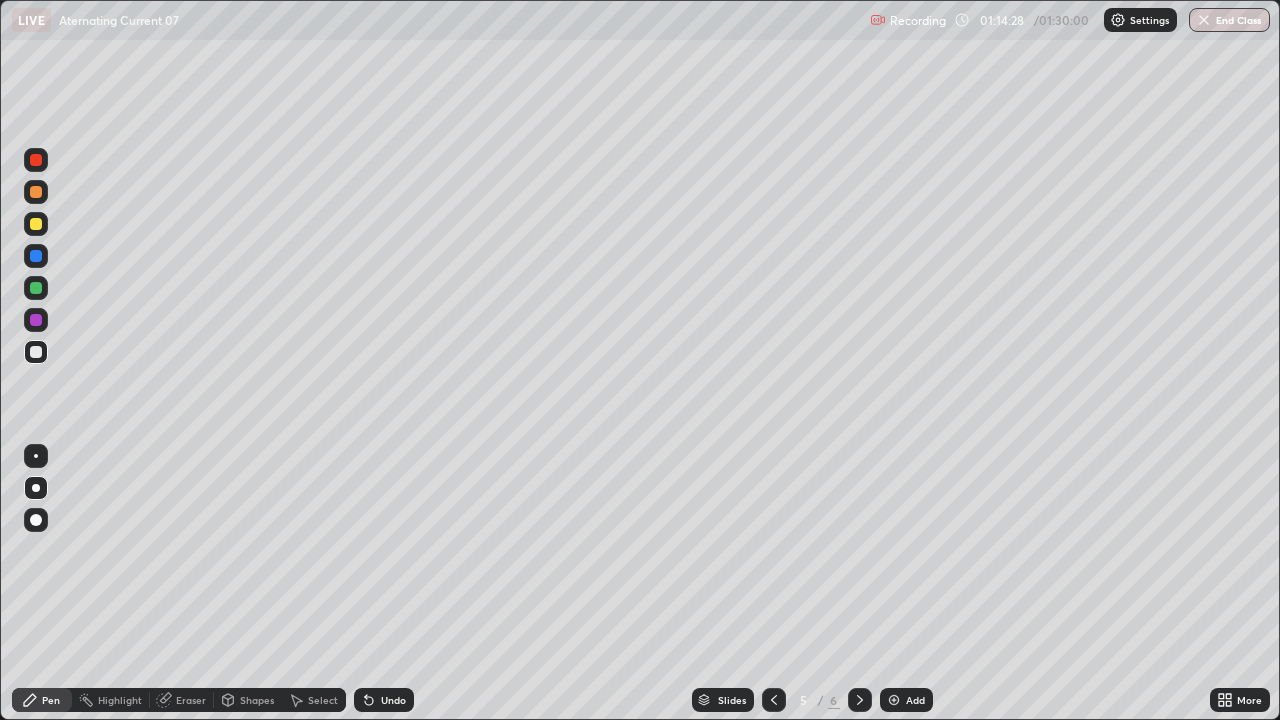 click at bounding box center [860, 700] 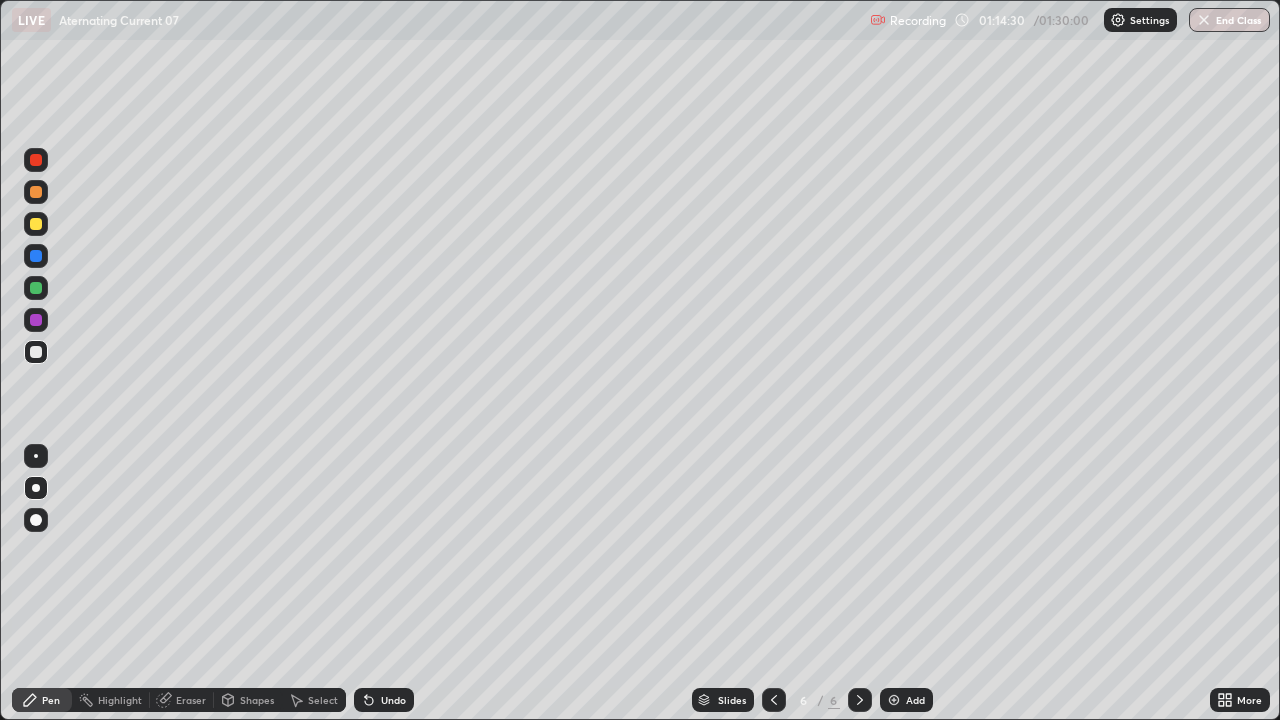 click on "Shapes" at bounding box center [257, 700] 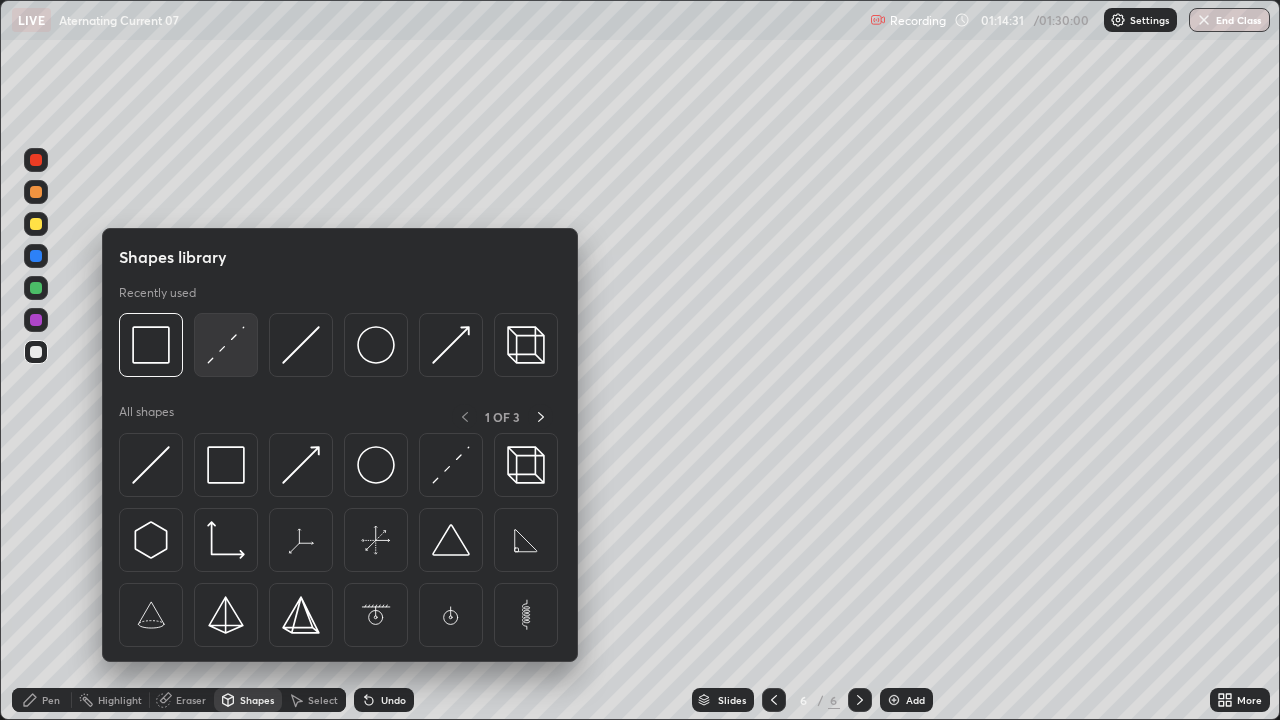 click at bounding box center (226, 345) 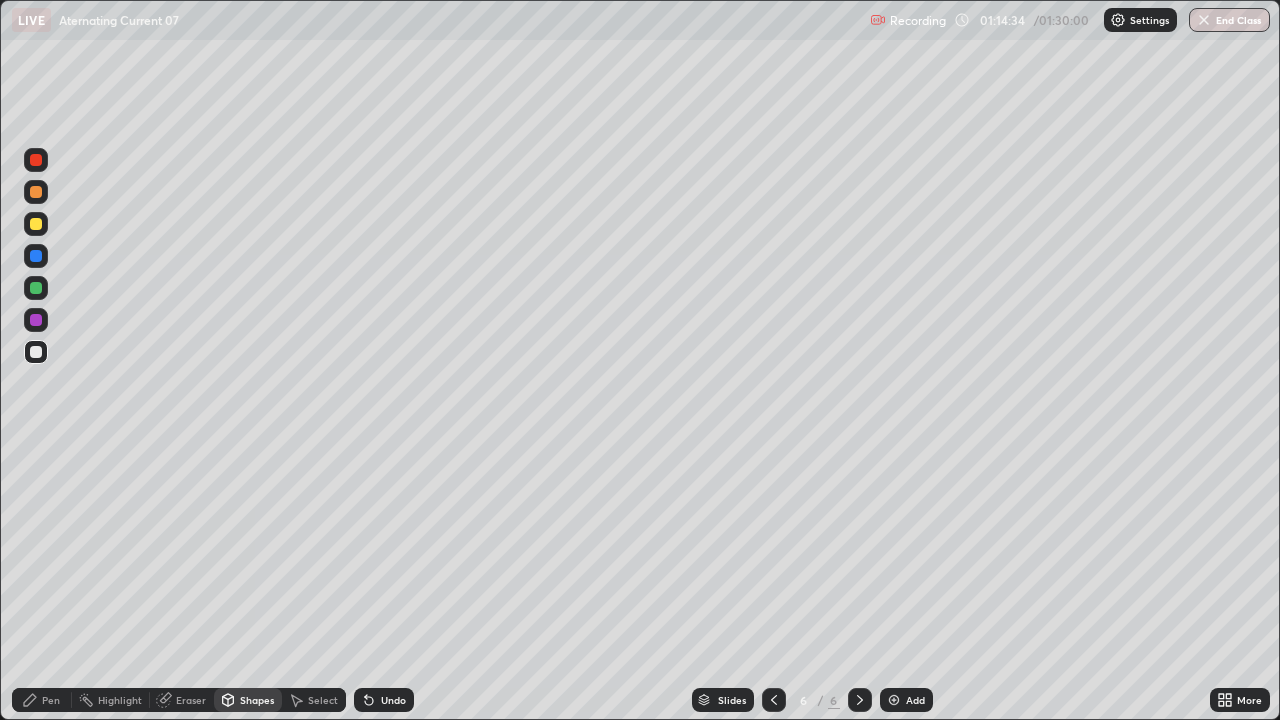 click on "Shapes" at bounding box center [248, 700] 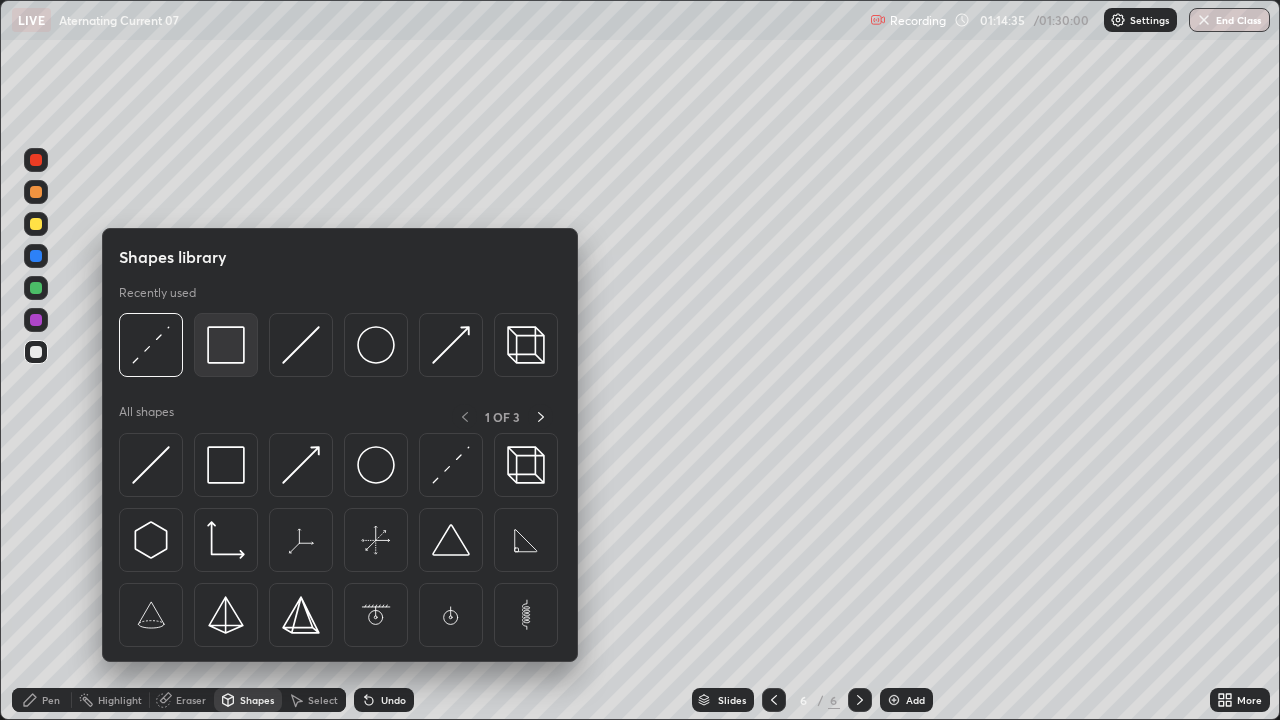 click at bounding box center (226, 345) 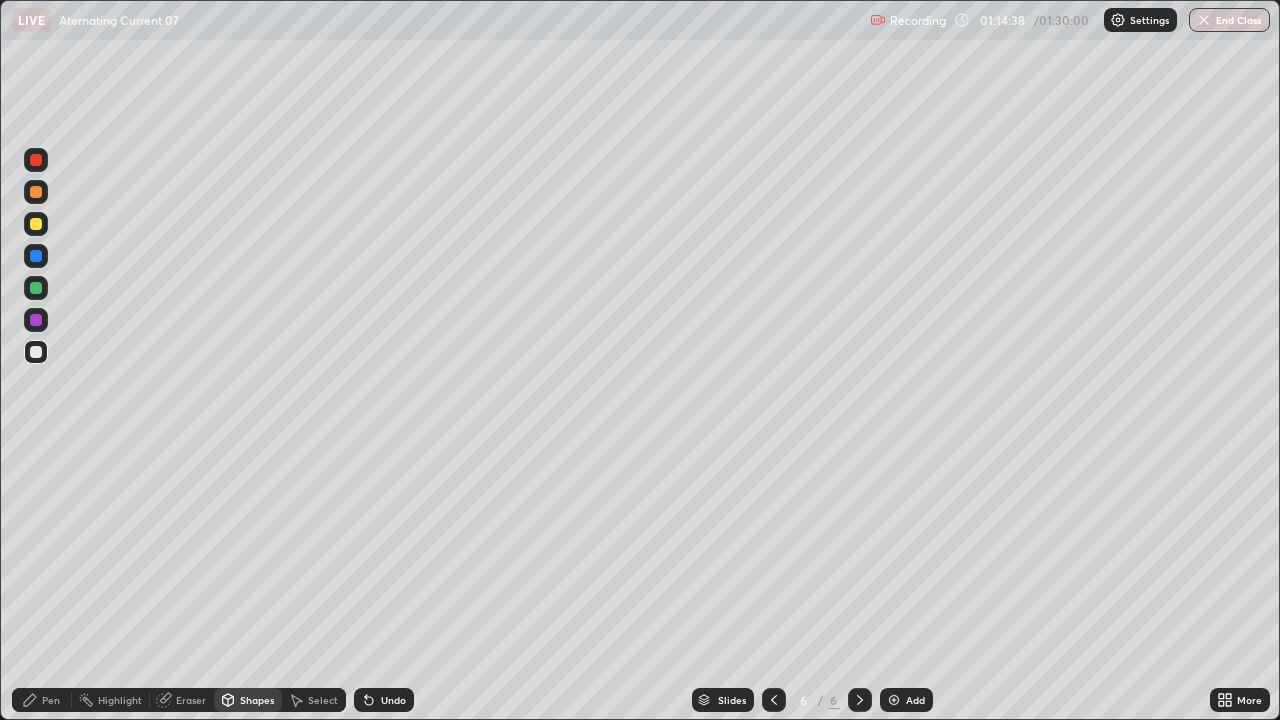 click on "Shapes" at bounding box center (257, 700) 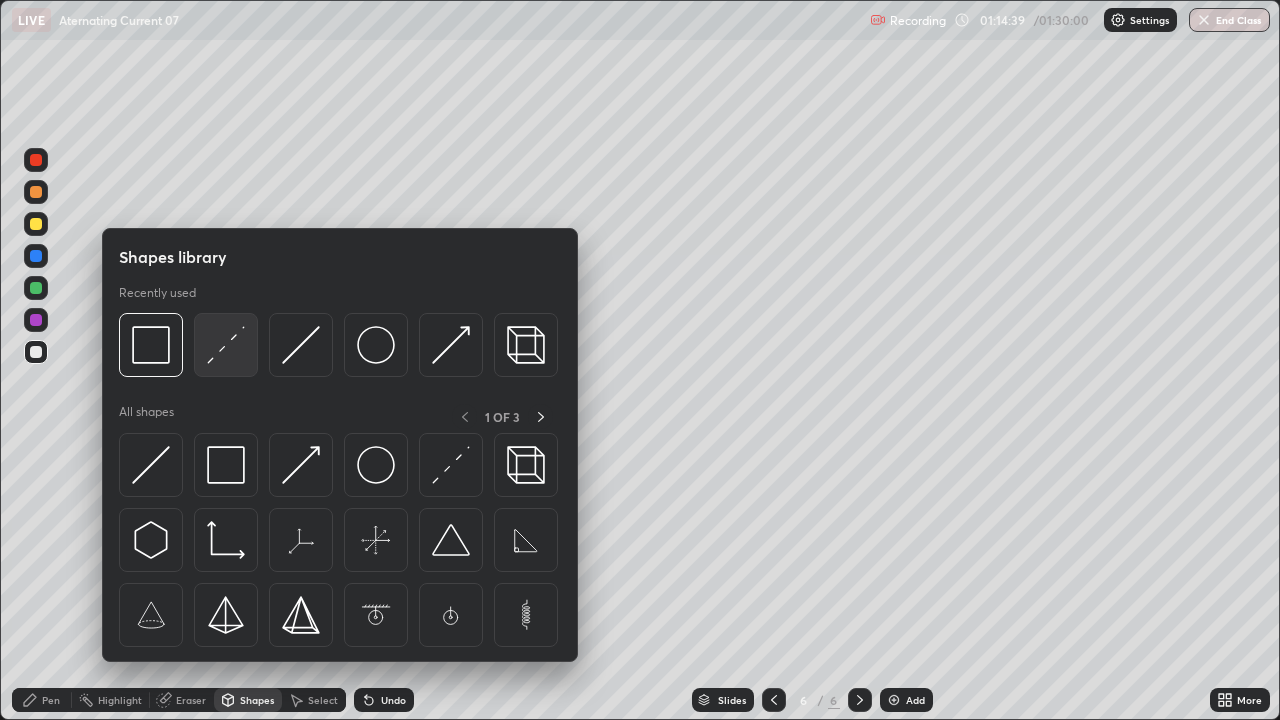 click at bounding box center [226, 345] 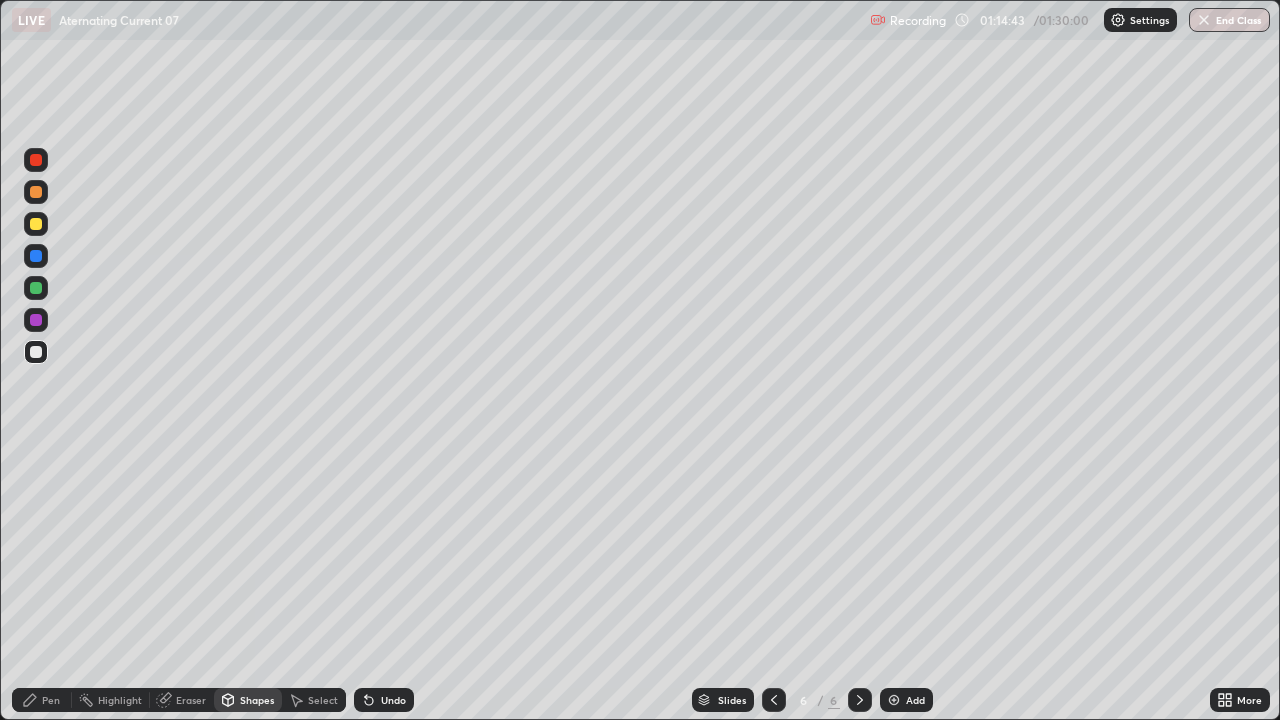 click on "Pen" at bounding box center [51, 700] 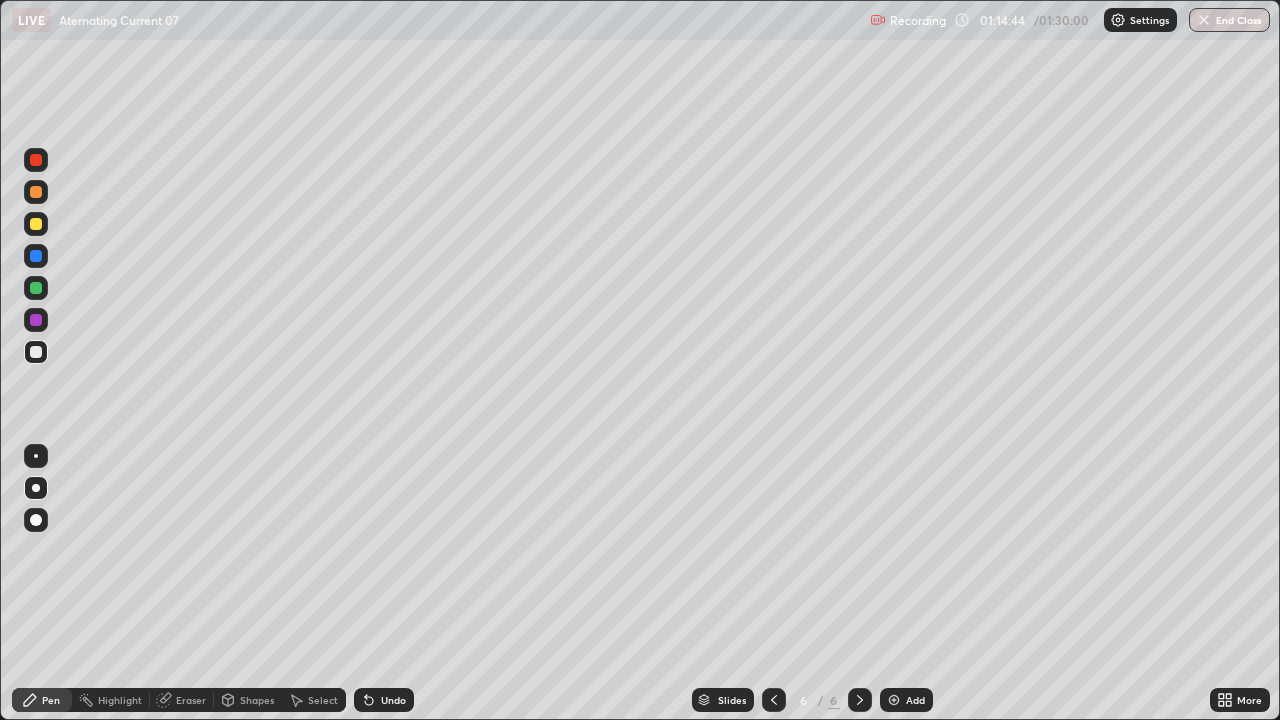click at bounding box center (36, 352) 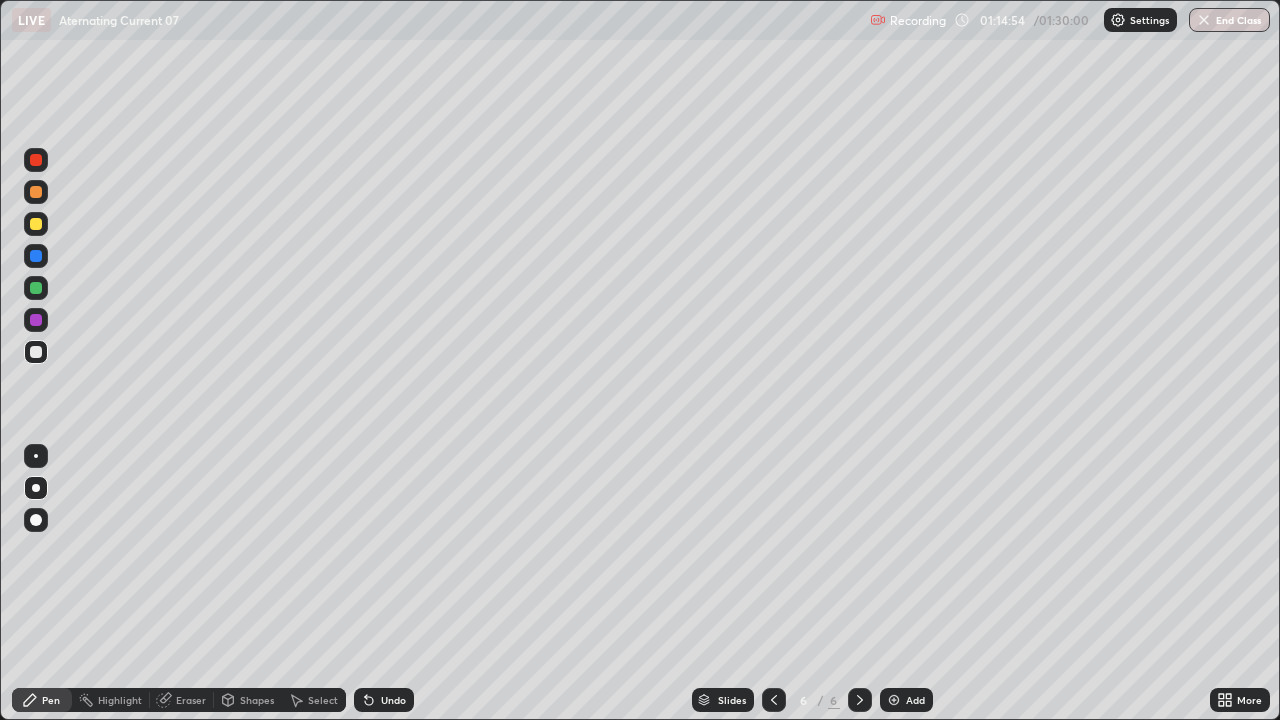 click 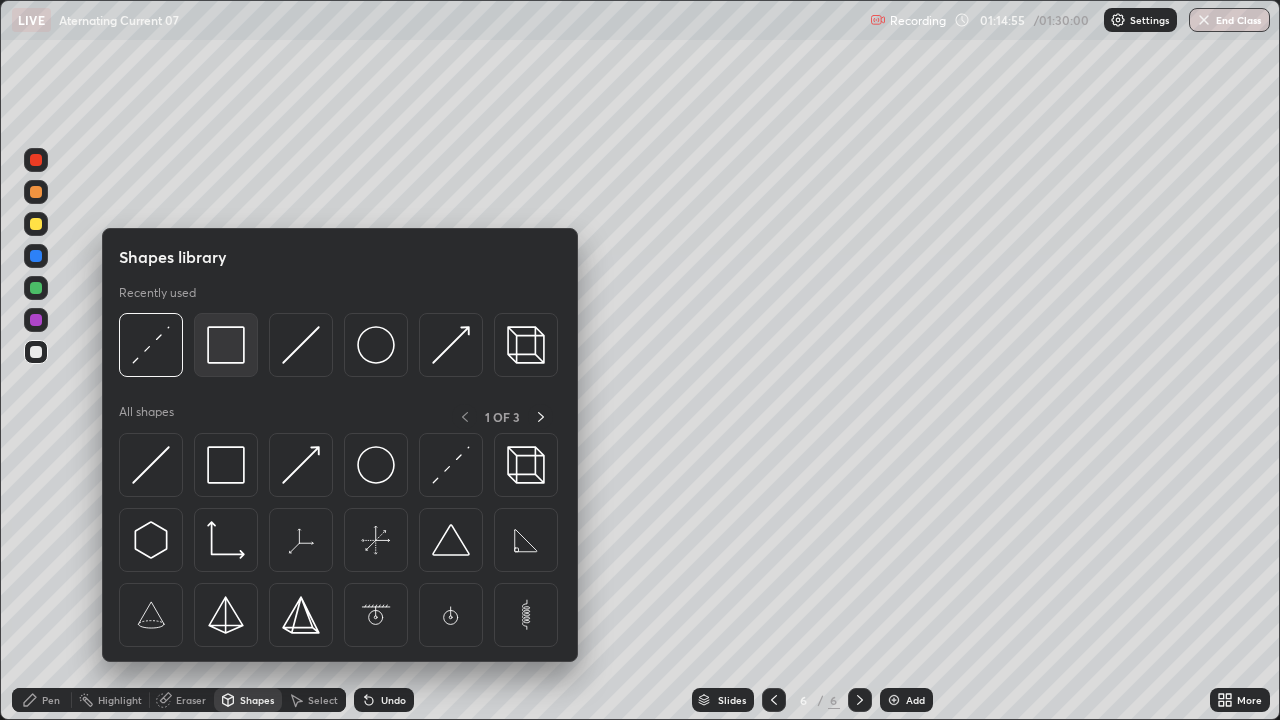 click at bounding box center [226, 345] 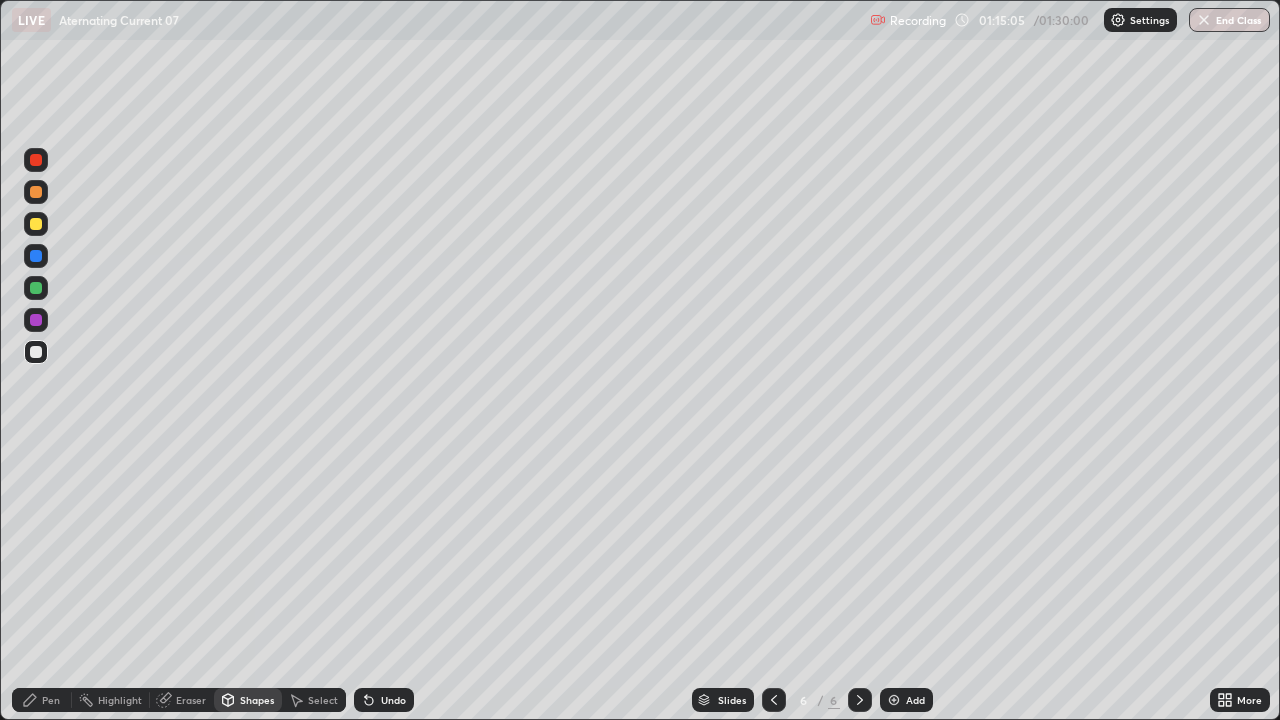 click on "Pen" at bounding box center [42, 700] 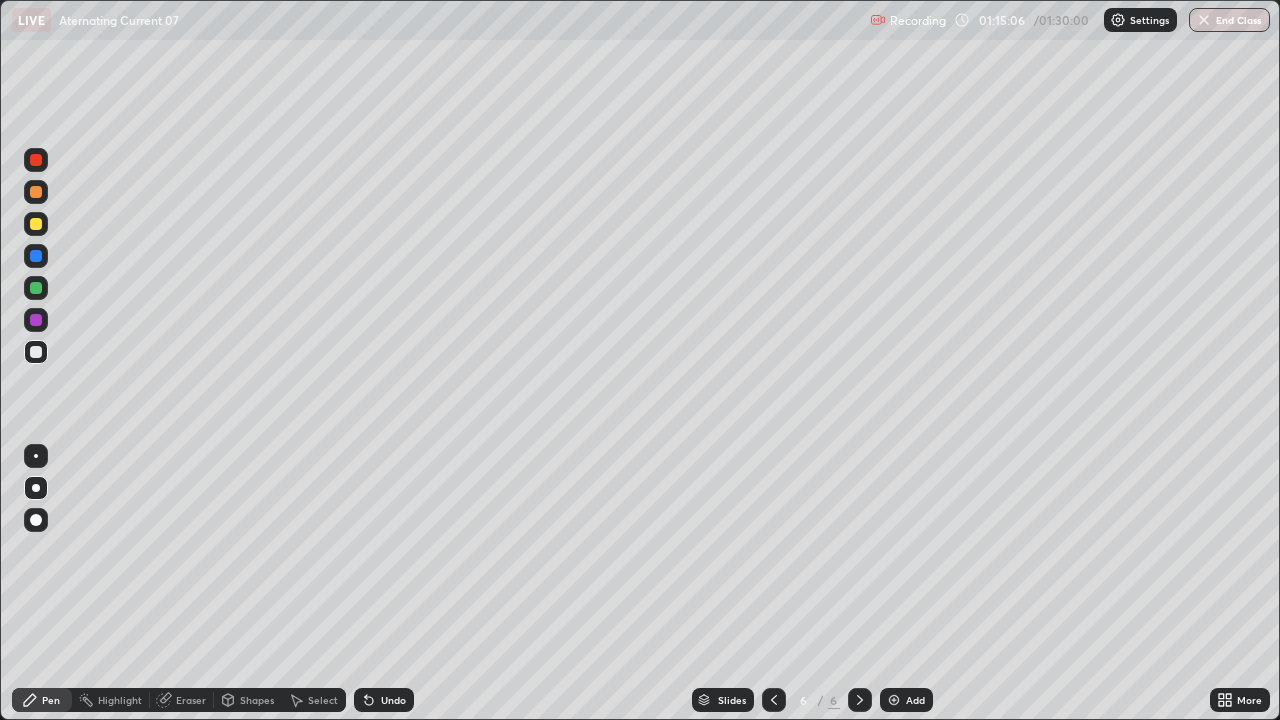 click at bounding box center [36, 224] 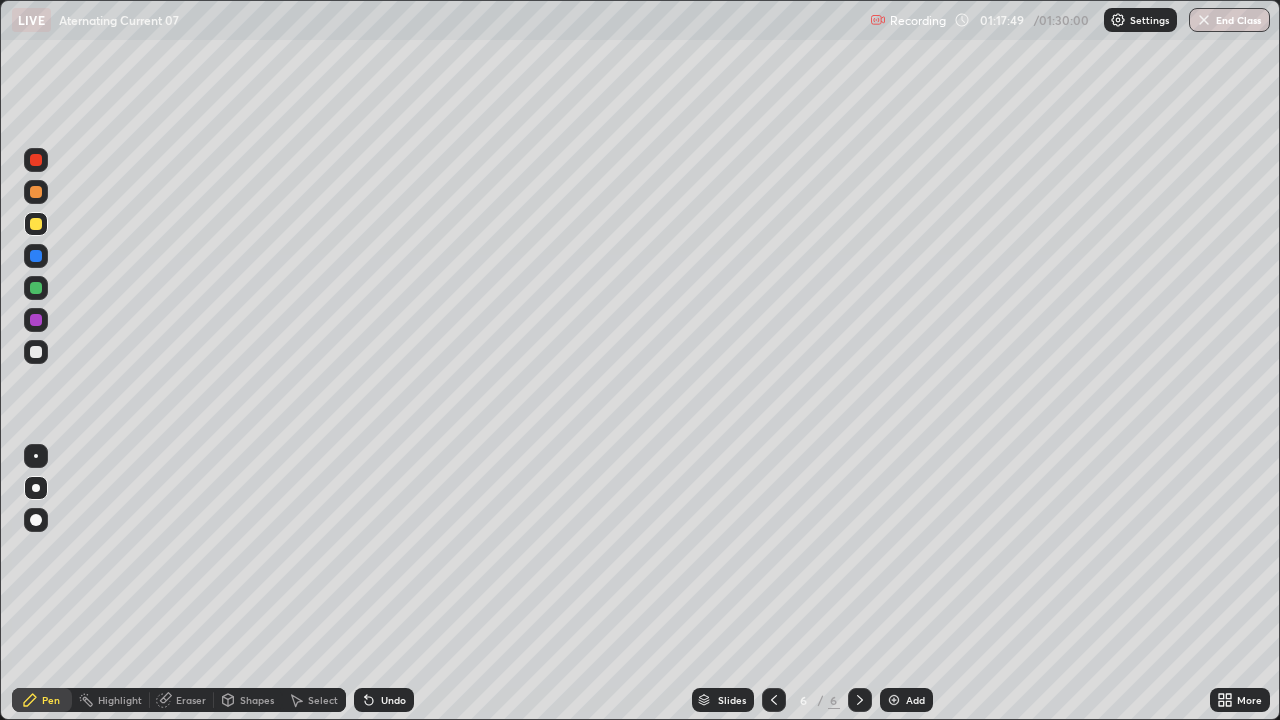 click at bounding box center [36, 352] 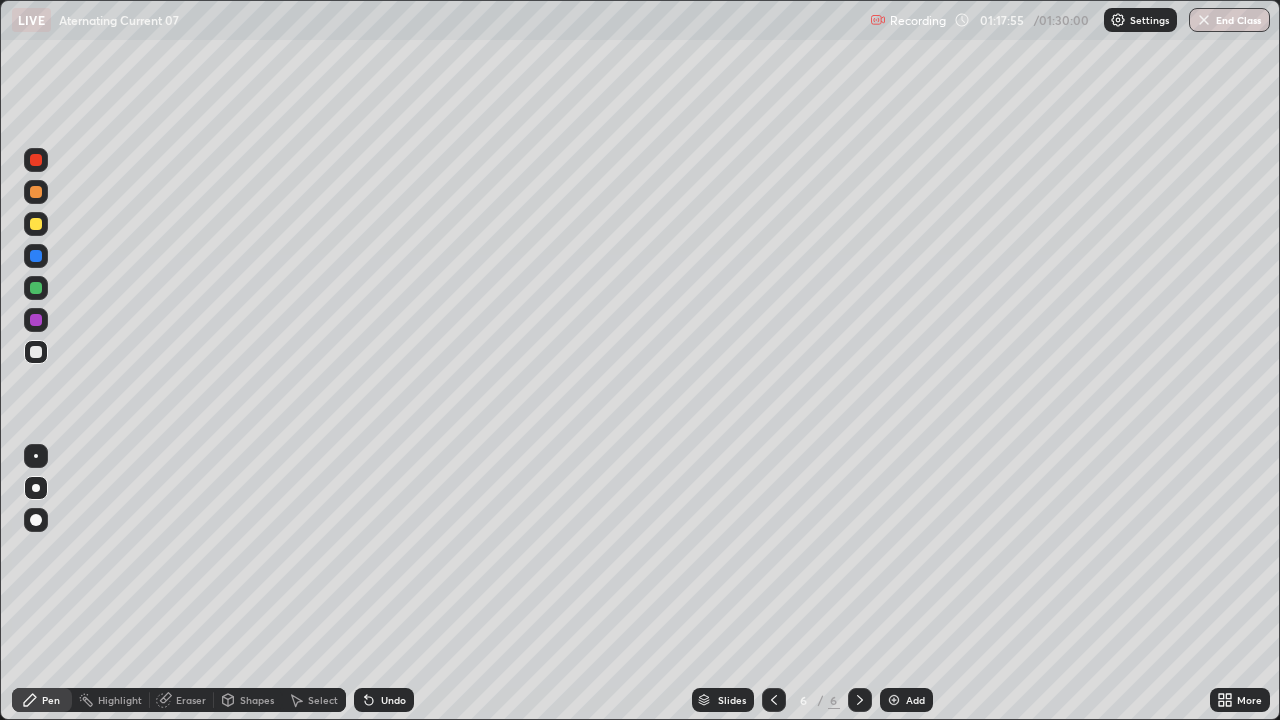 click 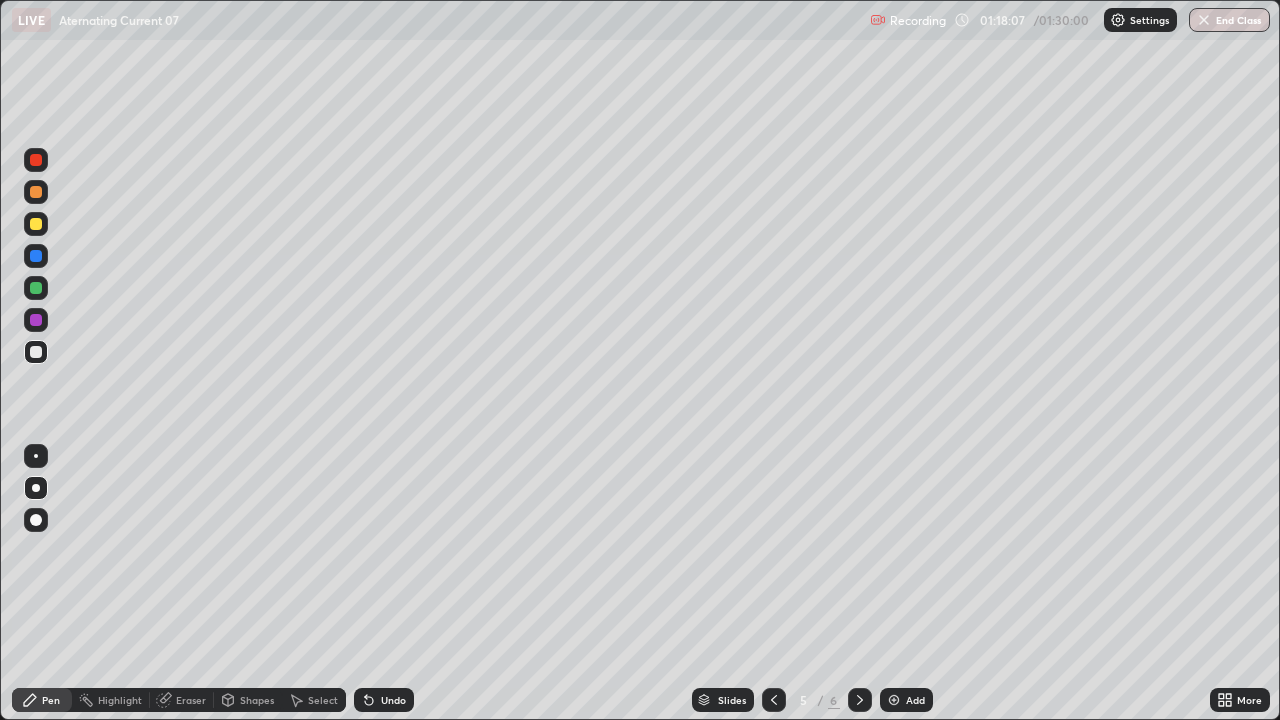 click 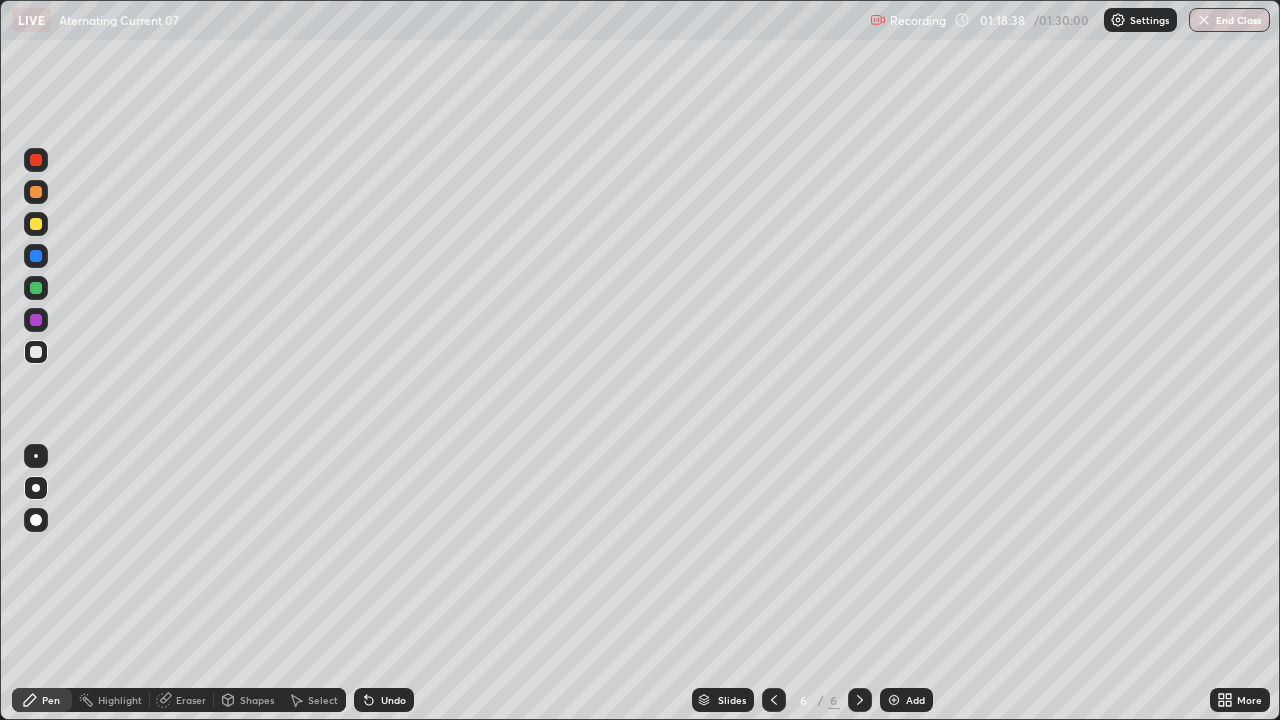 click on "Eraser" at bounding box center (191, 700) 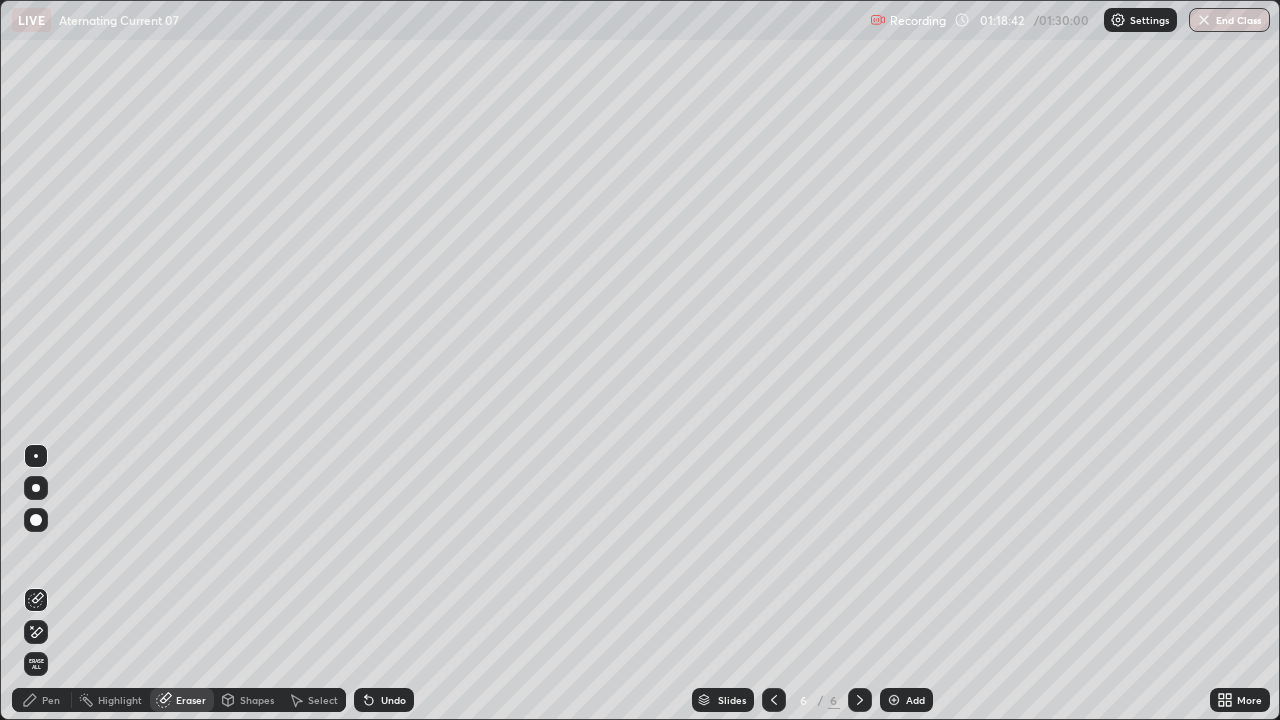 click on "Pen" at bounding box center [51, 700] 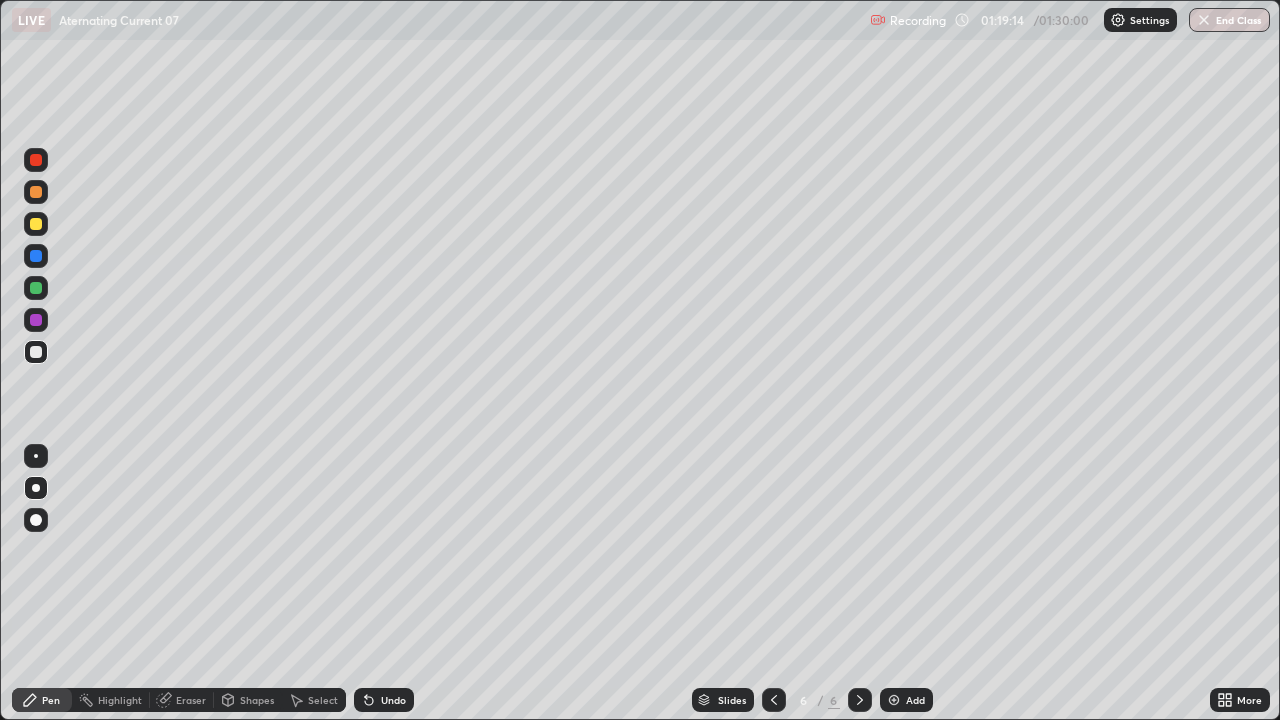 click on "Eraser" at bounding box center (191, 700) 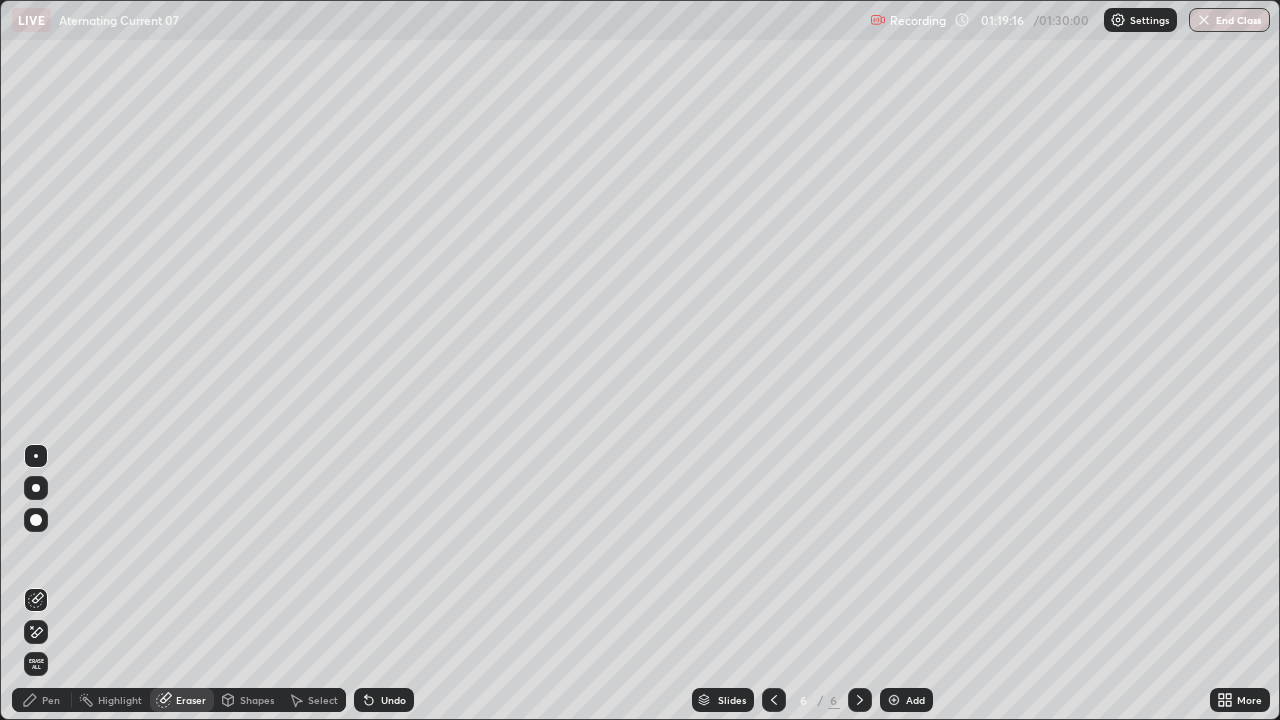 click on "Pen" at bounding box center [51, 700] 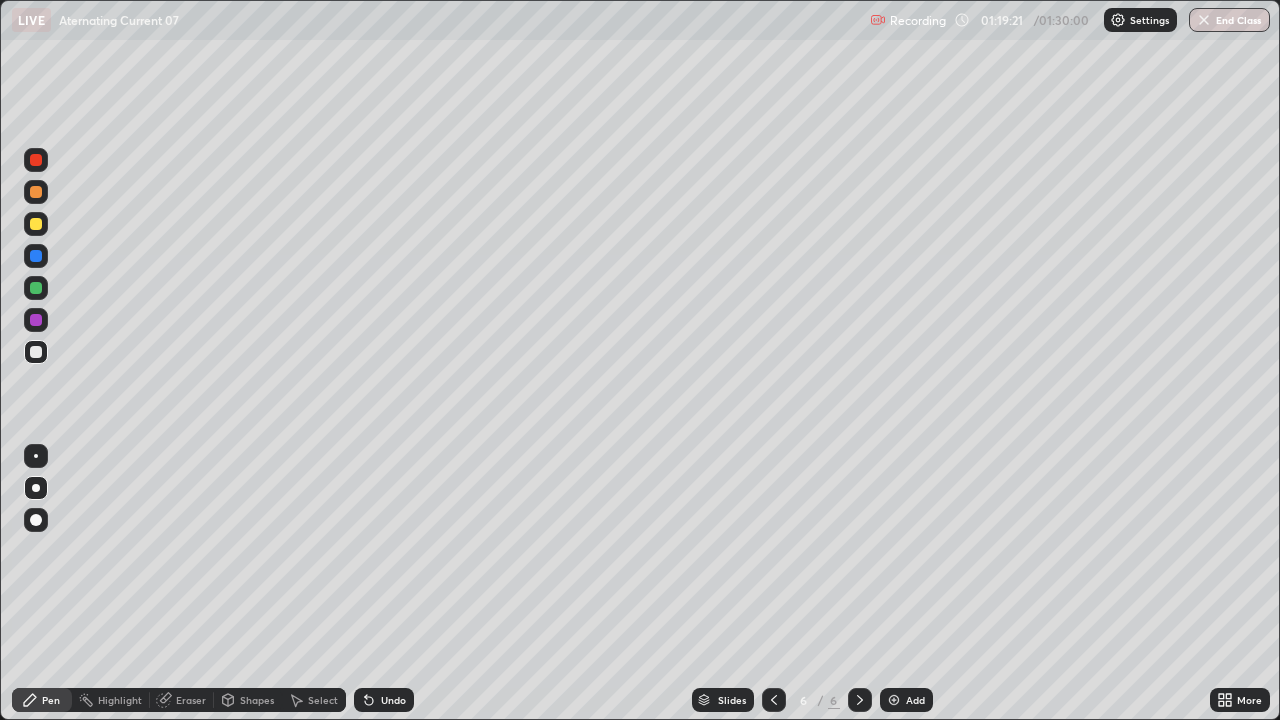 click 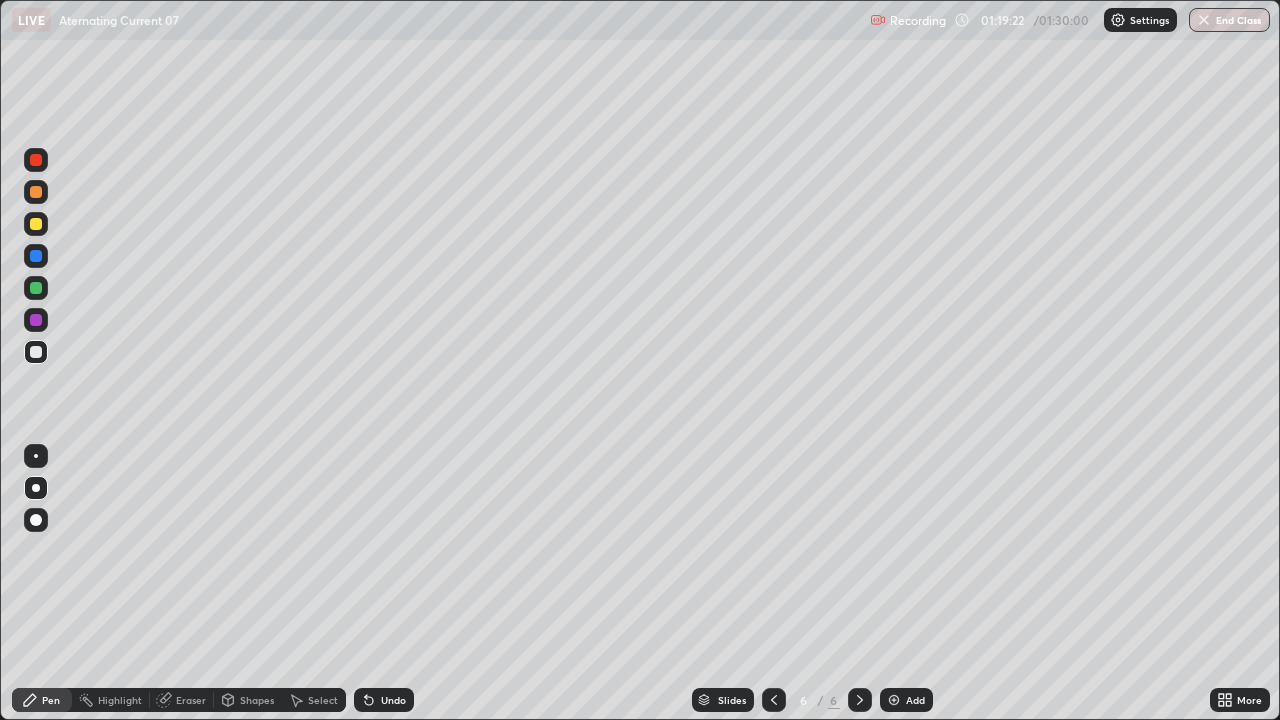 click at bounding box center (894, 700) 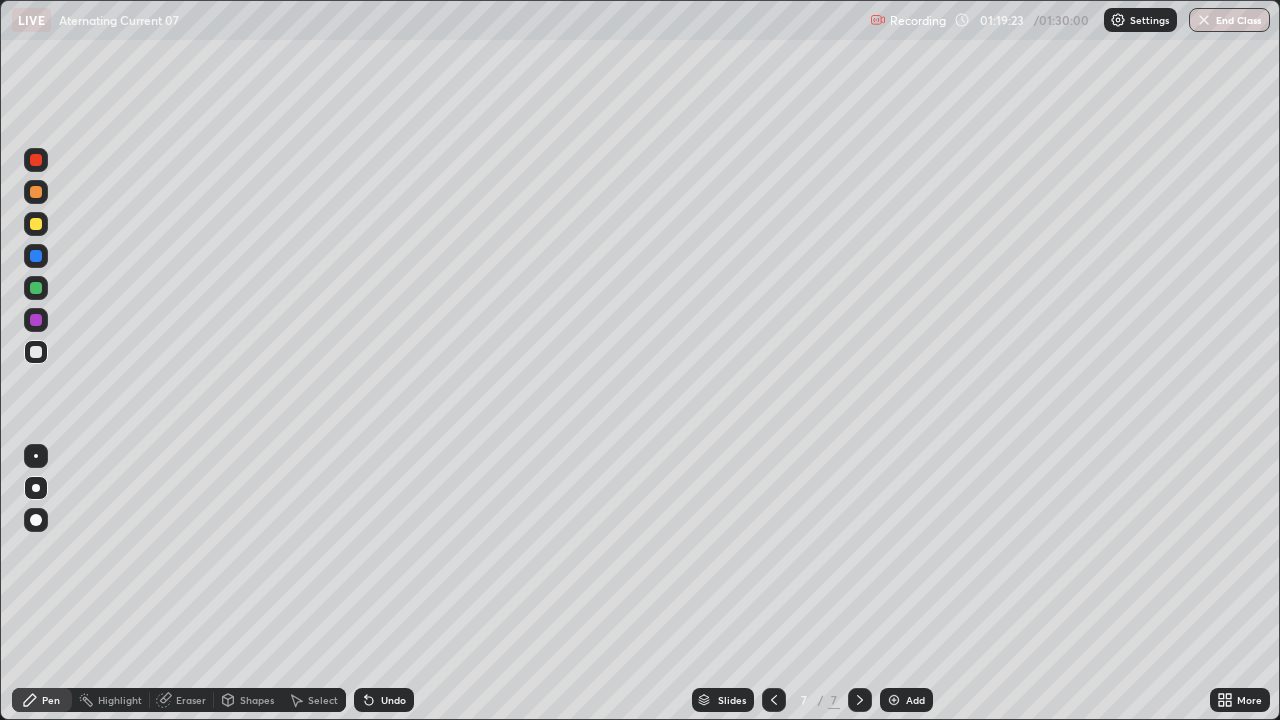 click at bounding box center (36, 352) 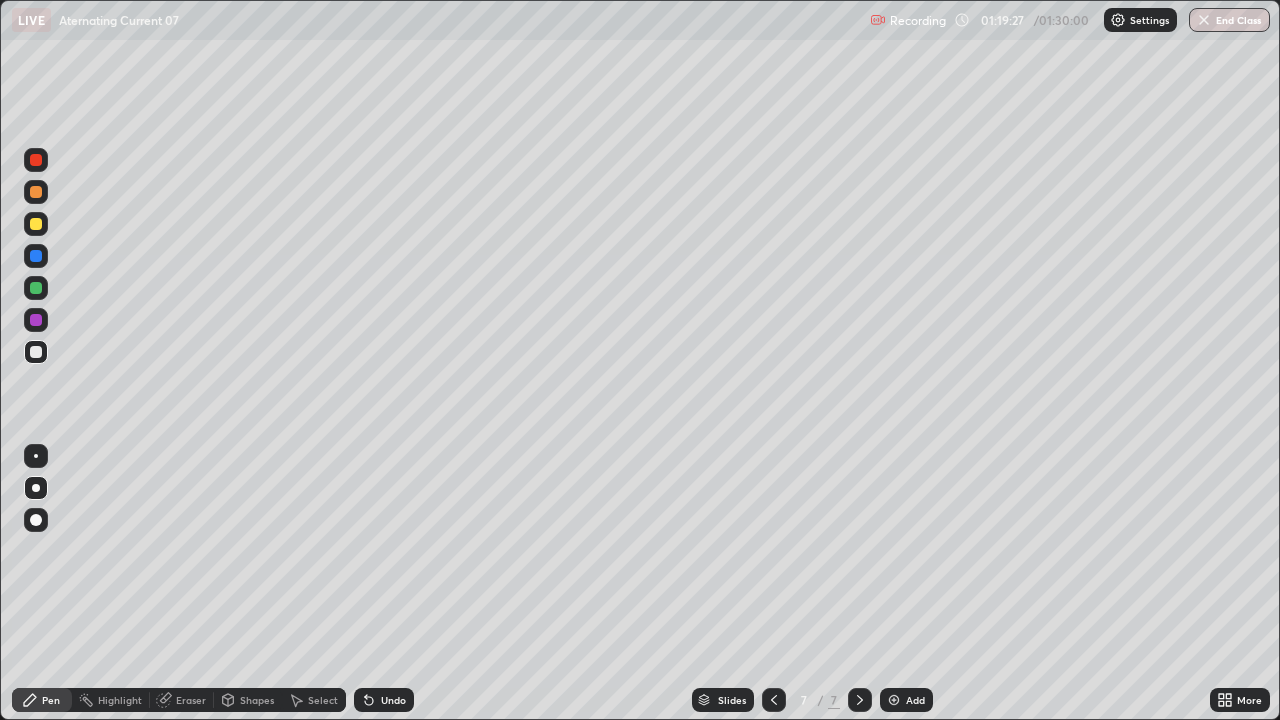 click on "Shapes" at bounding box center (257, 700) 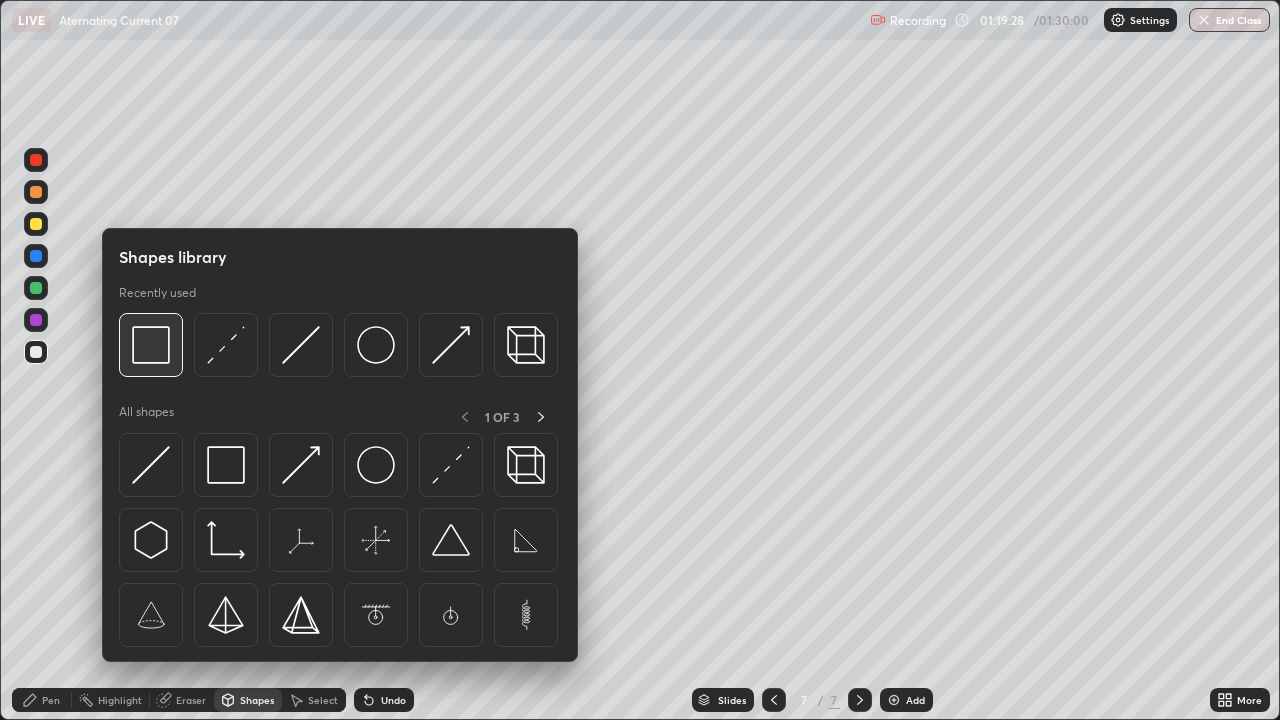 click at bounding box center (151, 345) 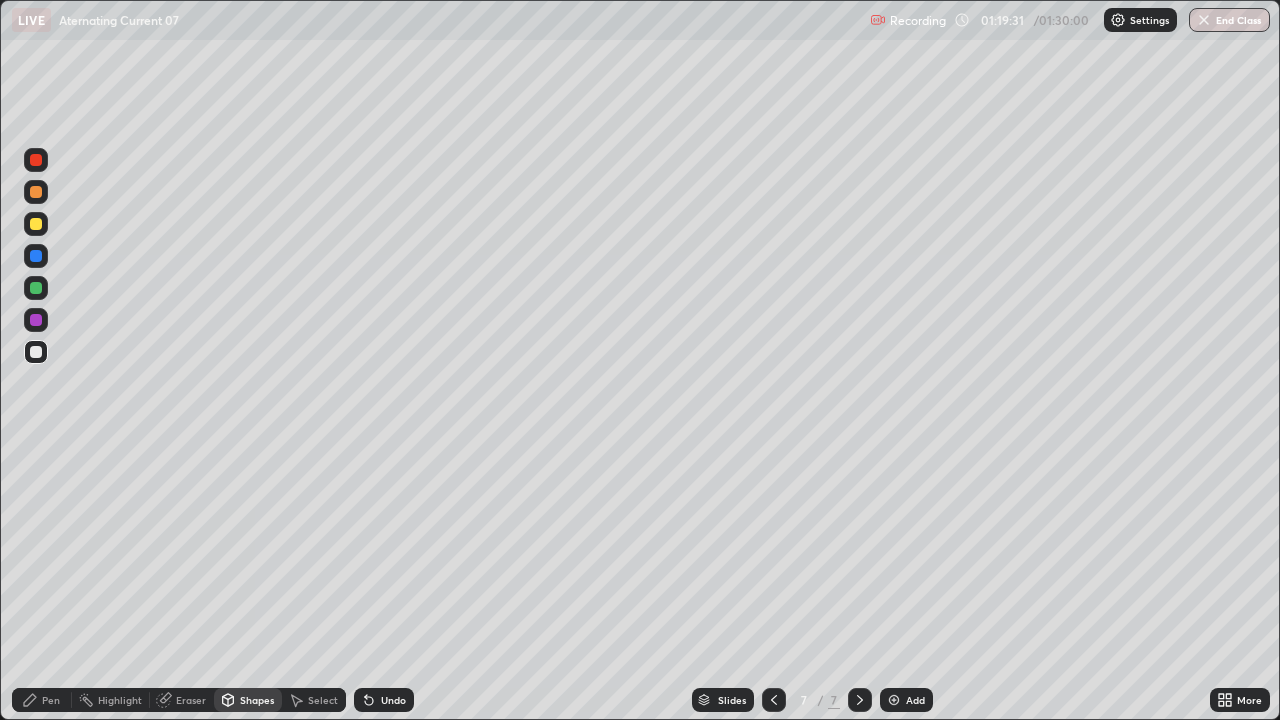 click on "Shapes" at bounding box center (257, 700) 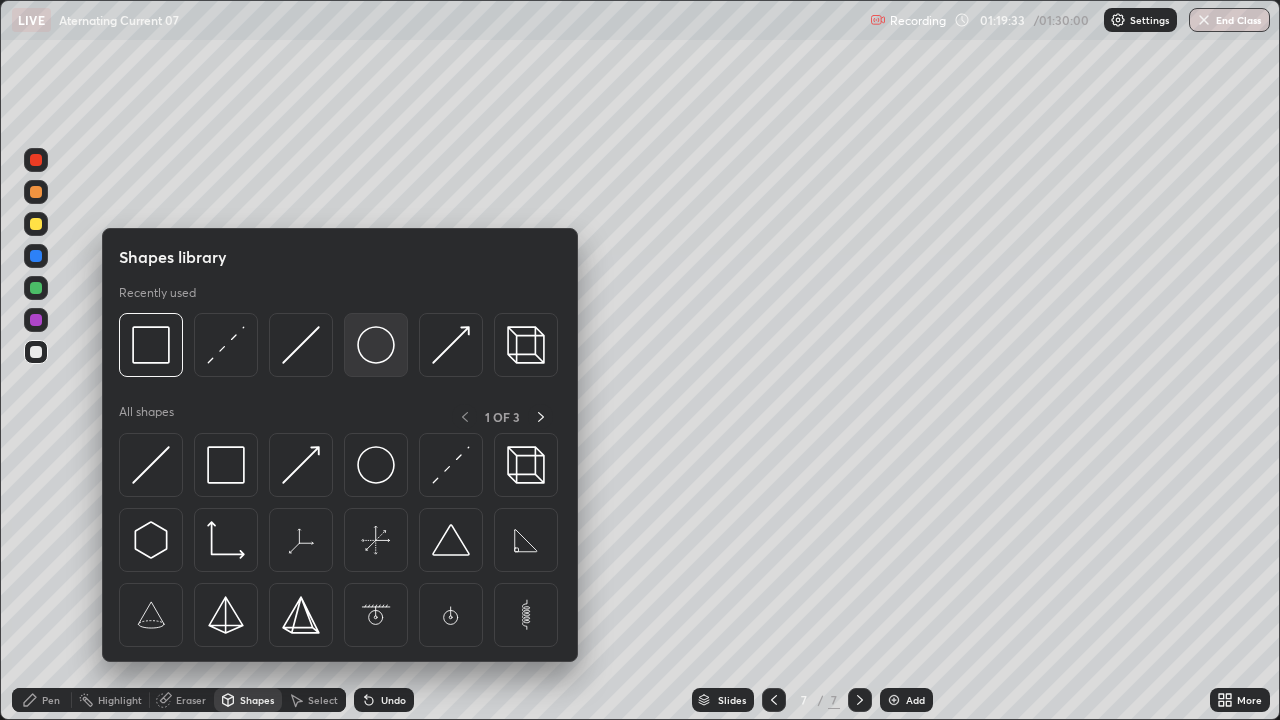 click at bounding box center (376, 345) 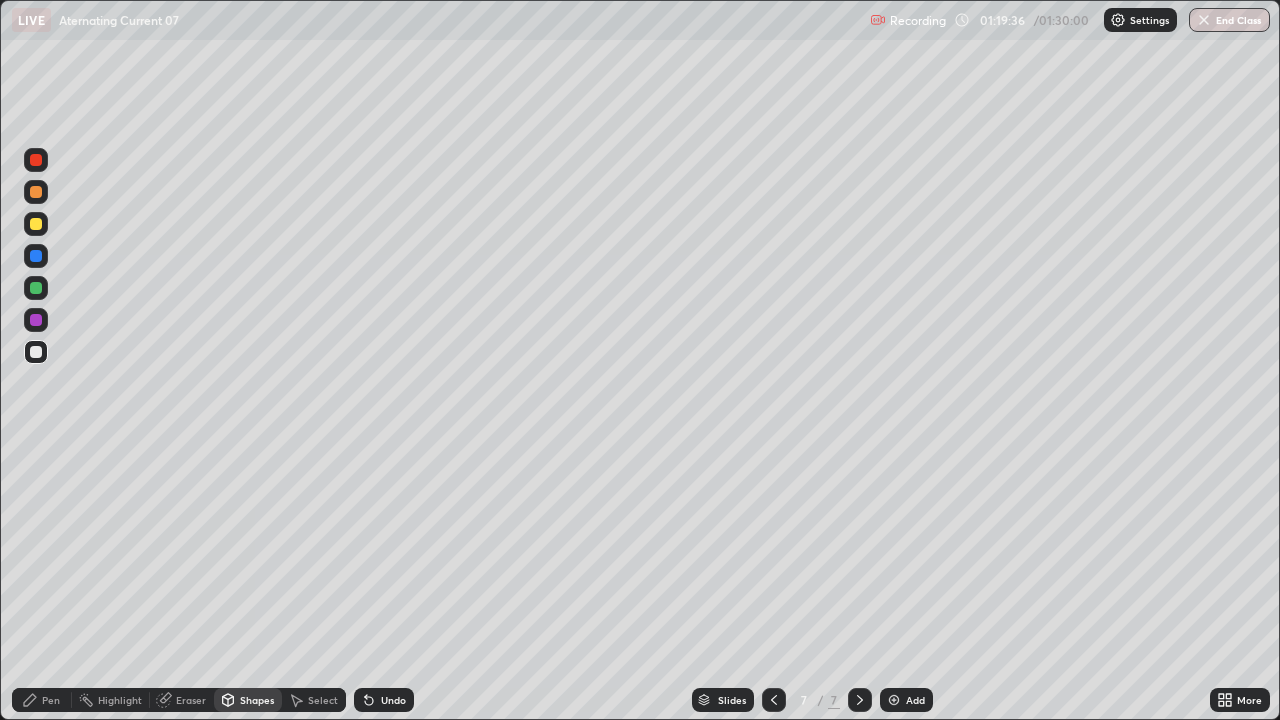 click on "Eraser" at bounding box center (191, 700) 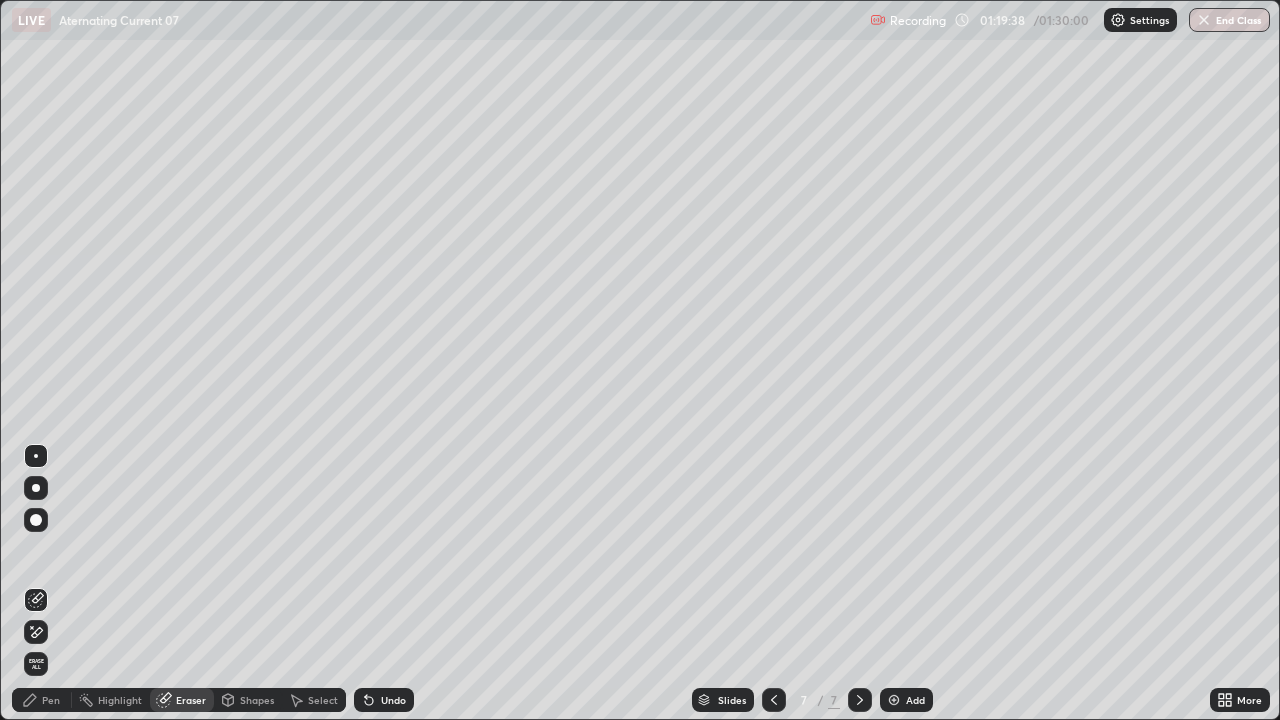 click on "Shapes" at bounding box center (257, 700) 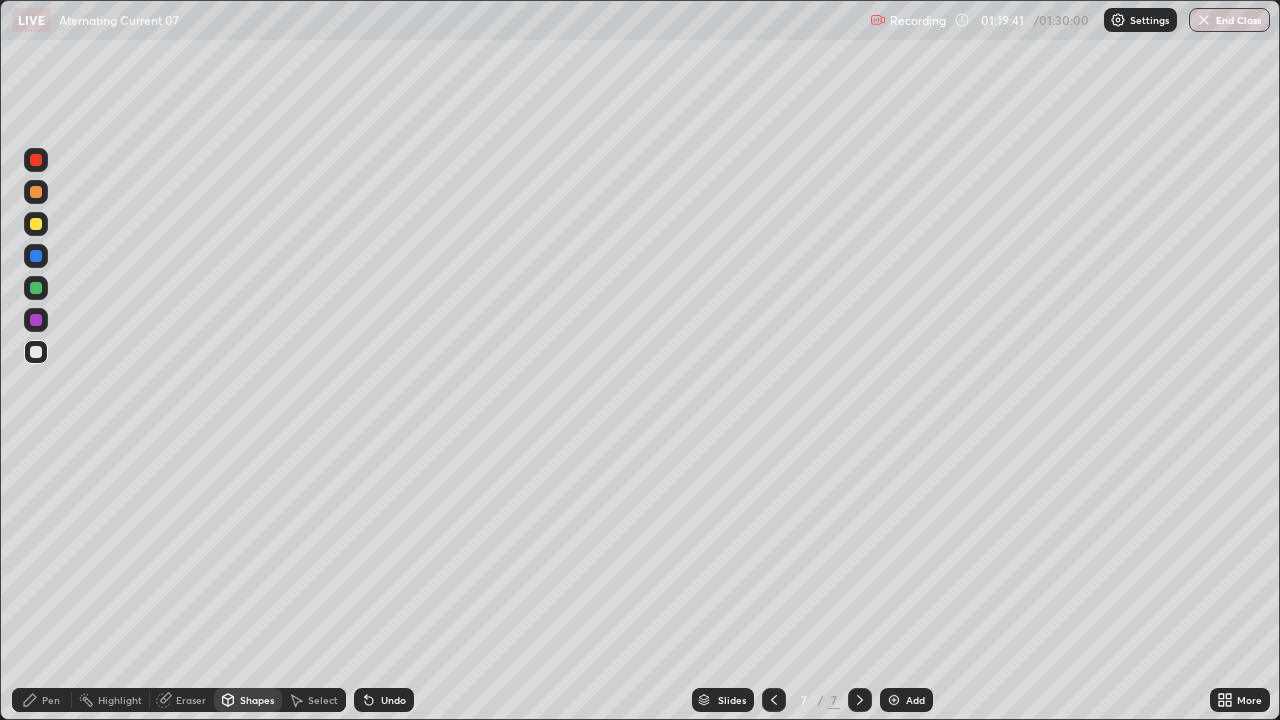click on "Pen" at bounding box center [42, 700] 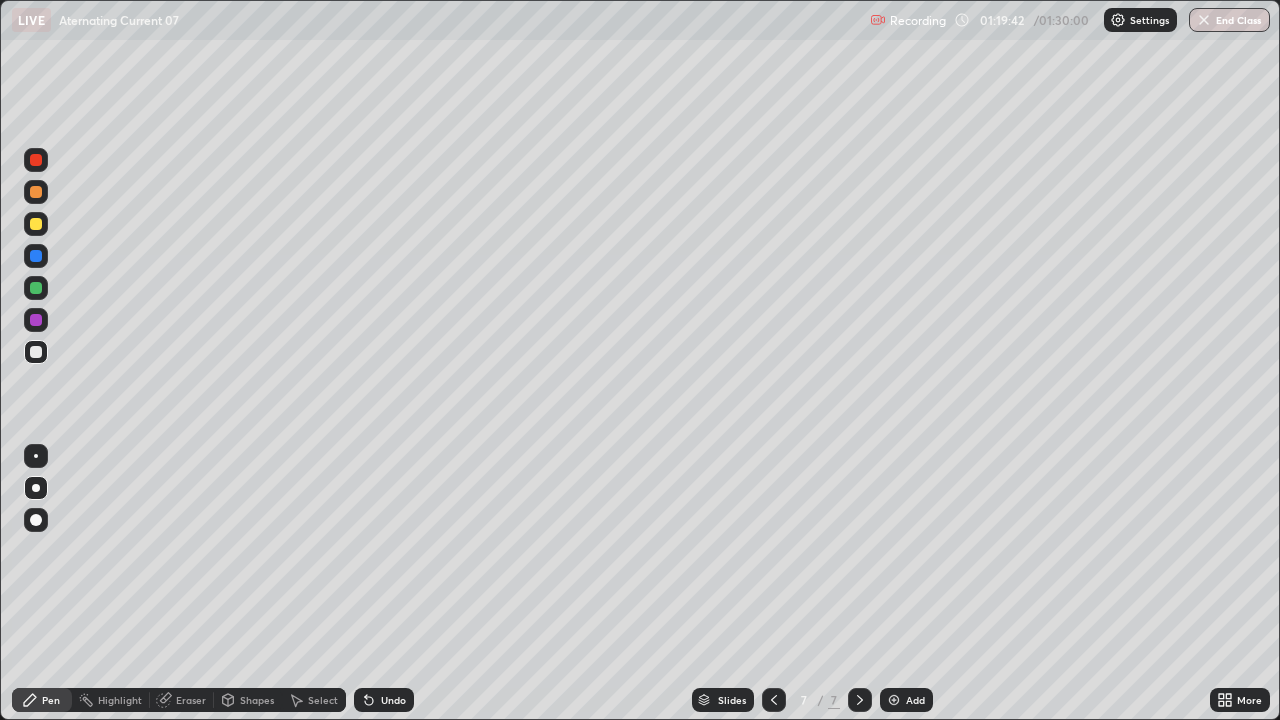 click at bounding box center (36, 352) 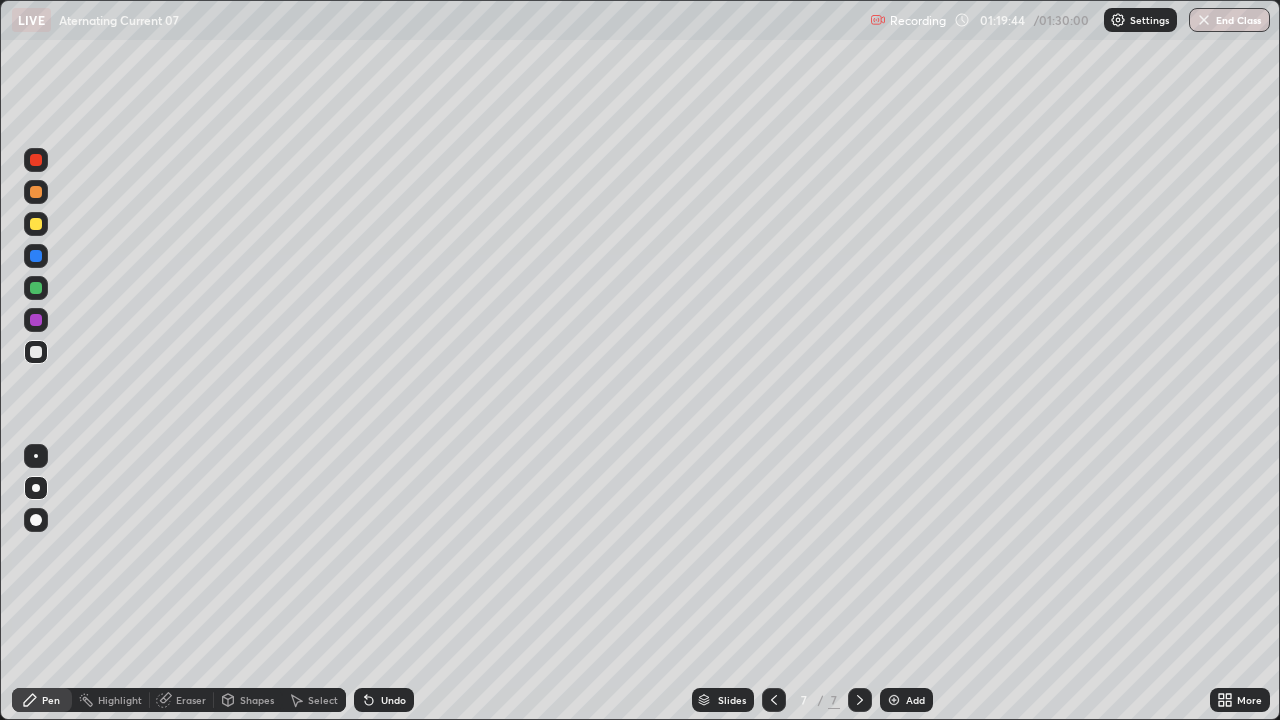 click on "Eraser" at bounding box center [191, 700] 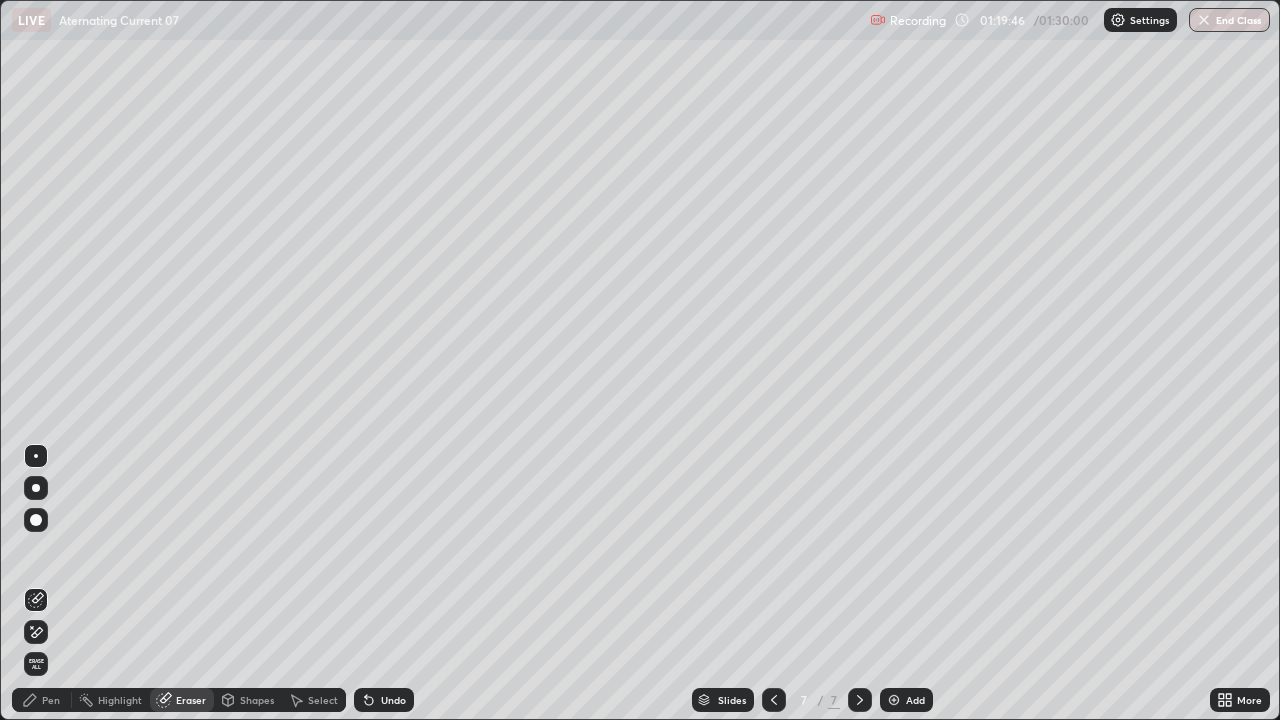 click on "Pen" at bounding box center (51, 700) 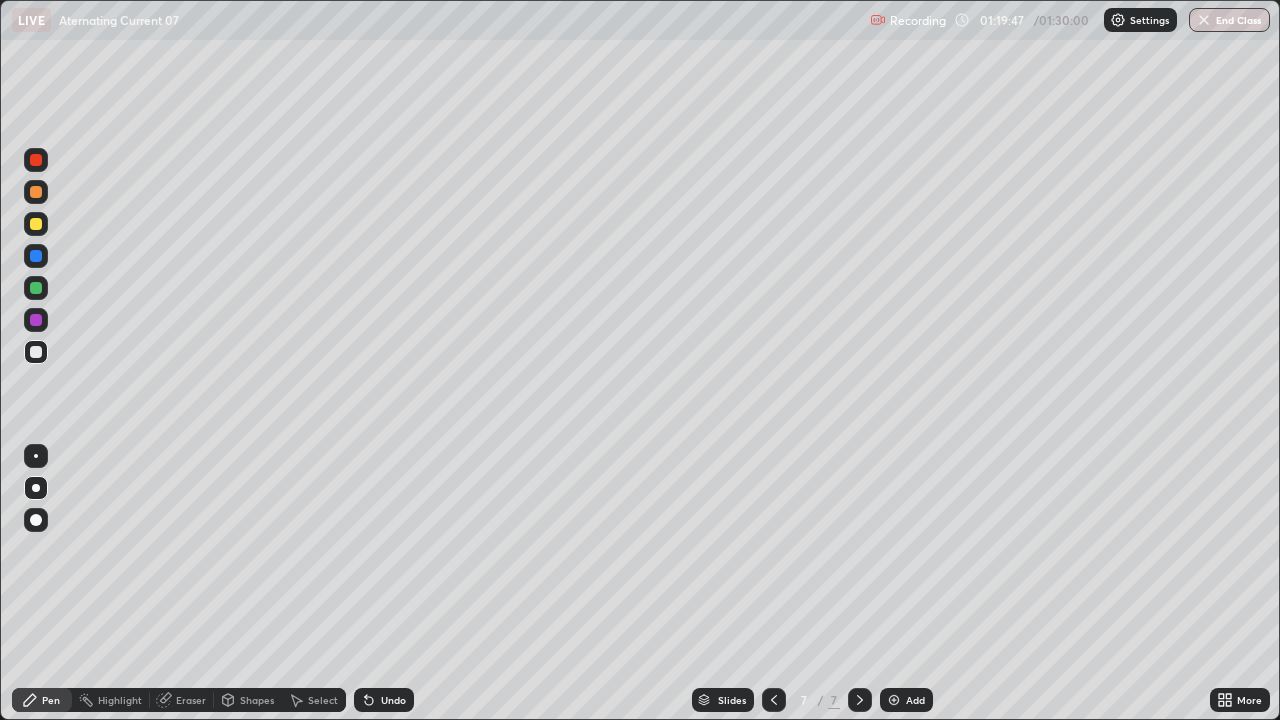 click at bounding box center (36, 352) 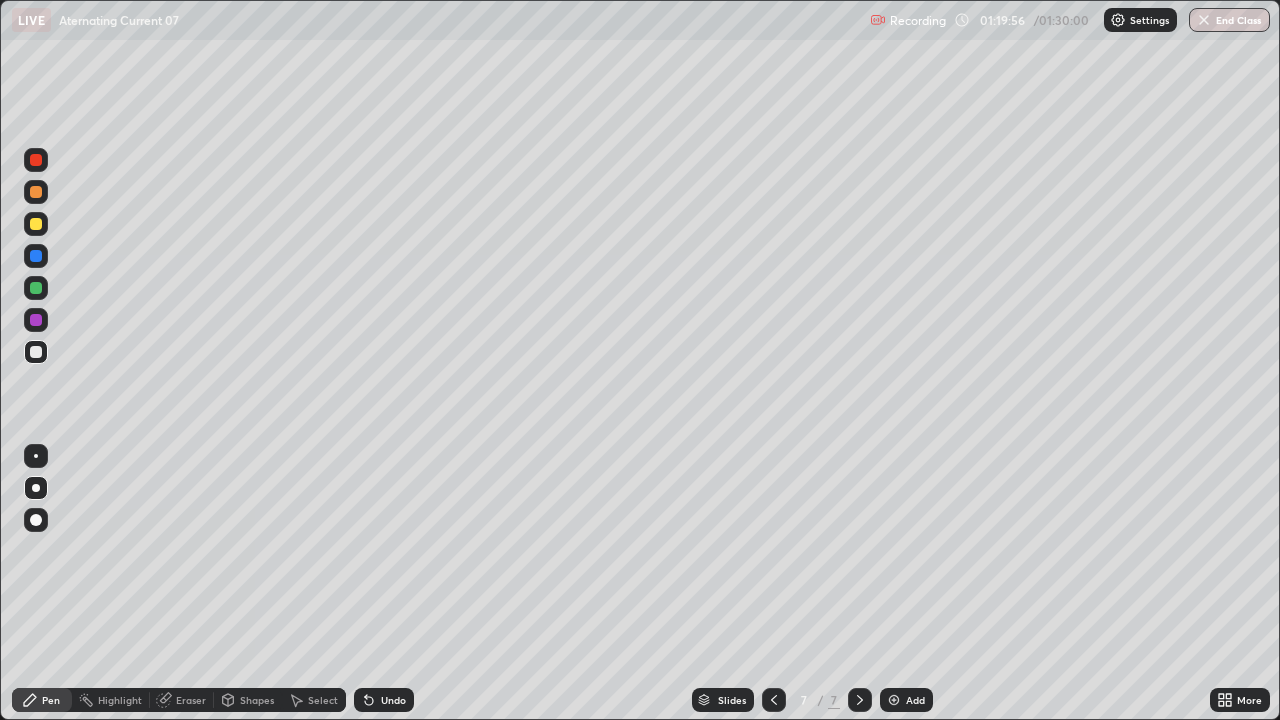 click at bounding box center (36, 224) 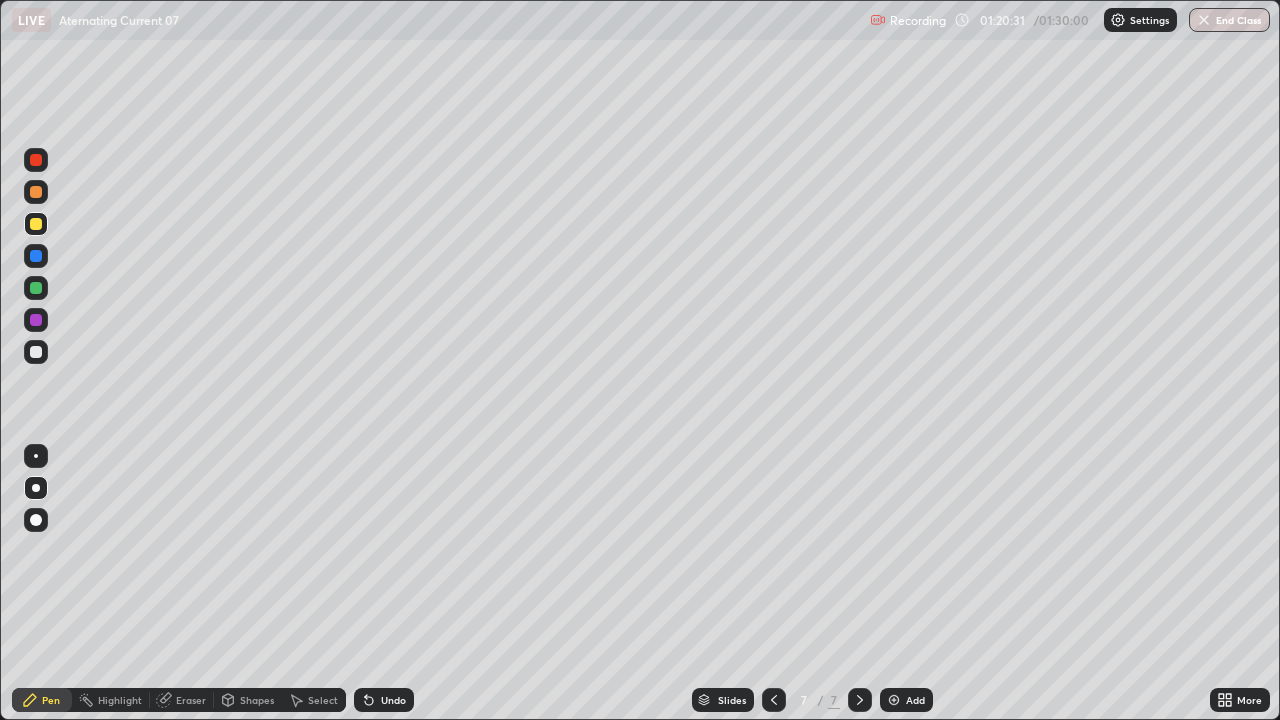 click at bounding box center [36, 352] 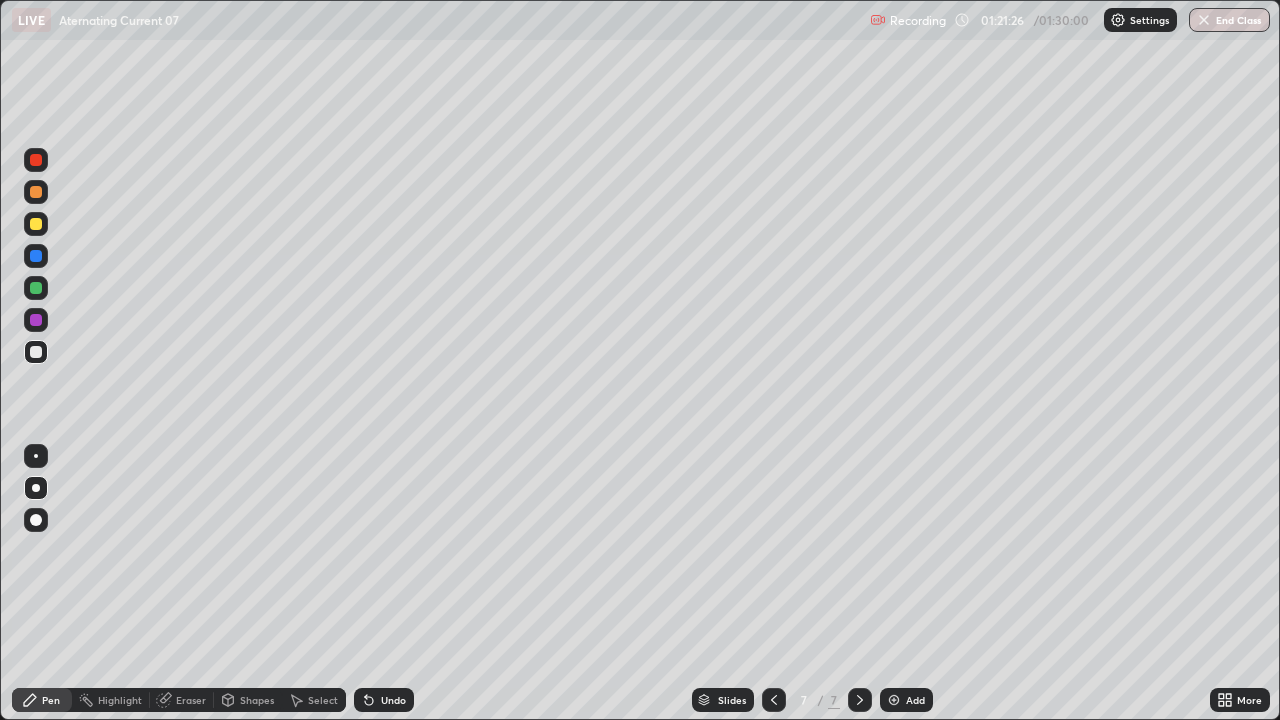 click on "Shapes" at bounding box center [248, 700] 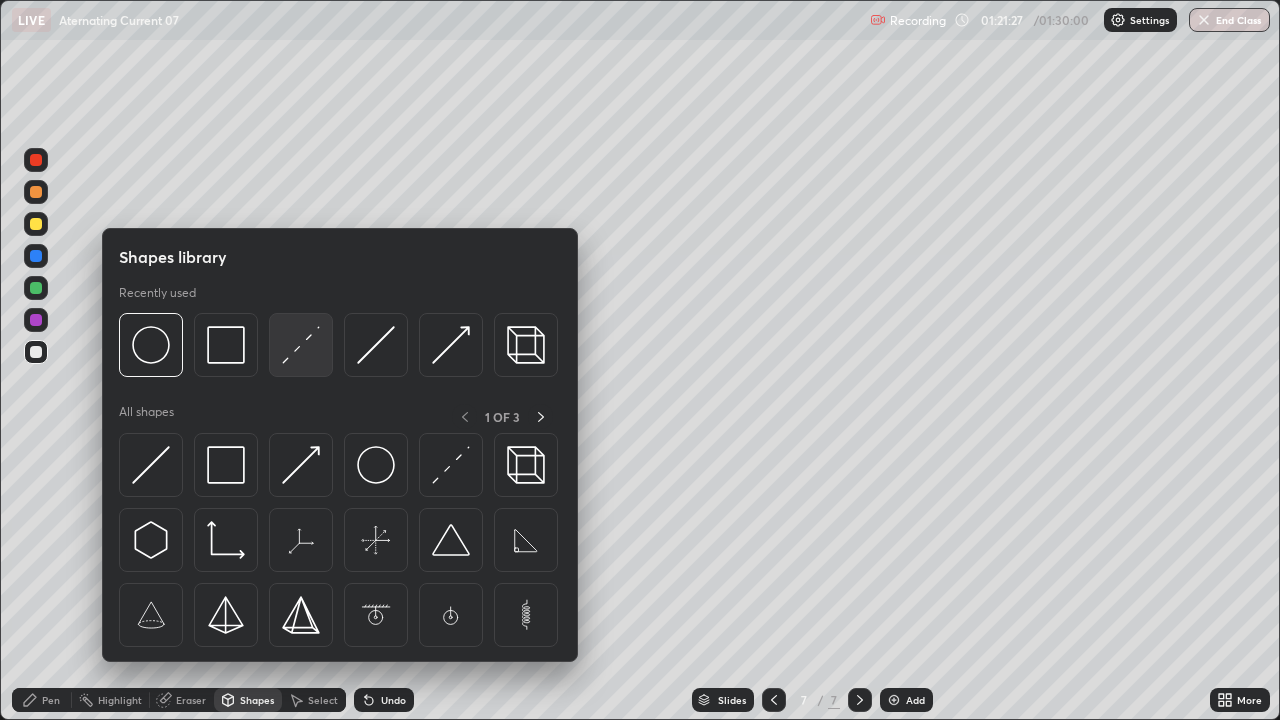 click at bounding box center [301, 345] 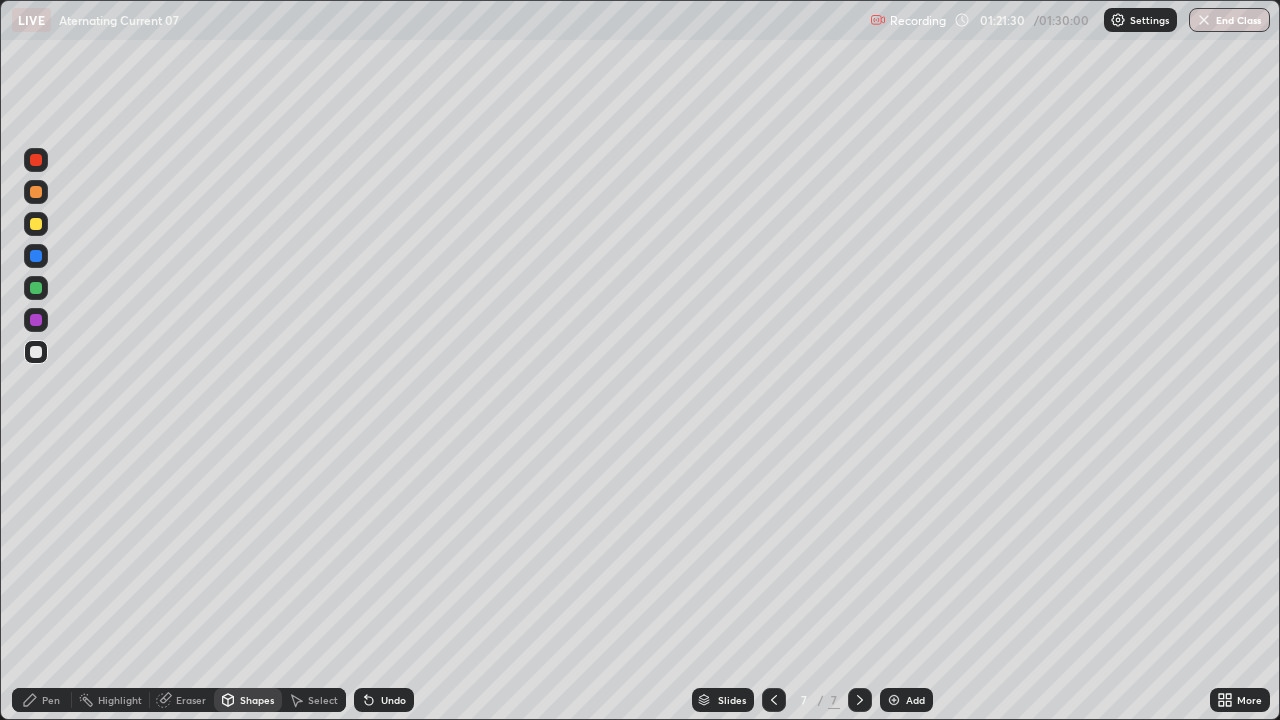 click on "Pen" at bounding box center [51, 700] 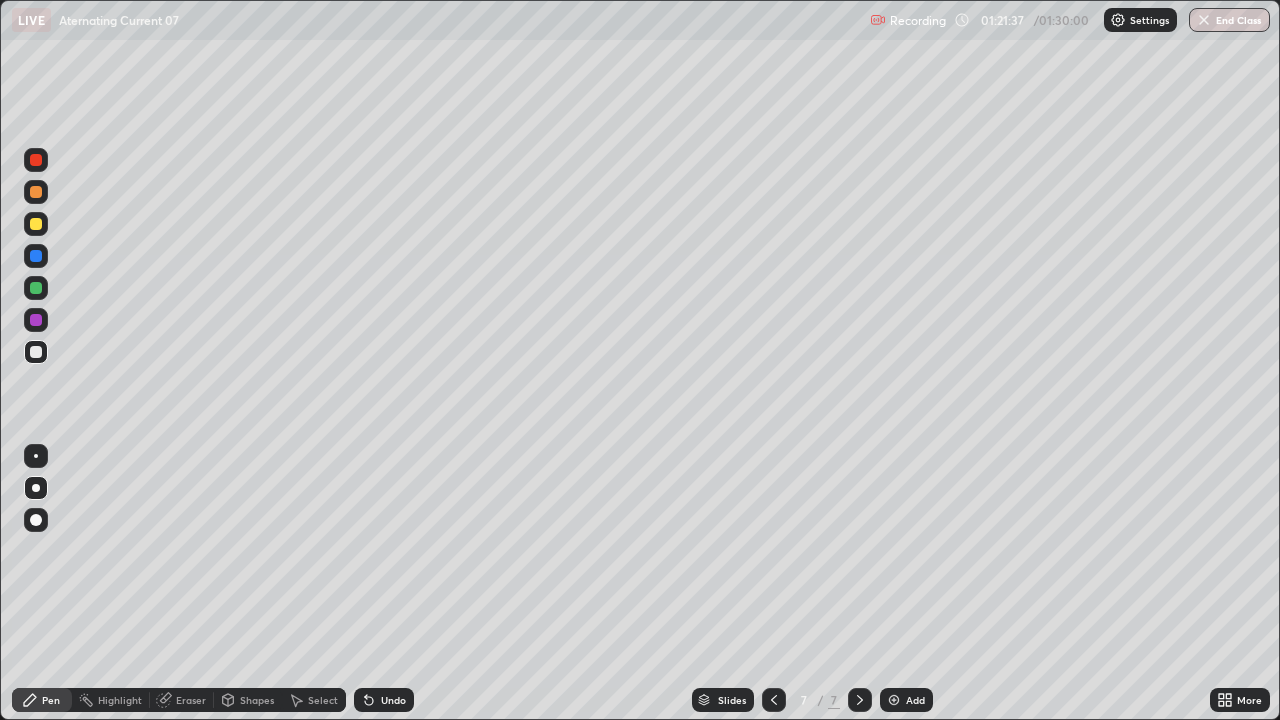 click on "Shapes" at bounding box center [257, 700] 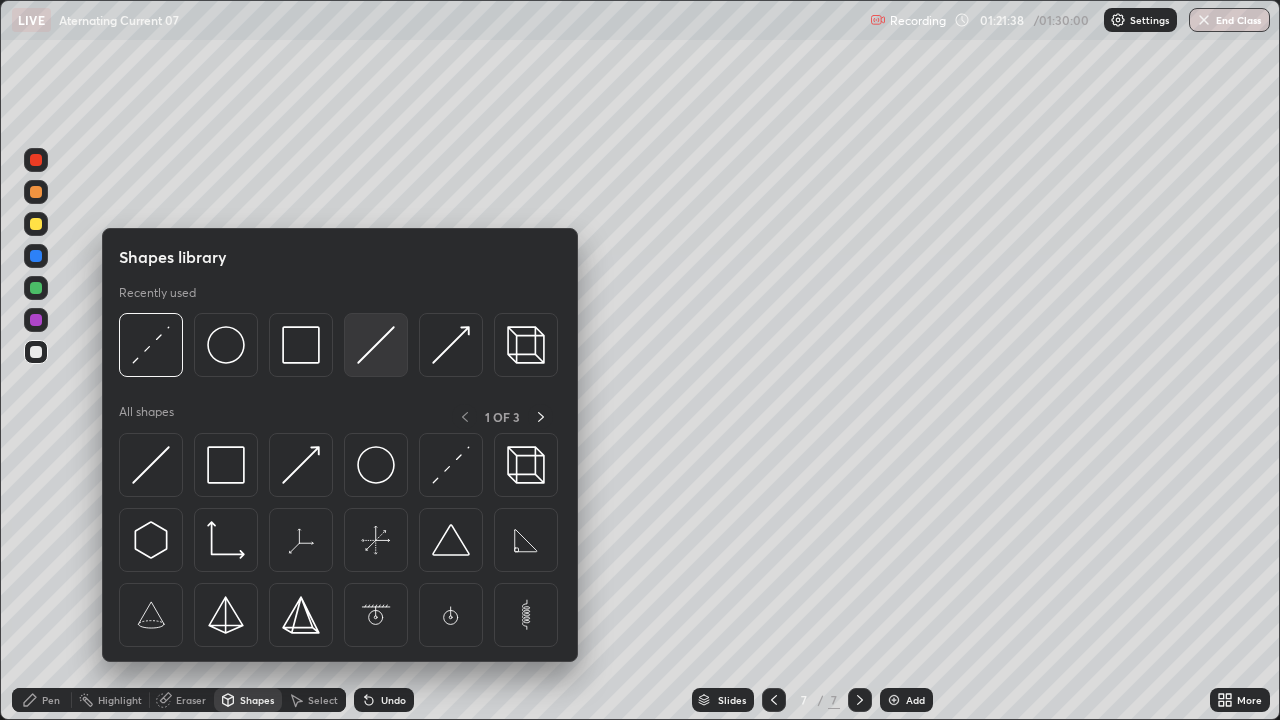 click at bounding box center (376, 345) 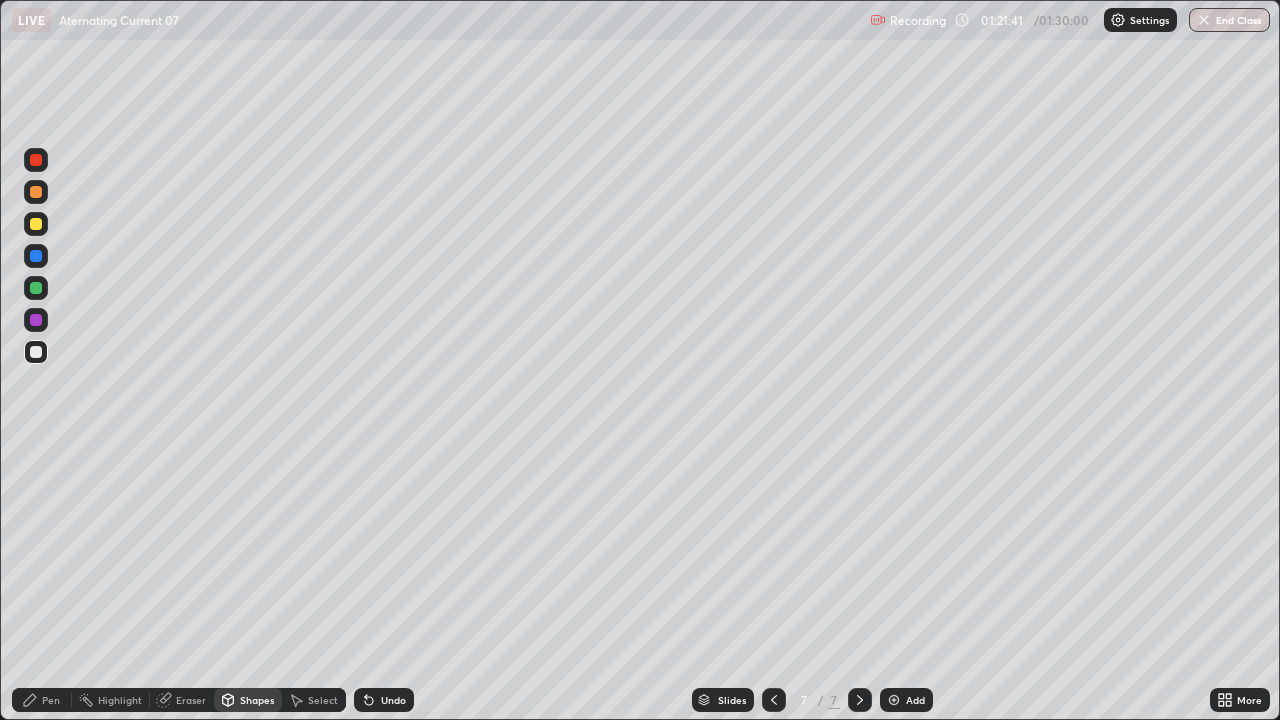 click on "Shapes" at bounding box center (257, 700) 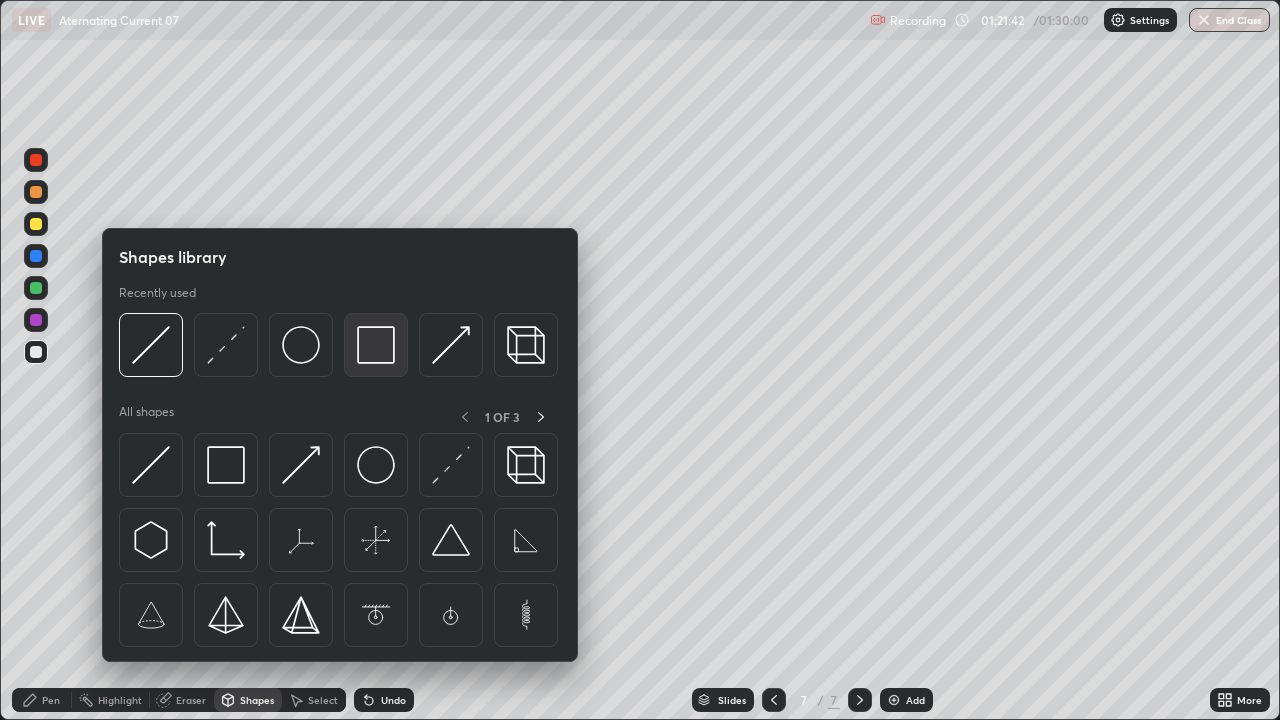 click at bounding box center [376, 345] 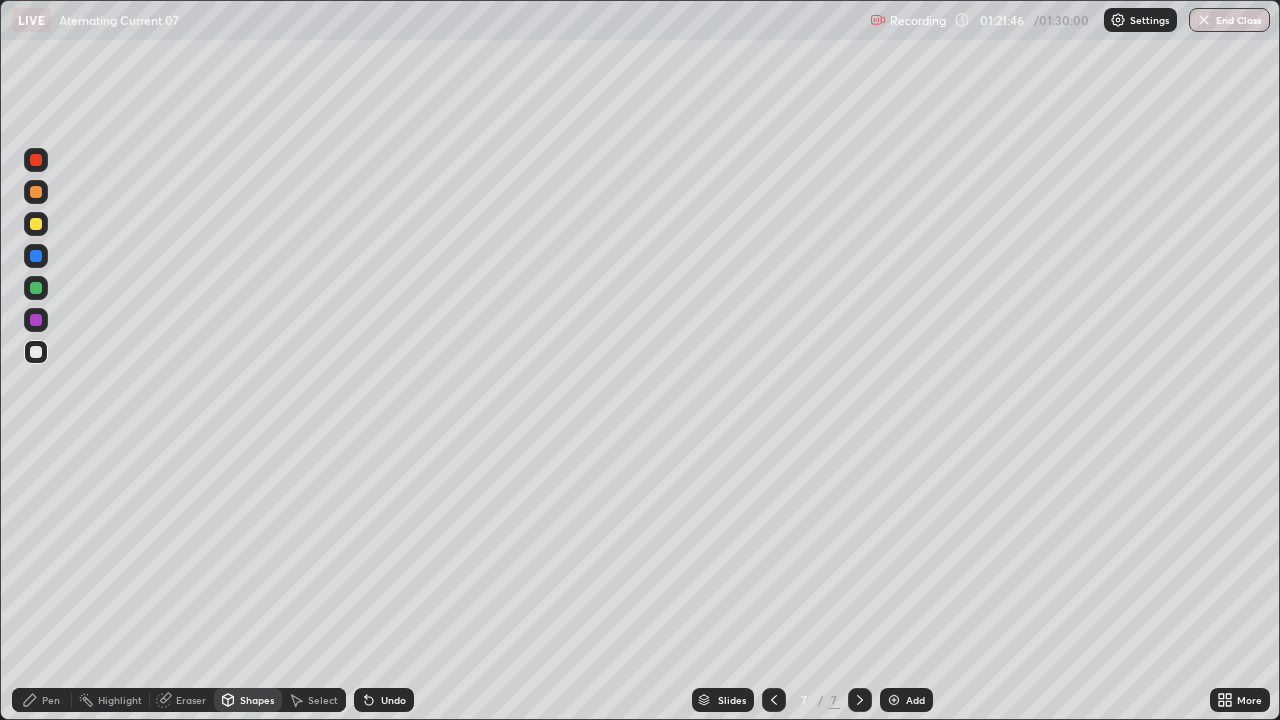click on "Pen" at bounding box center (42, 700) 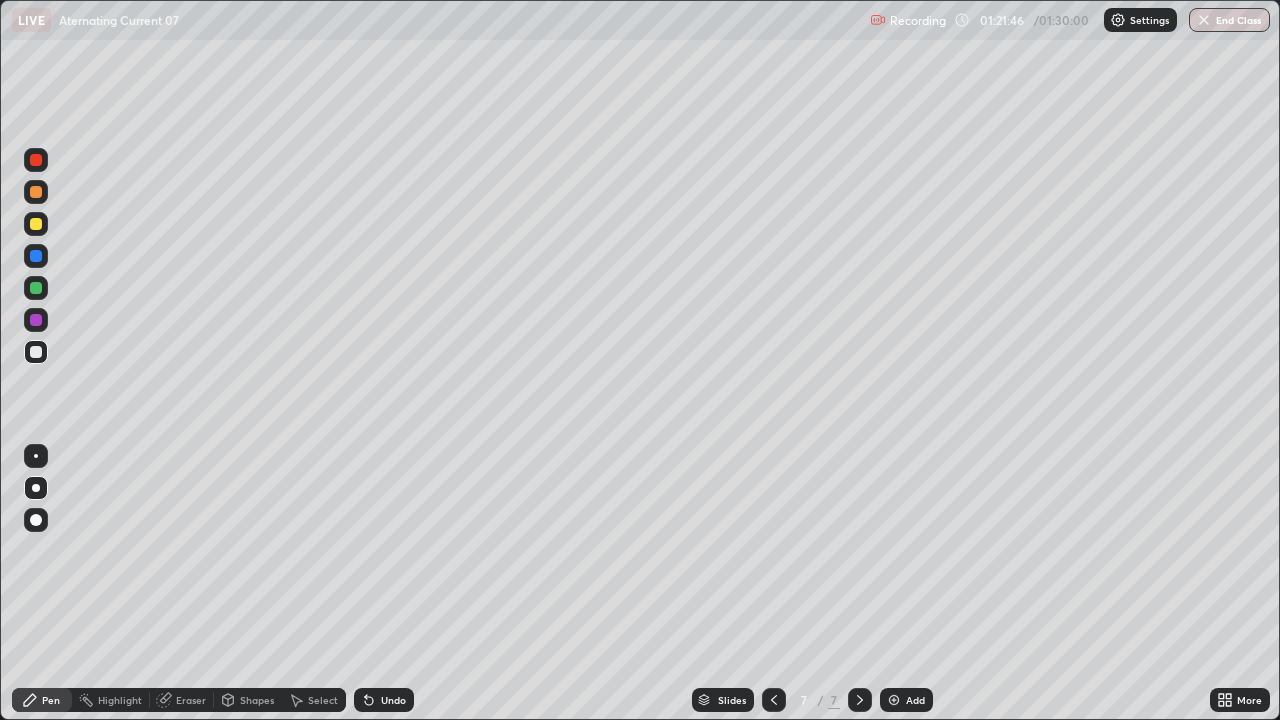 click at bounding box center (36, 352) 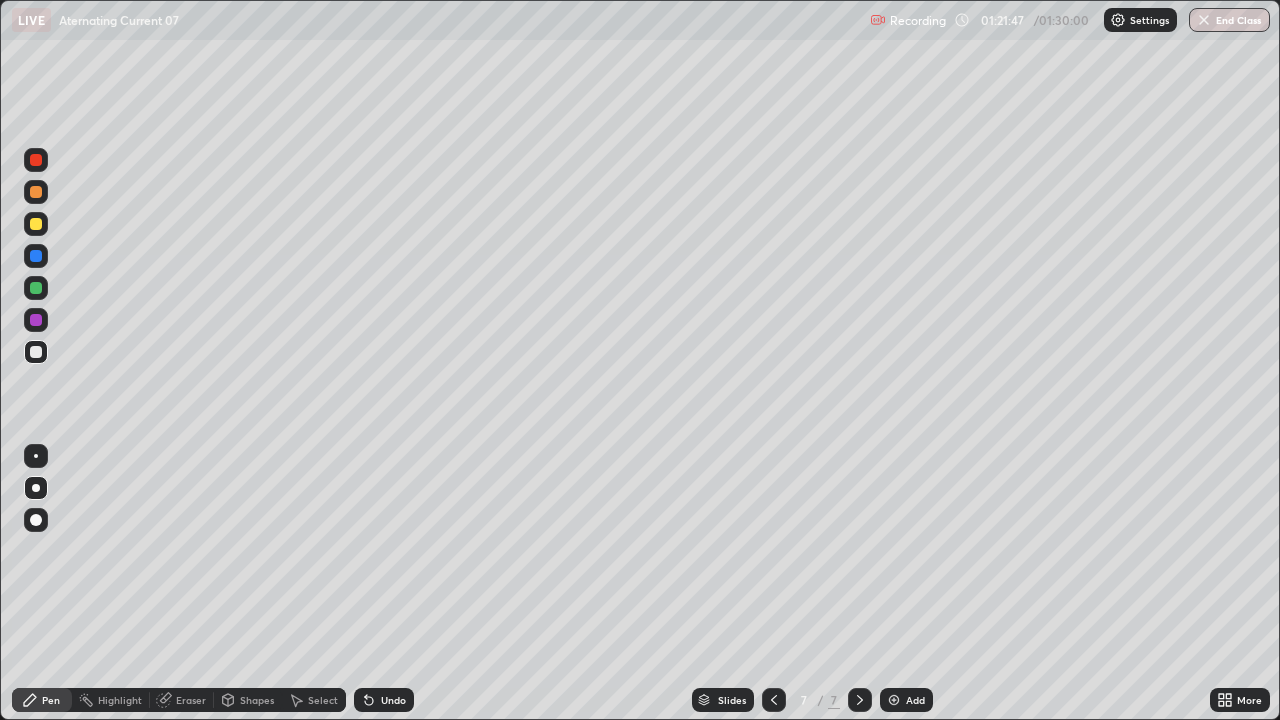 click at bounding box center [36, 224] 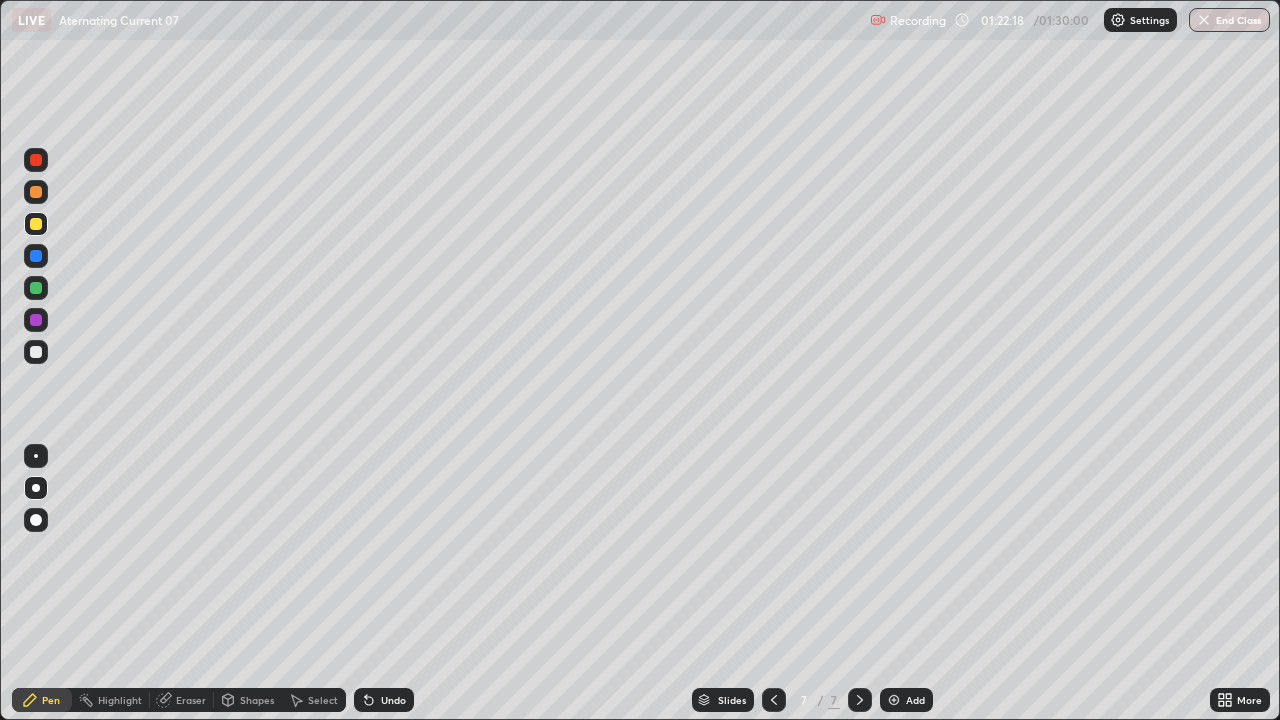 click on "Eraser" at bounding box center (182, 700) 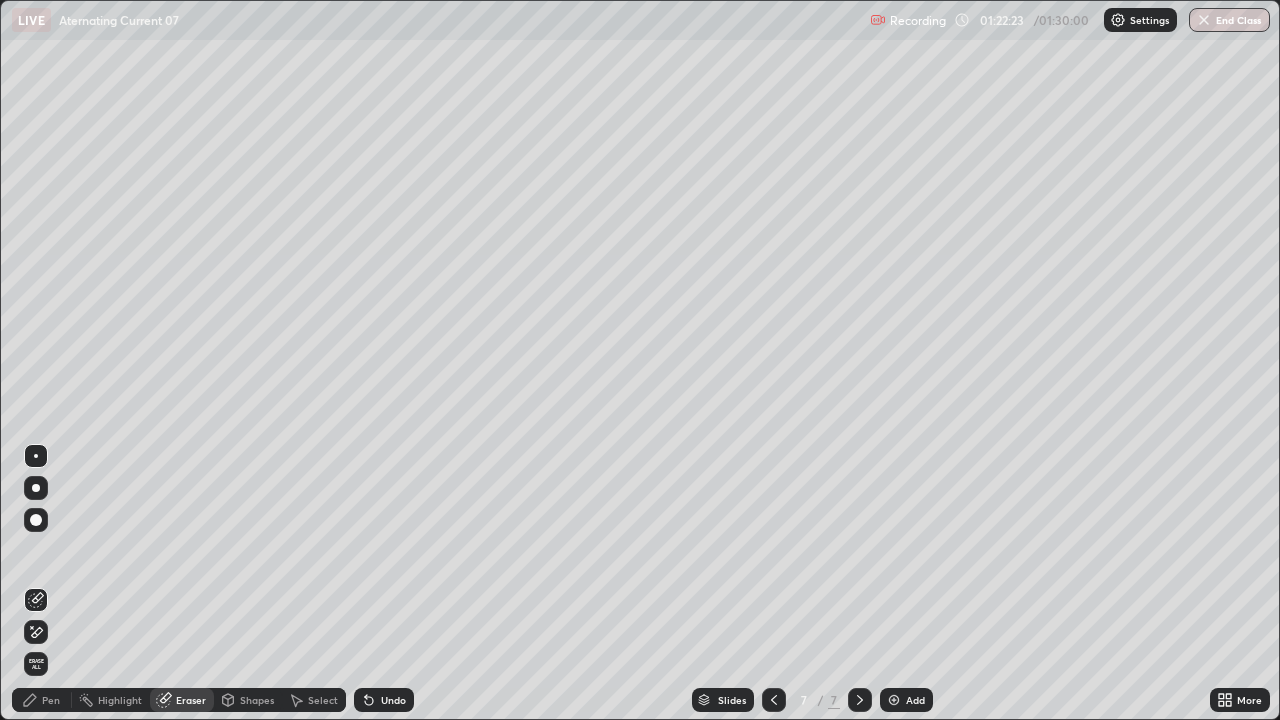 click on "Pen" at bounding box center [42, 700] 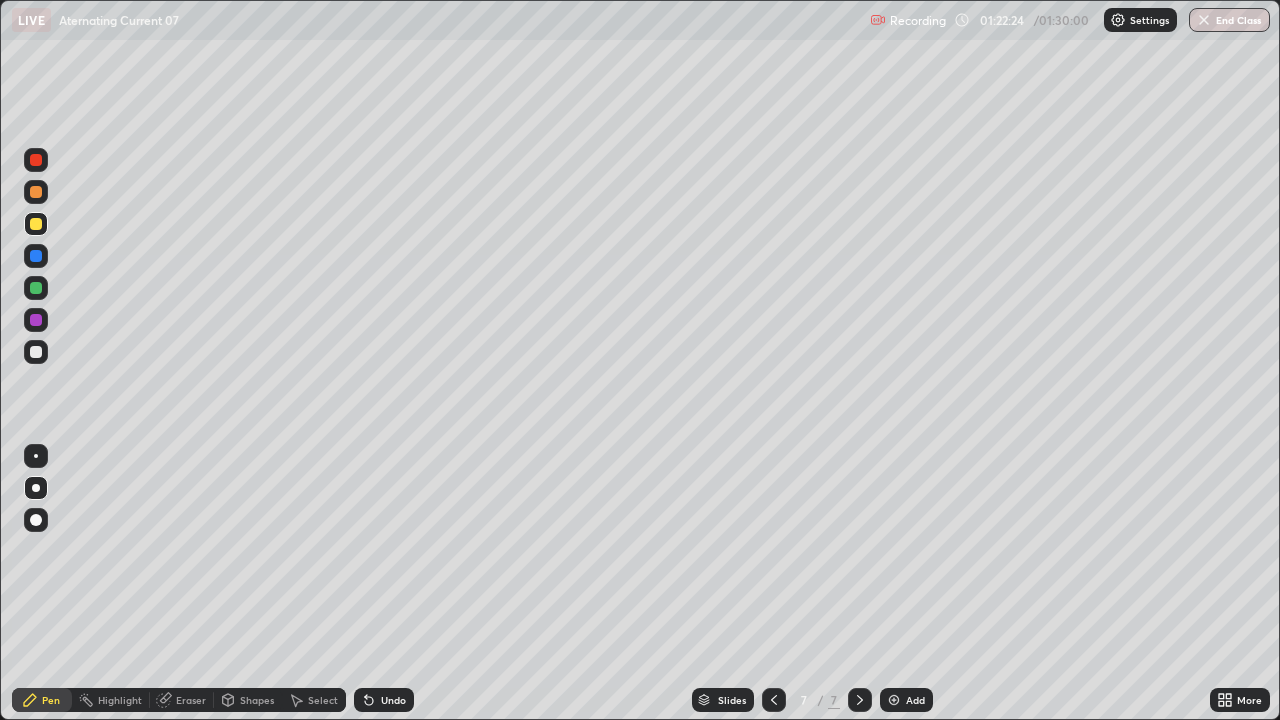 click at bounding box center (36, 352) 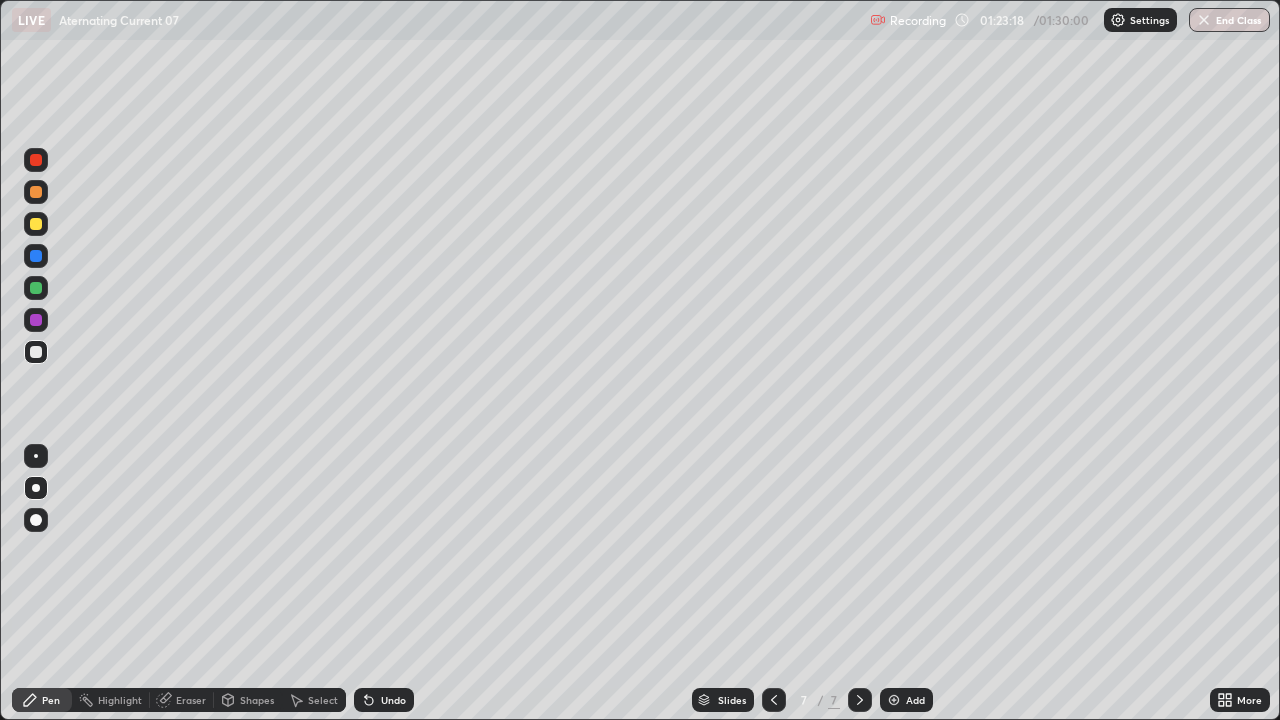 click 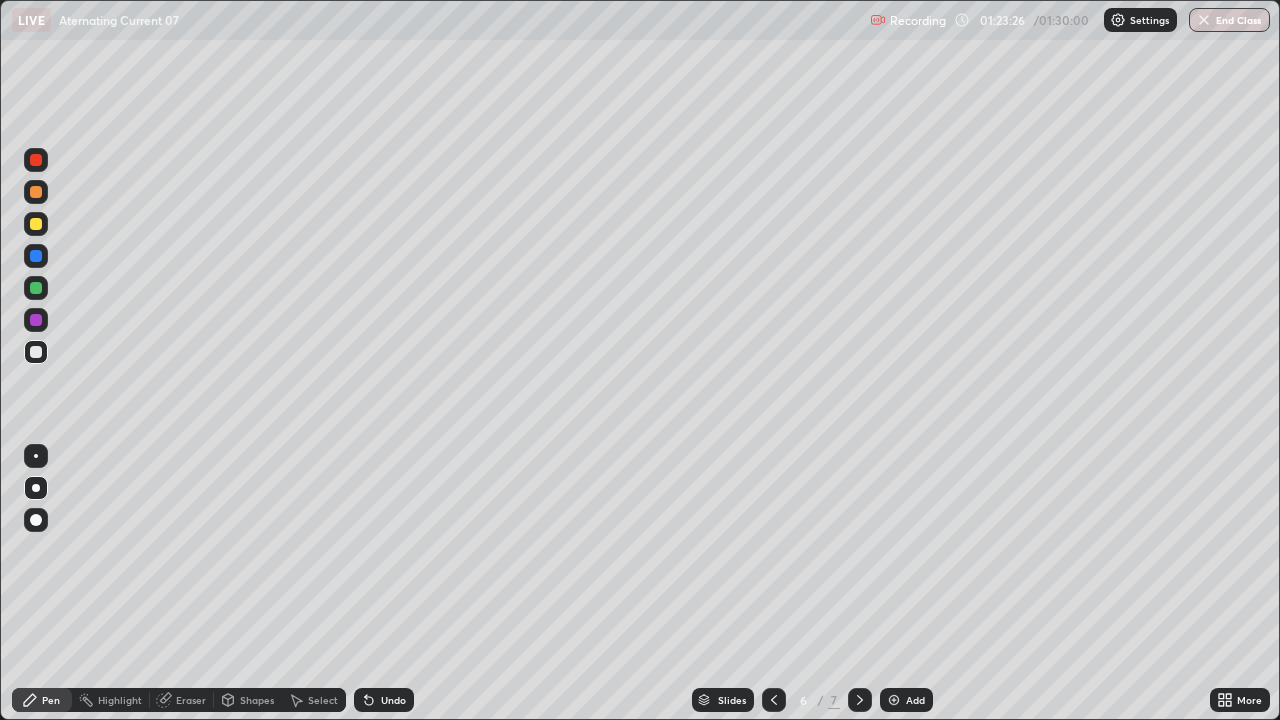 click on "Eraser" at bounding box center (191, 700) 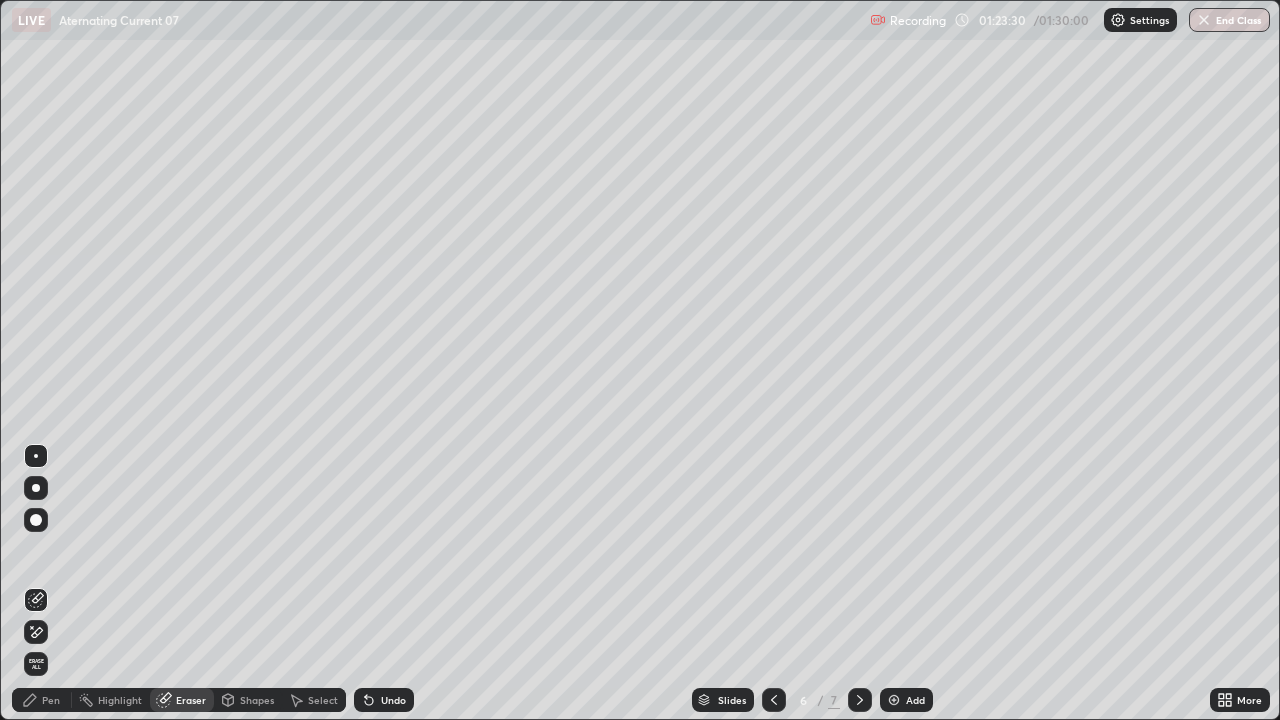 click on "Pen" at bounding box center (42, 700) 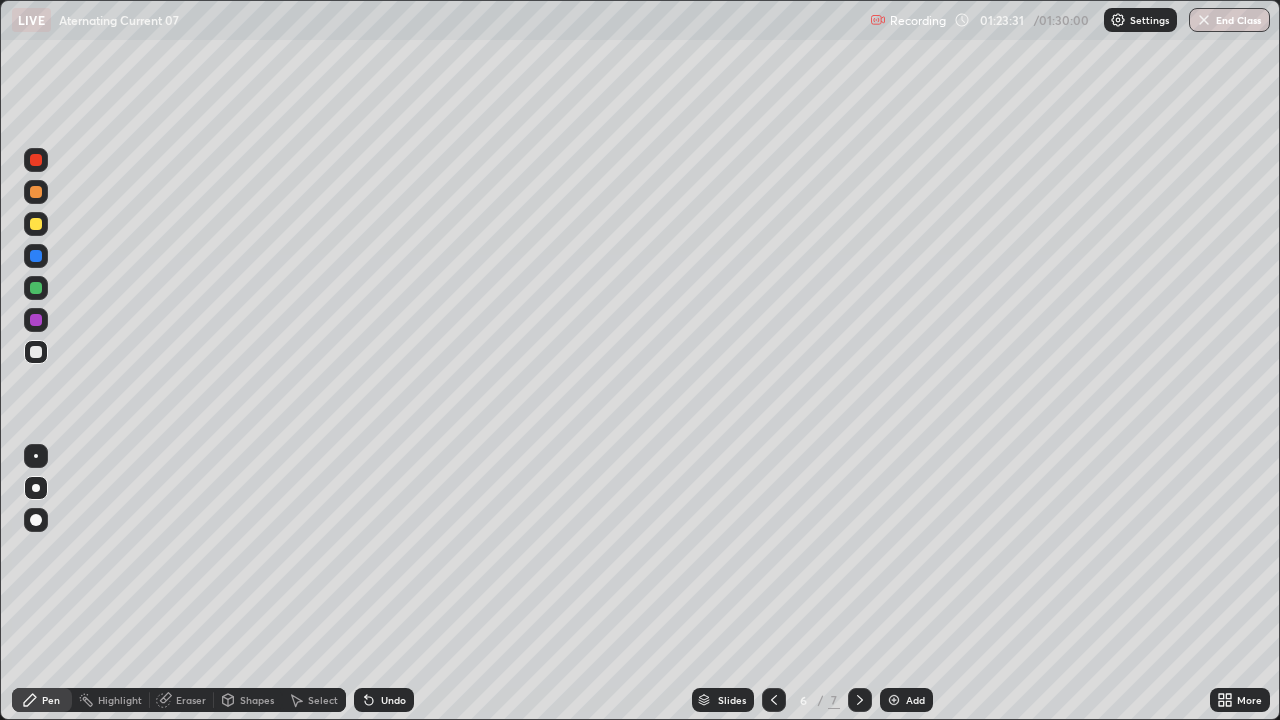 click at bounding box center [36, 224] 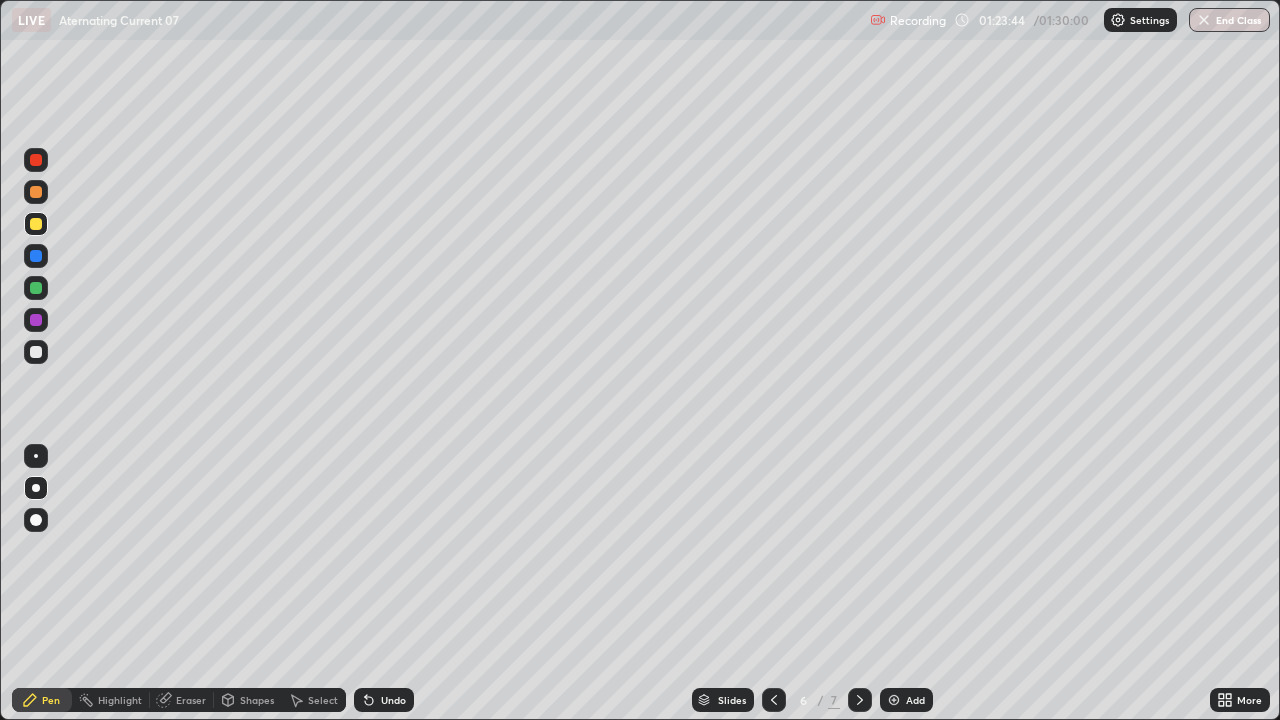 click 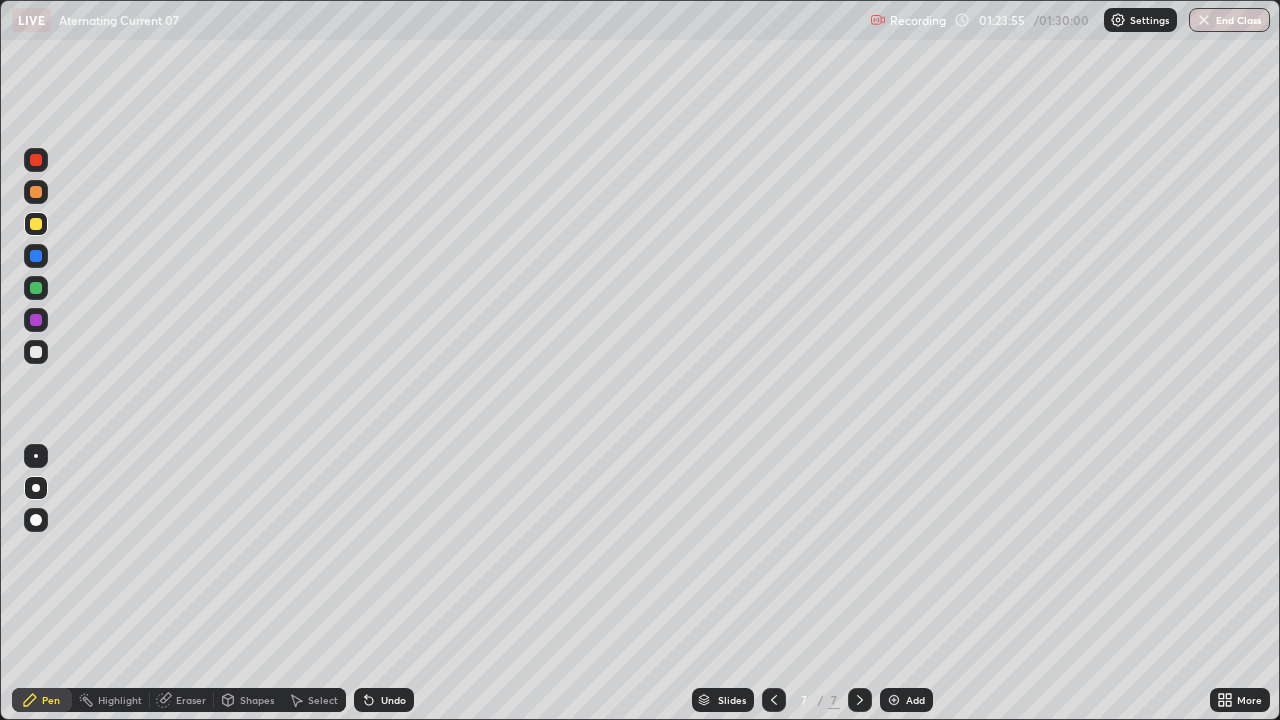 click on "Shapes" at bounding box center (257, 700) 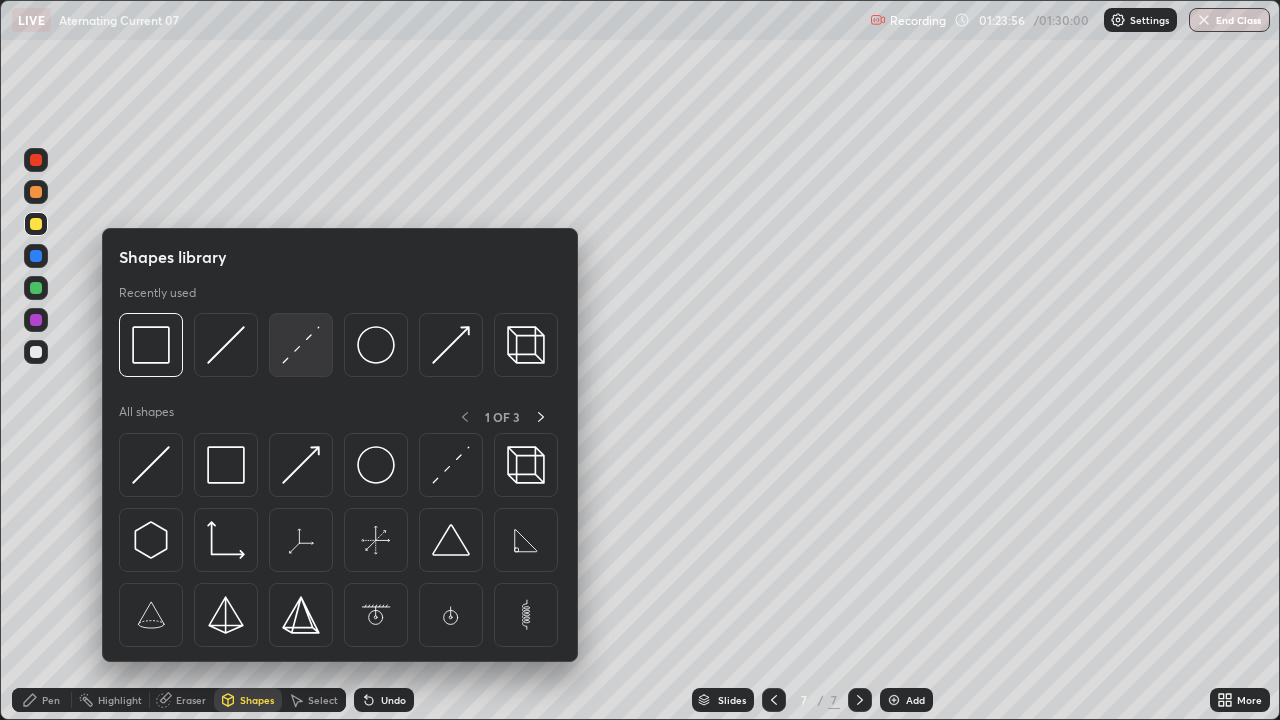 click at bounding box center (301, 345) 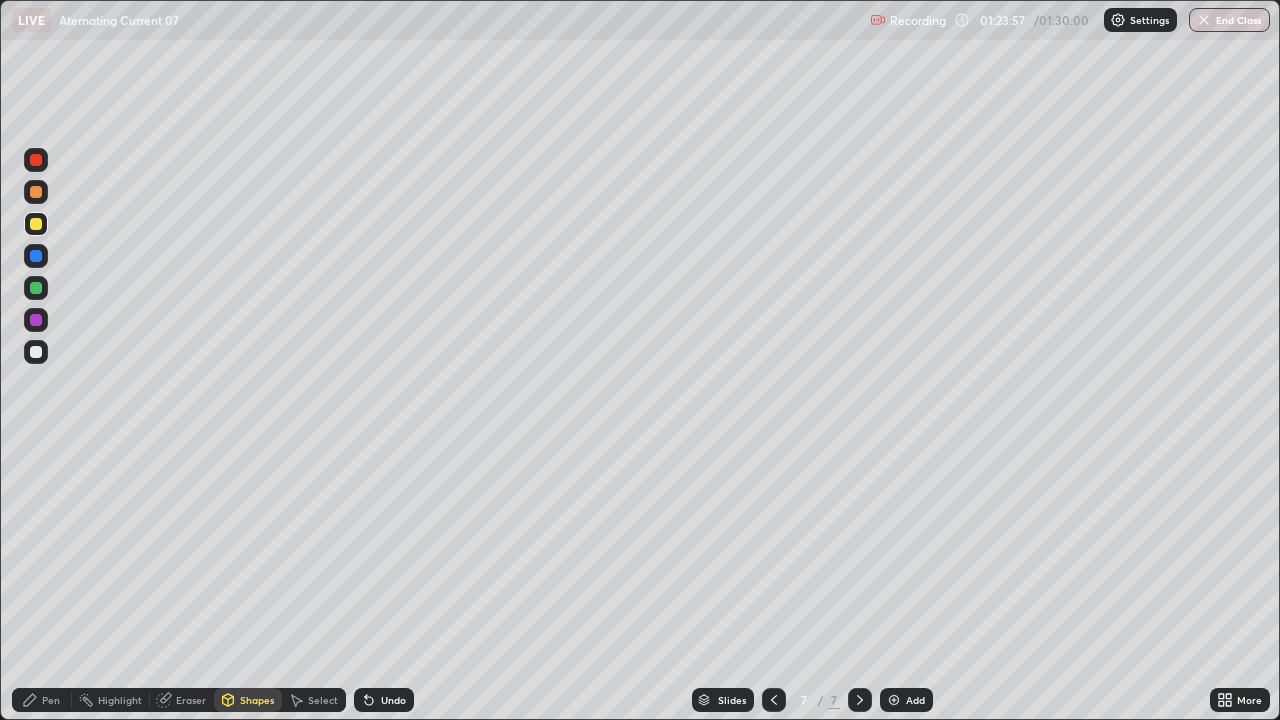 click at bounding box center [36, 256] 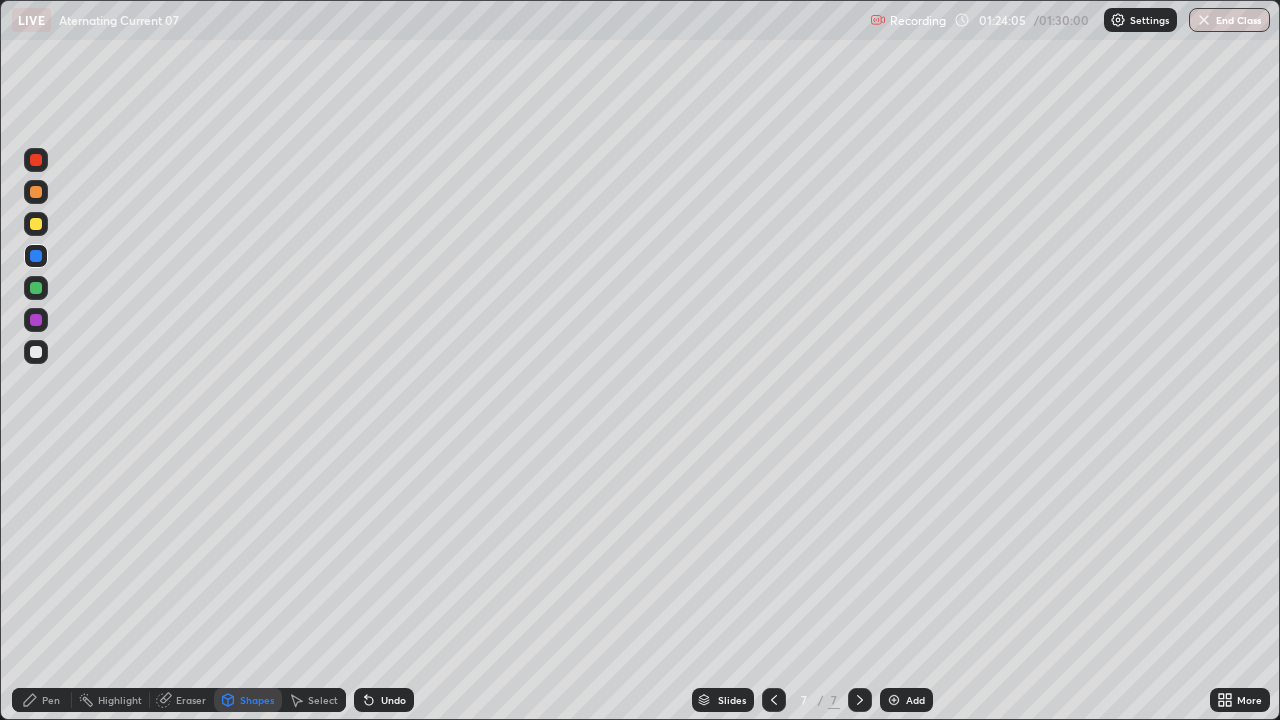 click on "Select" at bounding box center (323, 700) 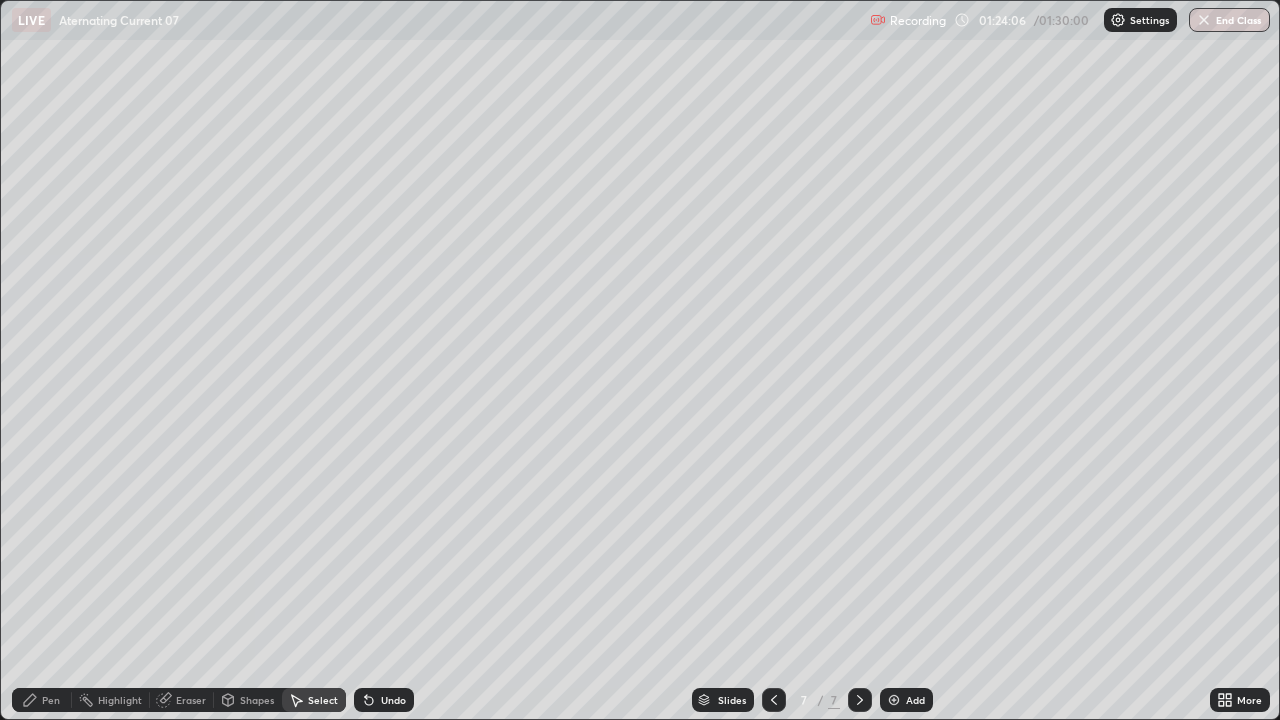 click on "Shapes" at bounding box center [257, 700] 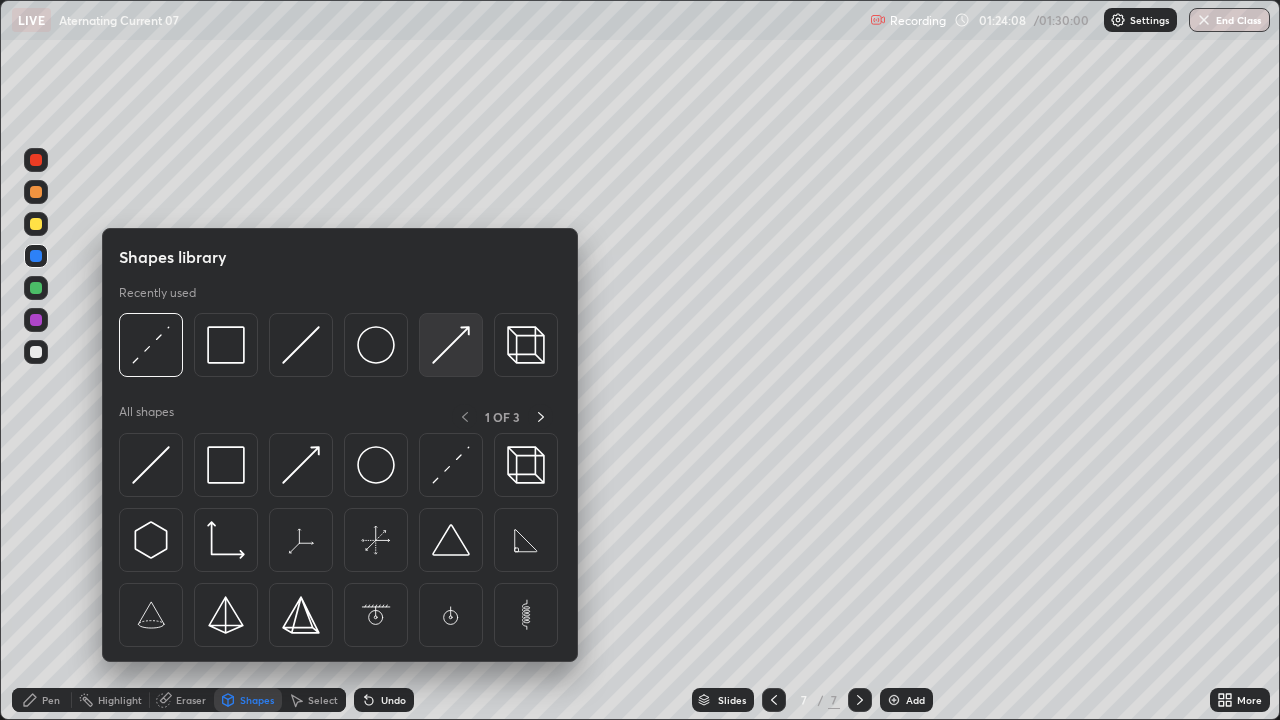 click at bounding box center (451, 345) 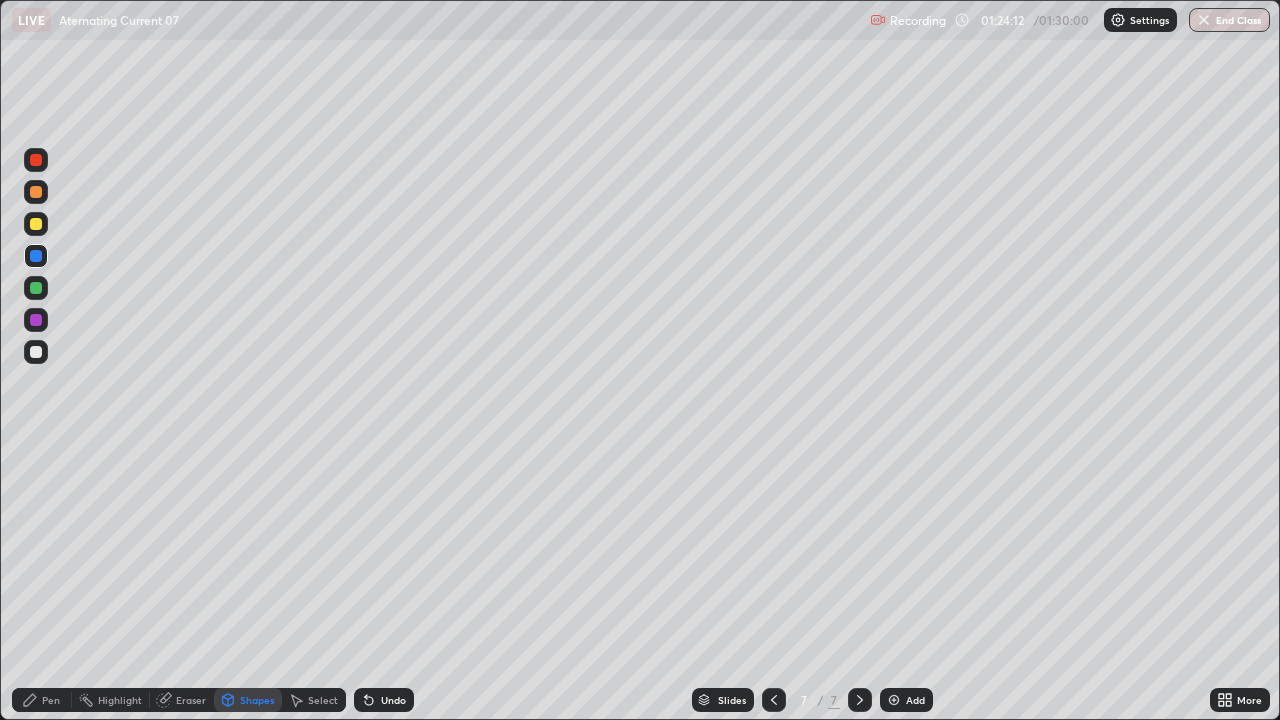 click on "Pen" at bounding box center (42, 700) 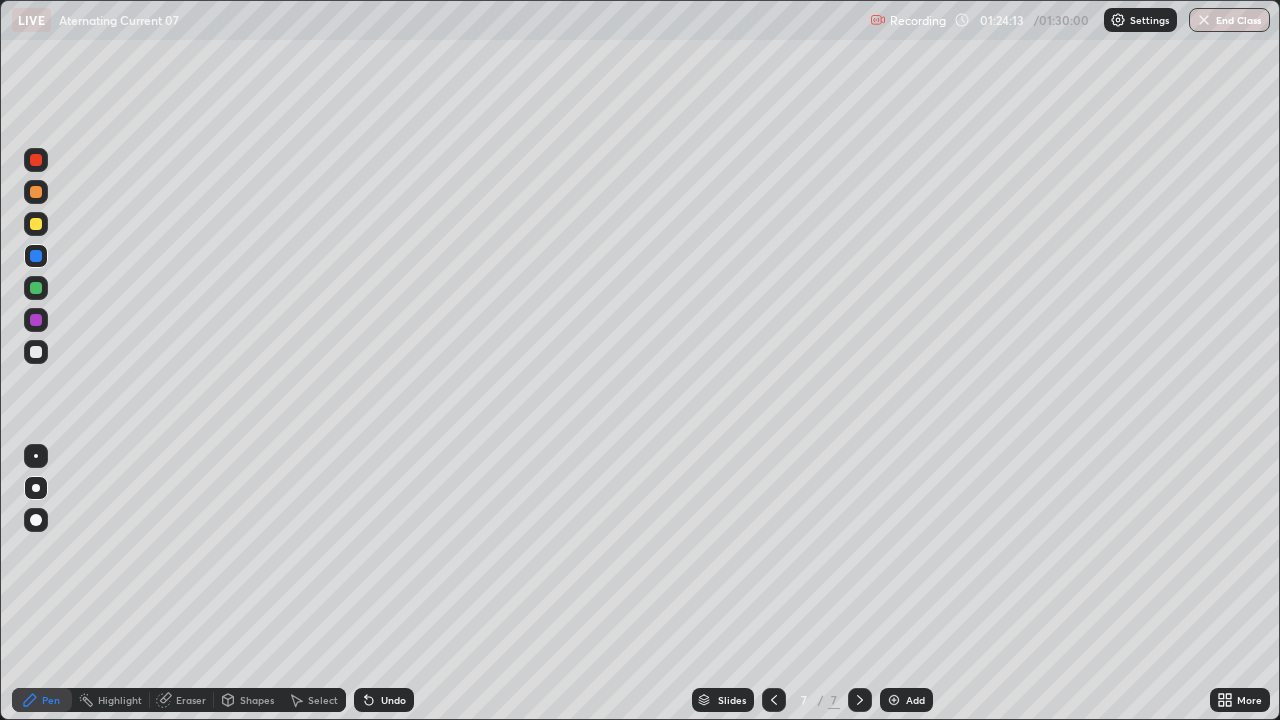 click at bounding box center [36, 352] 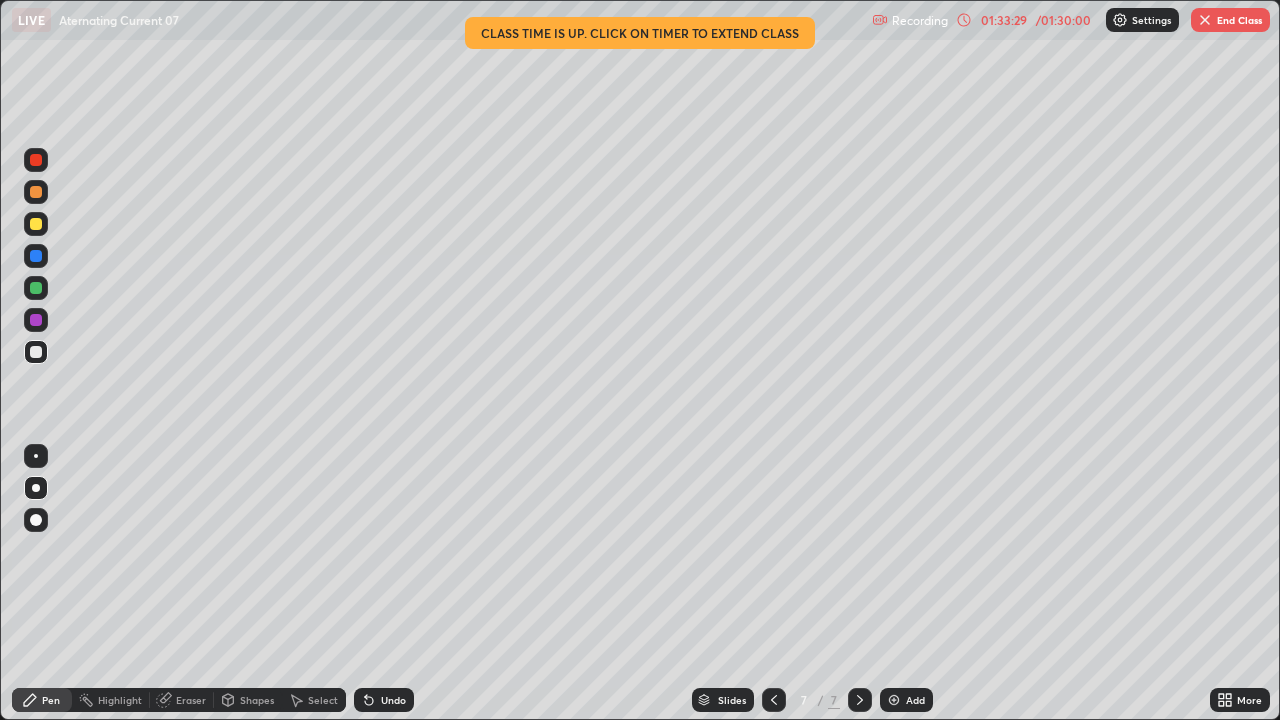 click on "End Class" at bounding box center [1230, 20] 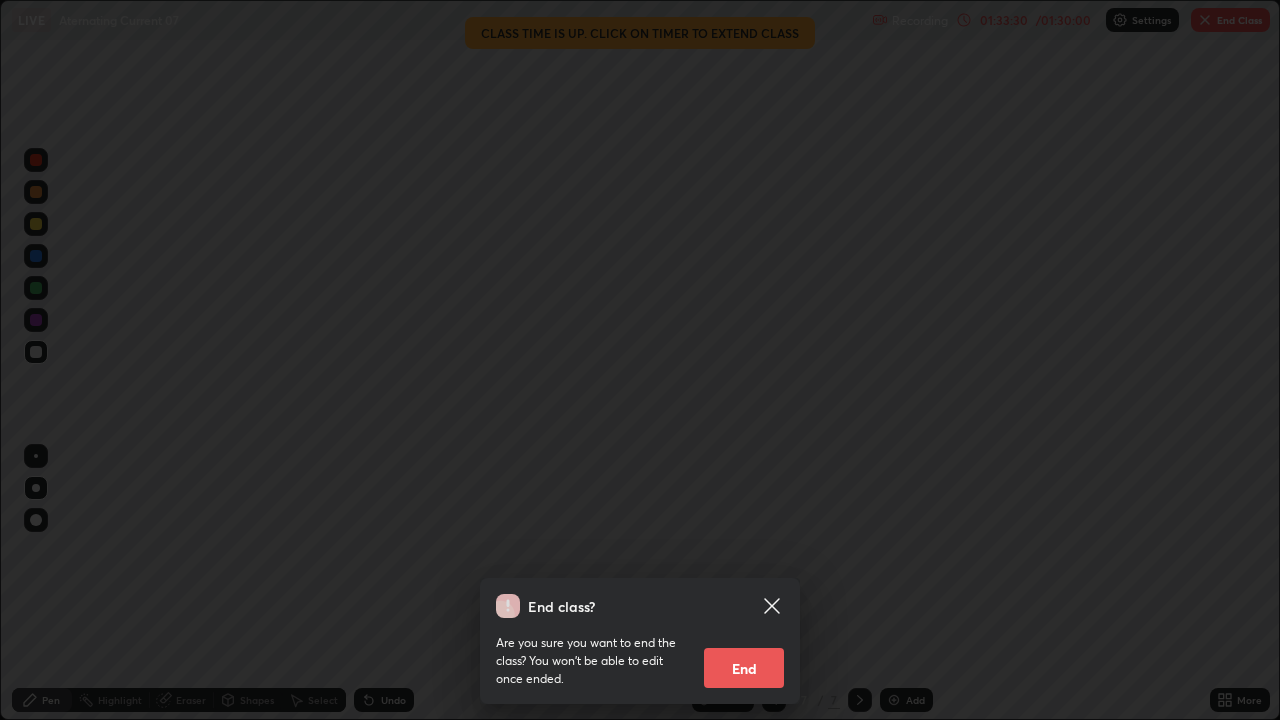 click on "End" at bounding box center [744, 668] 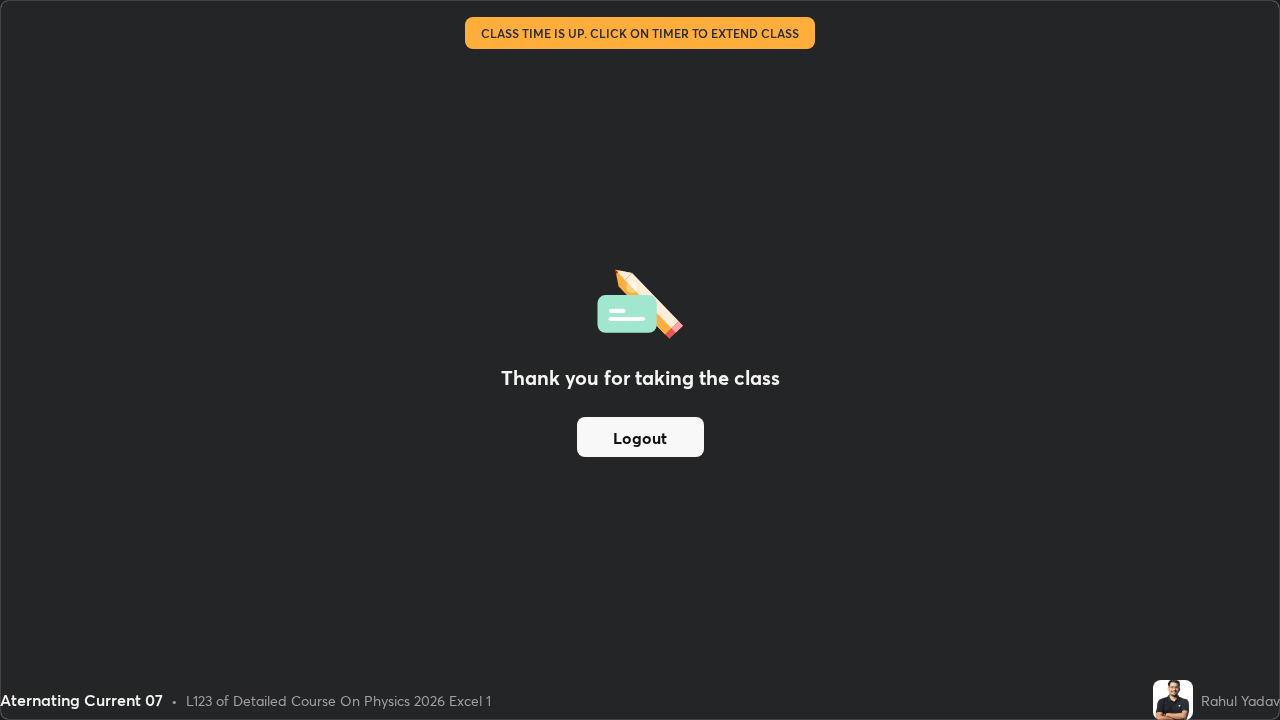 click on "Logout" at bounding box center [640, 437] 